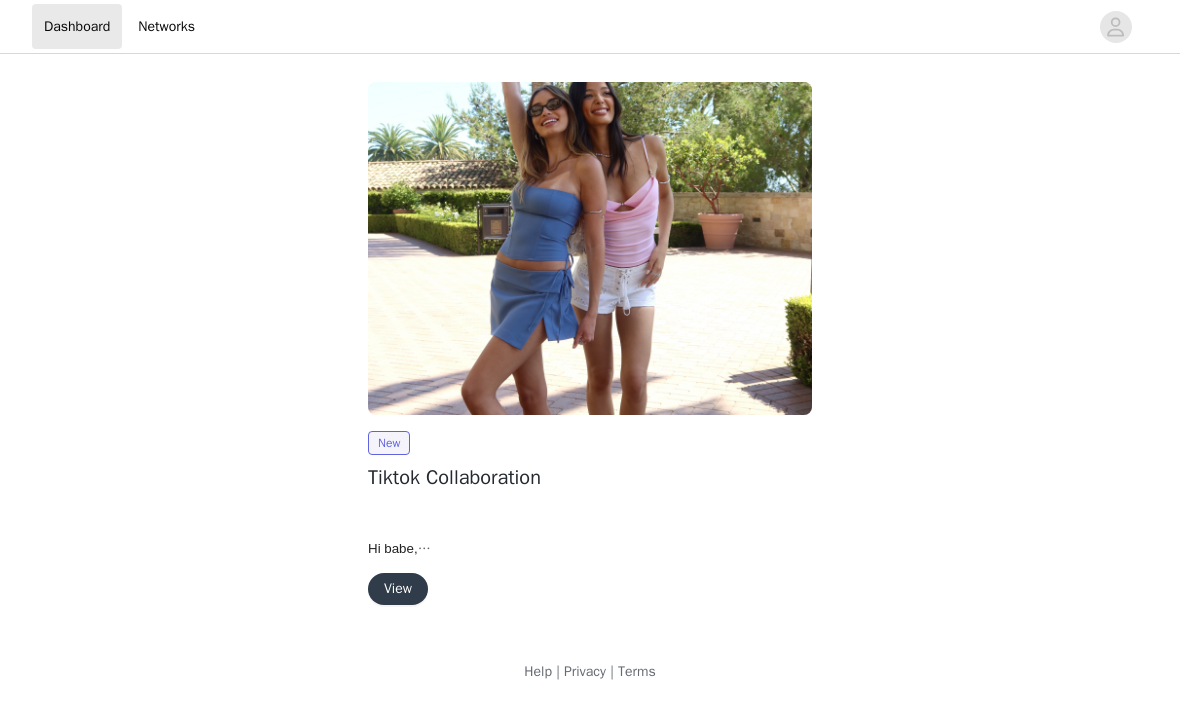 scroll, scrollTop: 0, scrollLeft: 0, axis: both 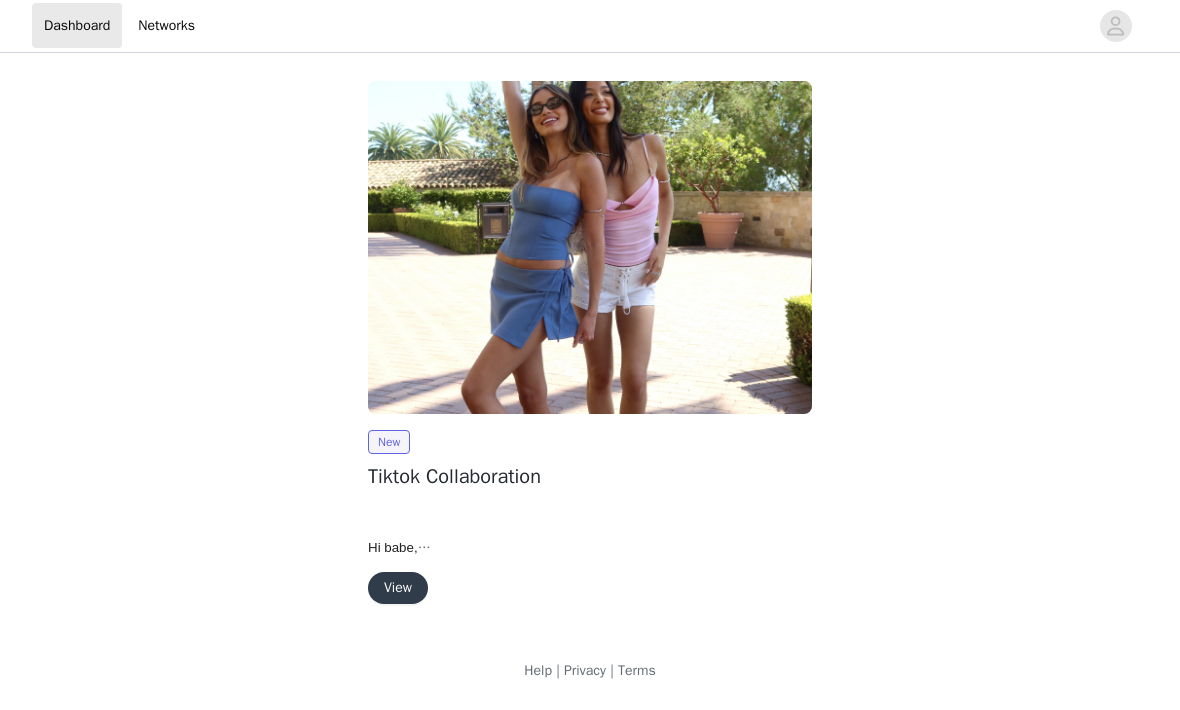 click on "View" at bounding box center (398, 589) 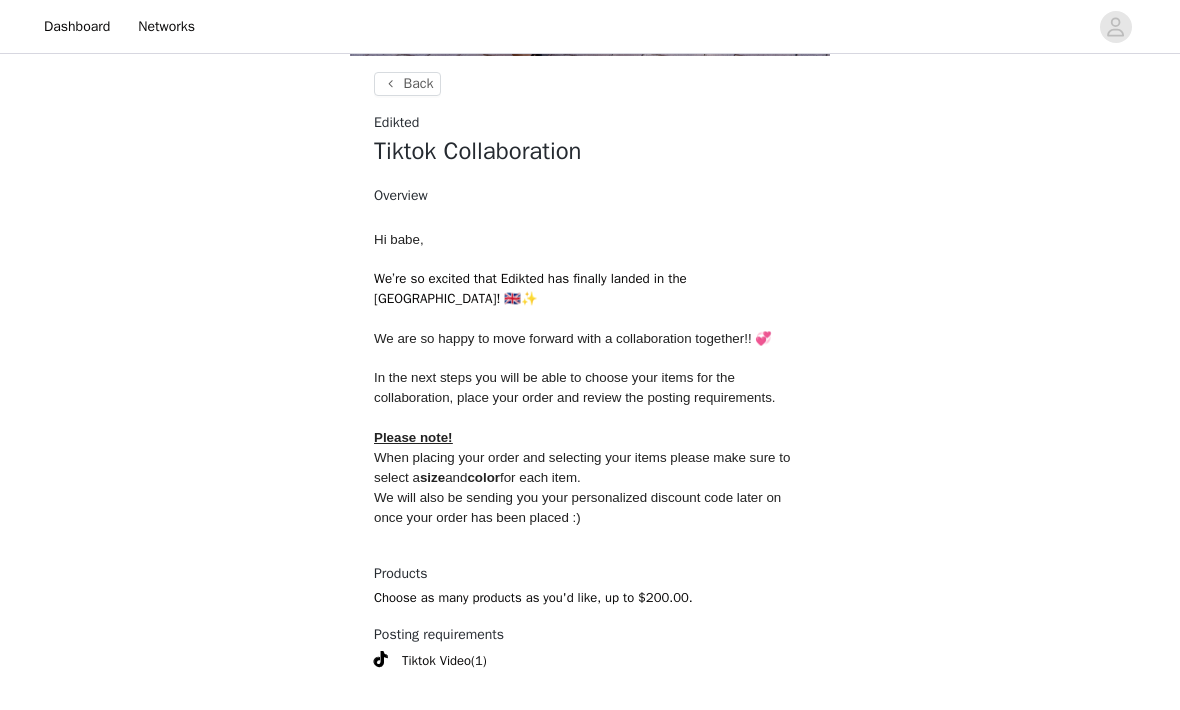 scroll, scrollTop: 0, scrollLeft: 0, axis: both 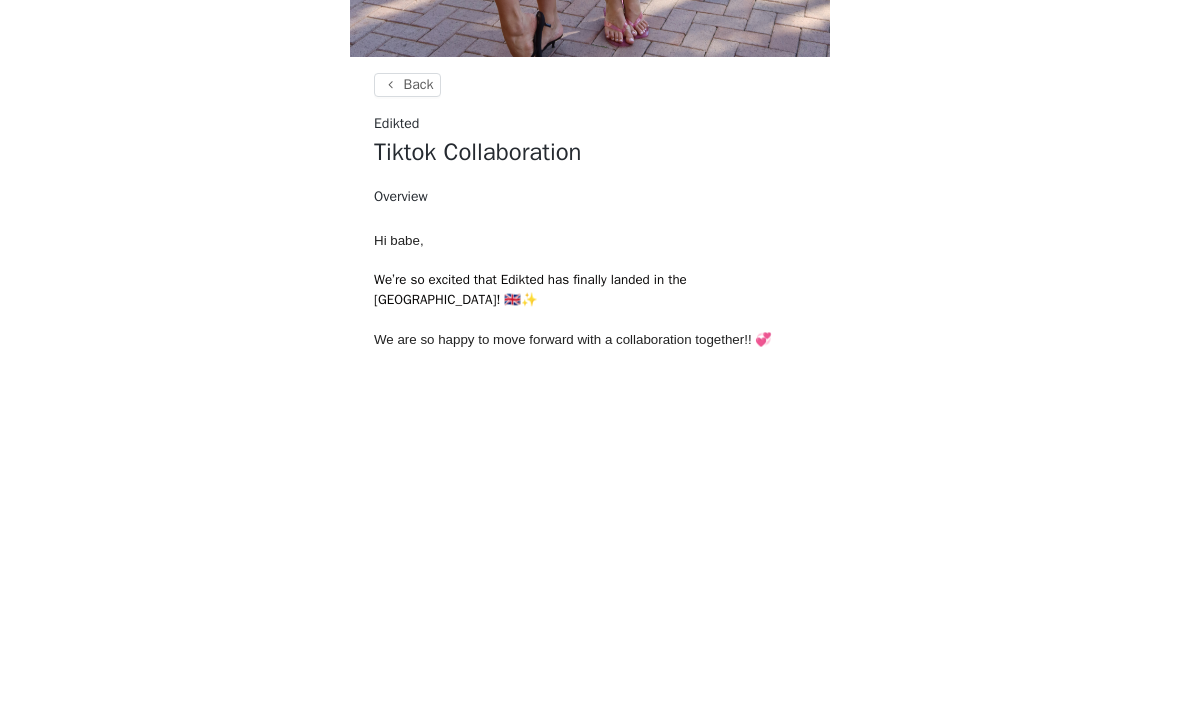 click on "Get Started" at bounding box center [590, 1101] 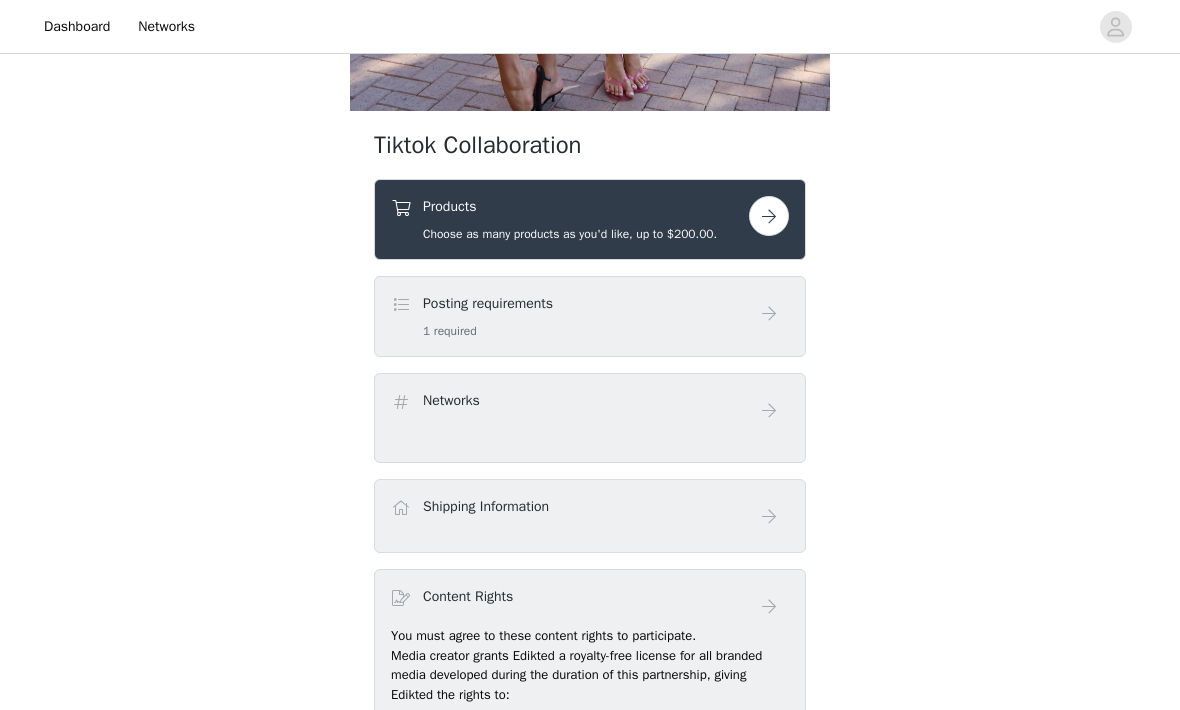 scroll, scrollTop: 543, scrollLeft: 0, axis: vertical 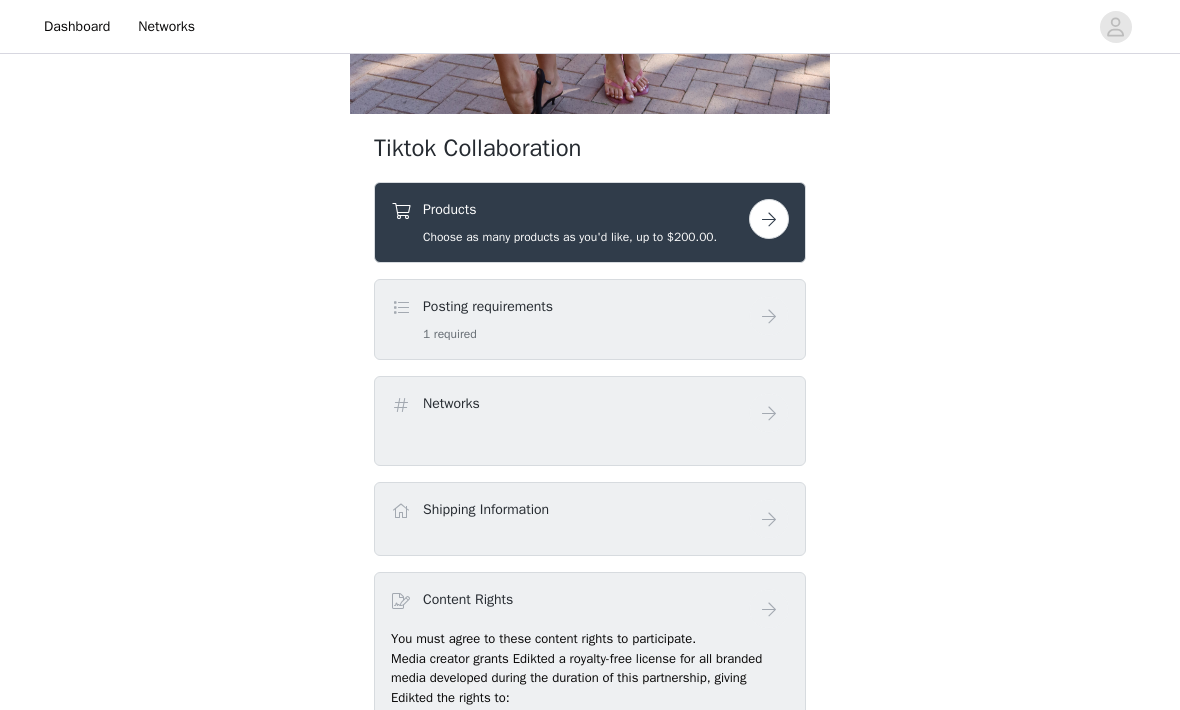 click at bounding box center (769, 220) 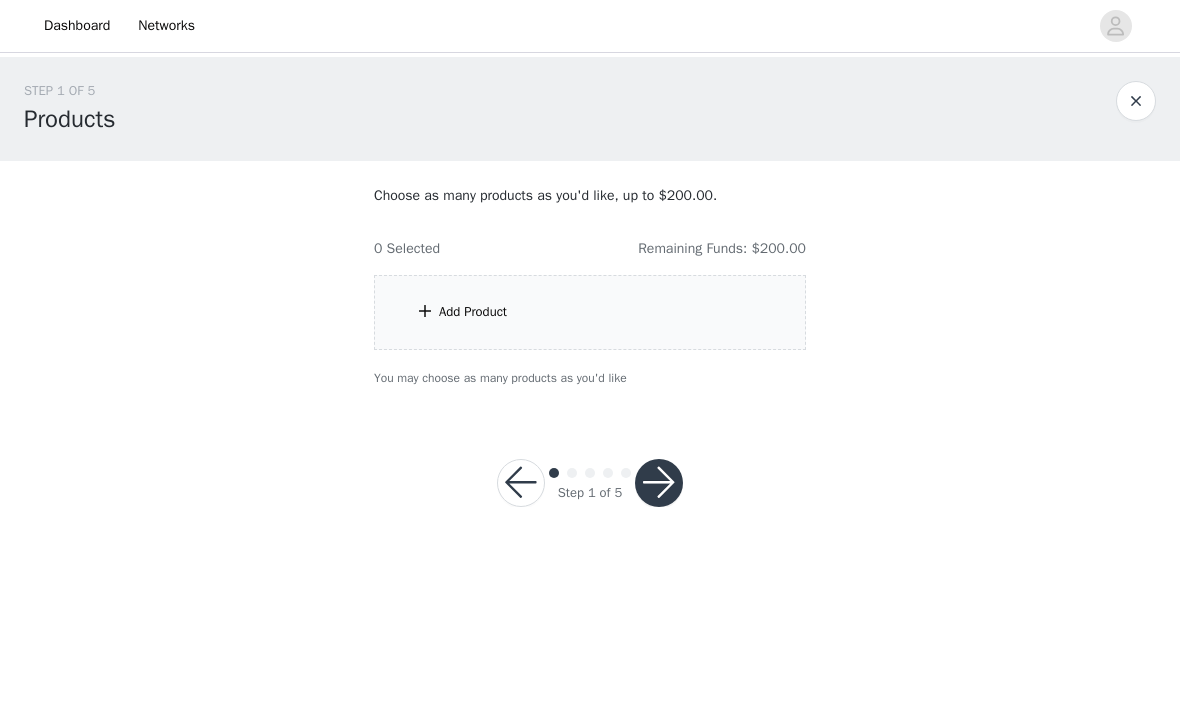 click at bounding box center (659, 484) 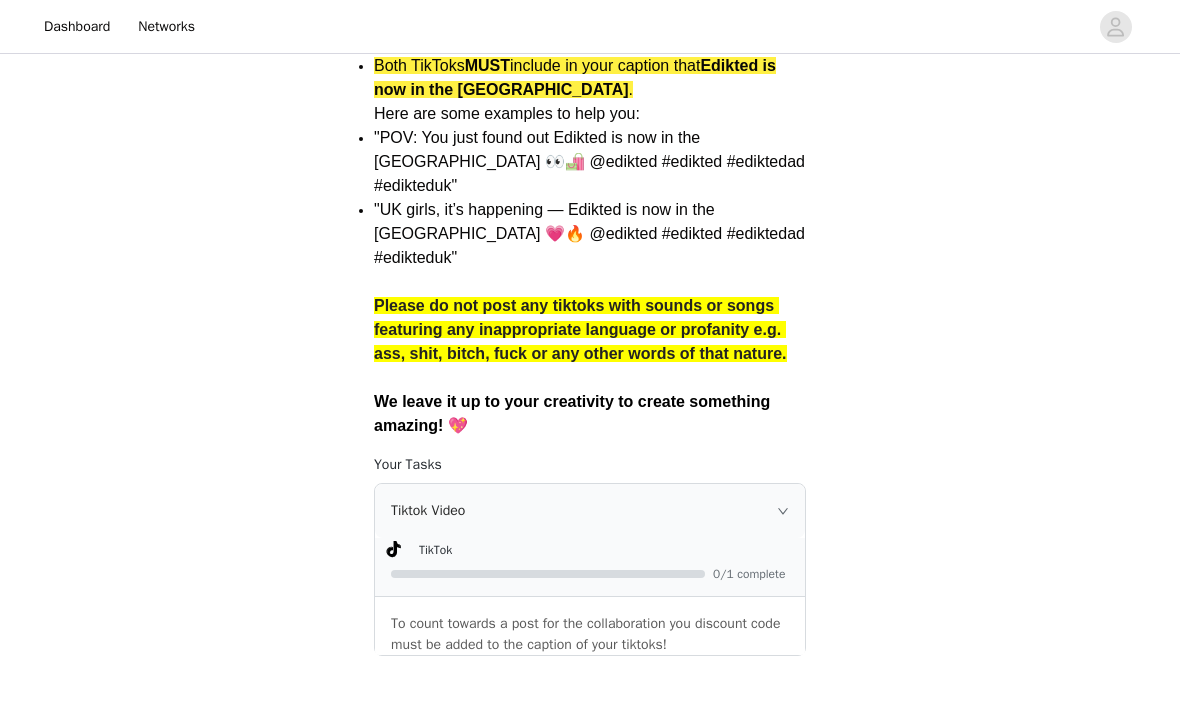 scroll, scrollTop: 1478, scrollLeft: 0, axis: vertical 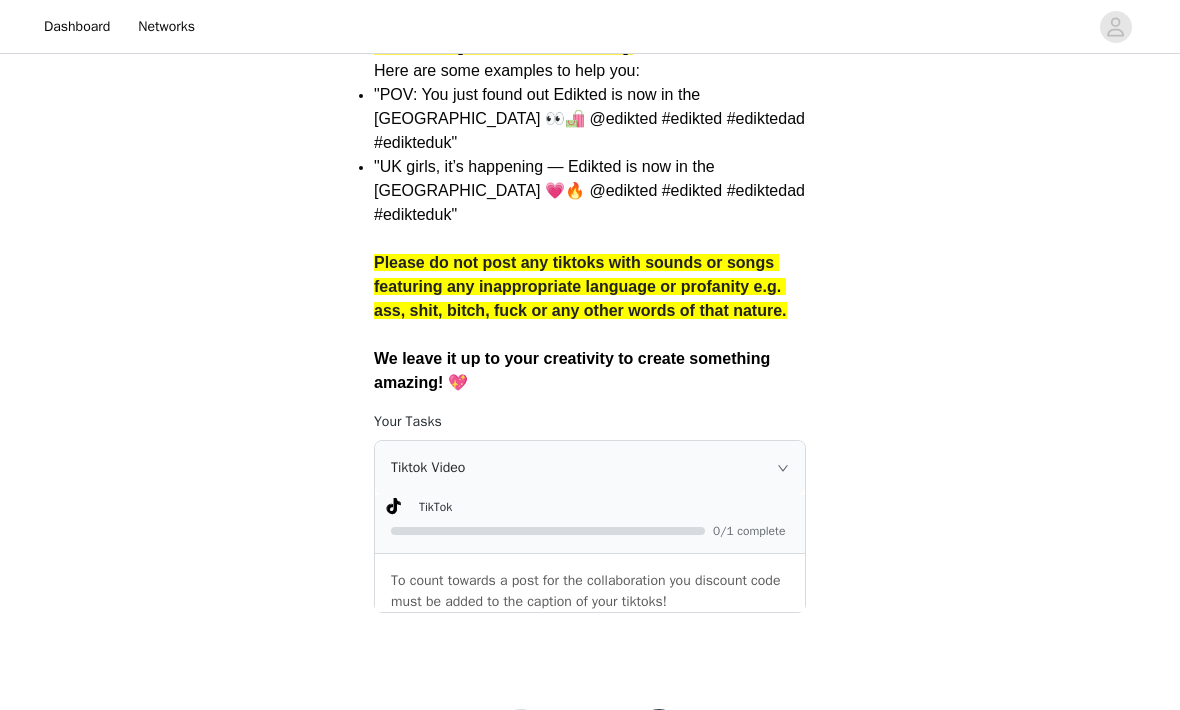 click at bounding box center [521, 734] 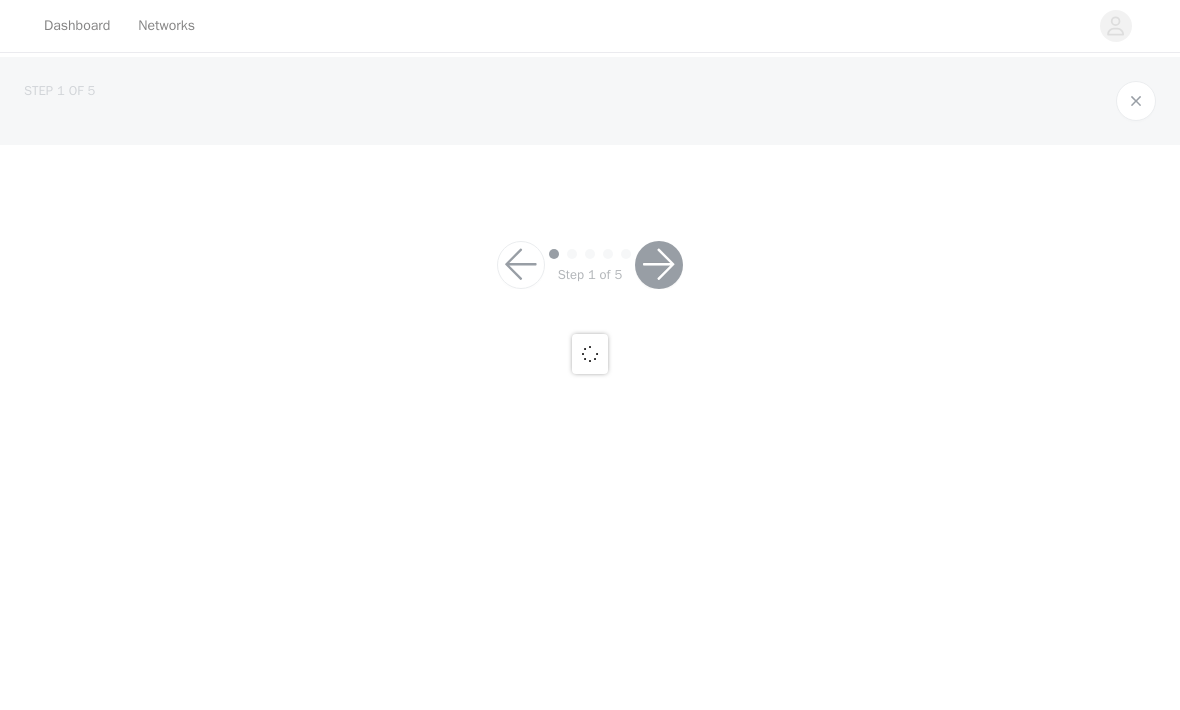 scroll, scrollTop: 0, scrollLeft: 0, axis: both 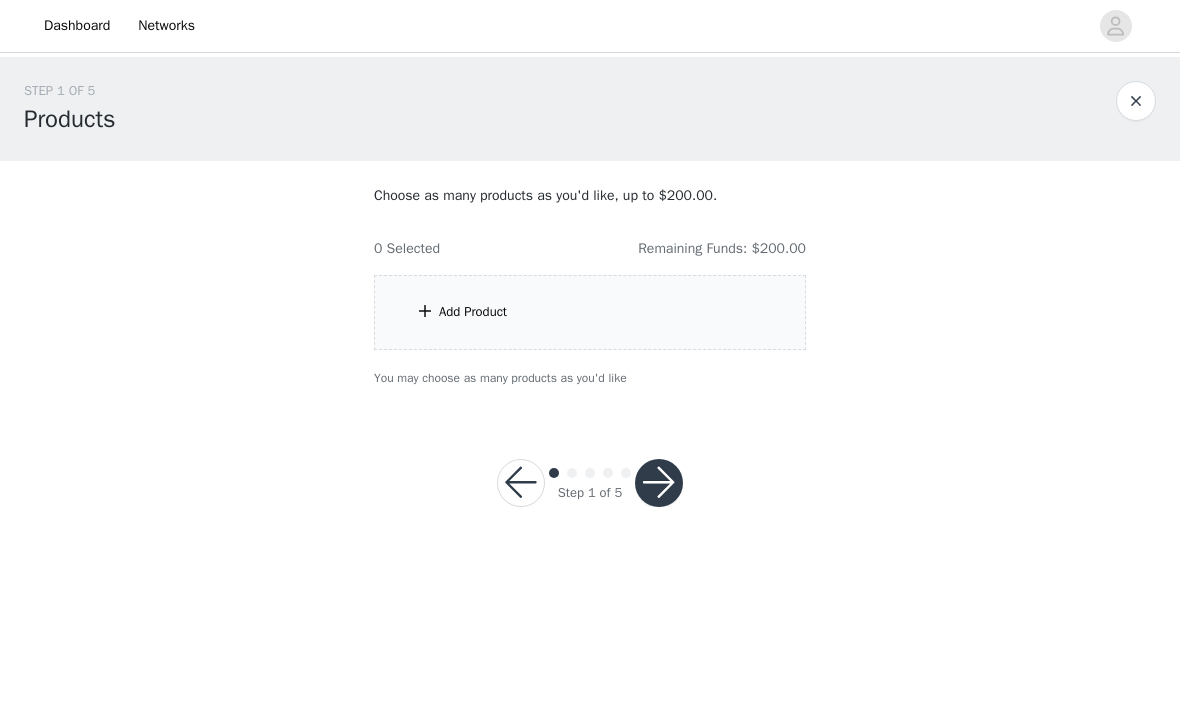 click on "Add Product" at bounding box center (590, 313) 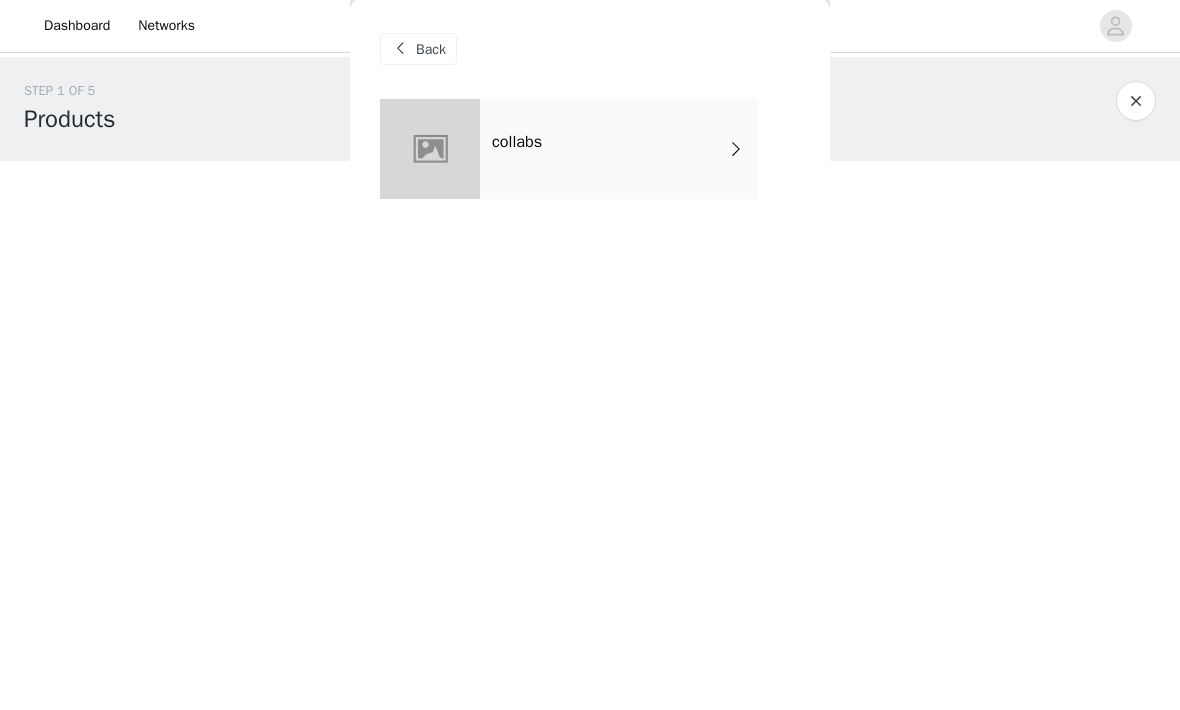 click at bounding box center [736, 150] 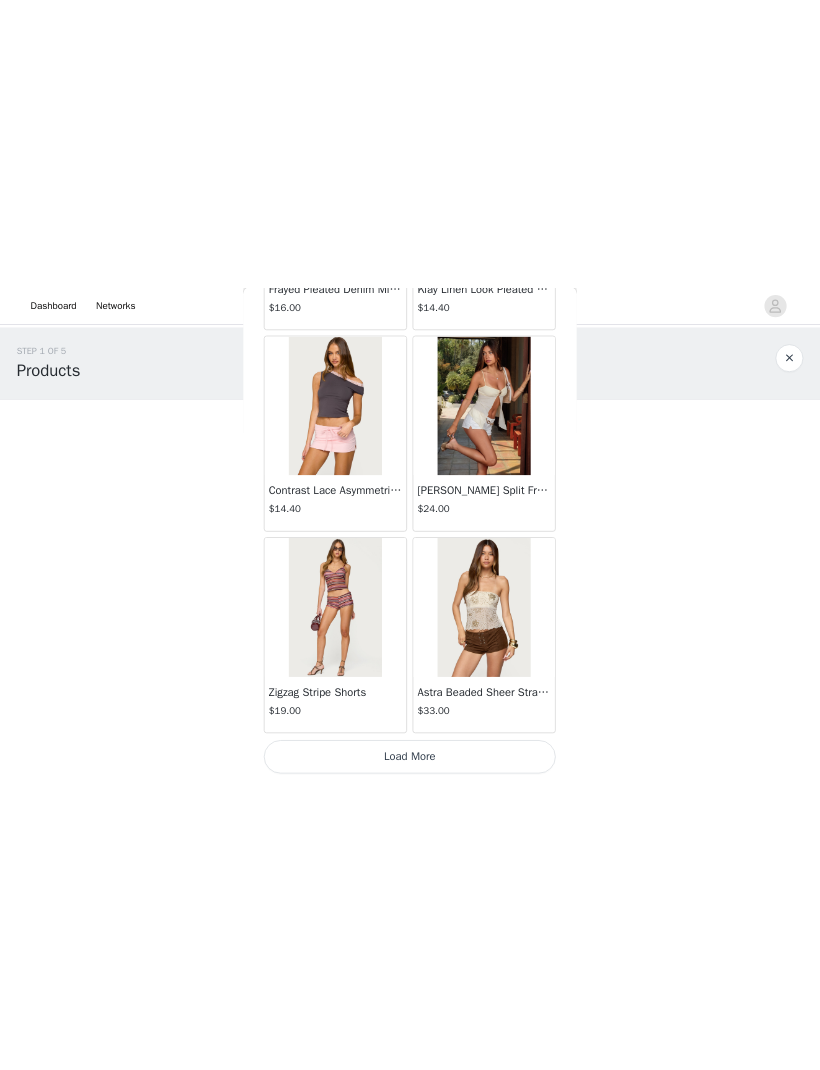 scroll, scrollTop: 1990, scrollLeft: 0, axis: vertical 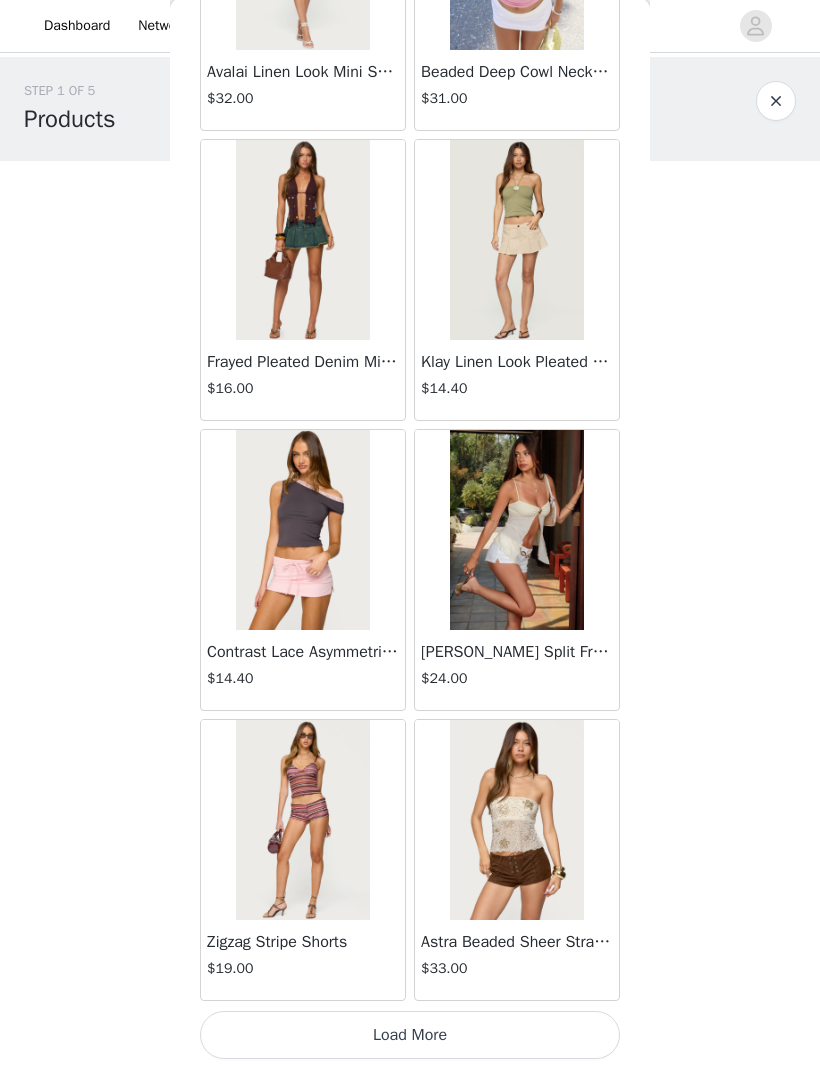 click on "Load More" at bounding box center [410, 1036] 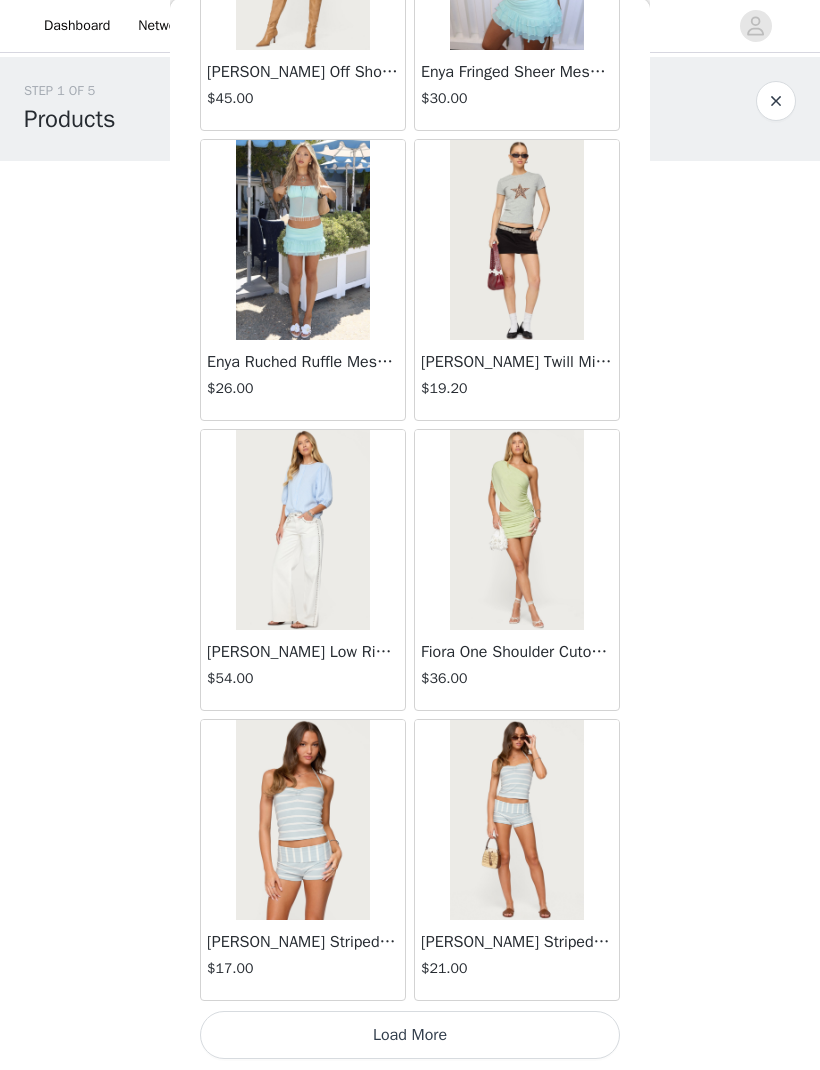 scroll, scrollTop: 4890, scrollLeft: 0, axis: vertical 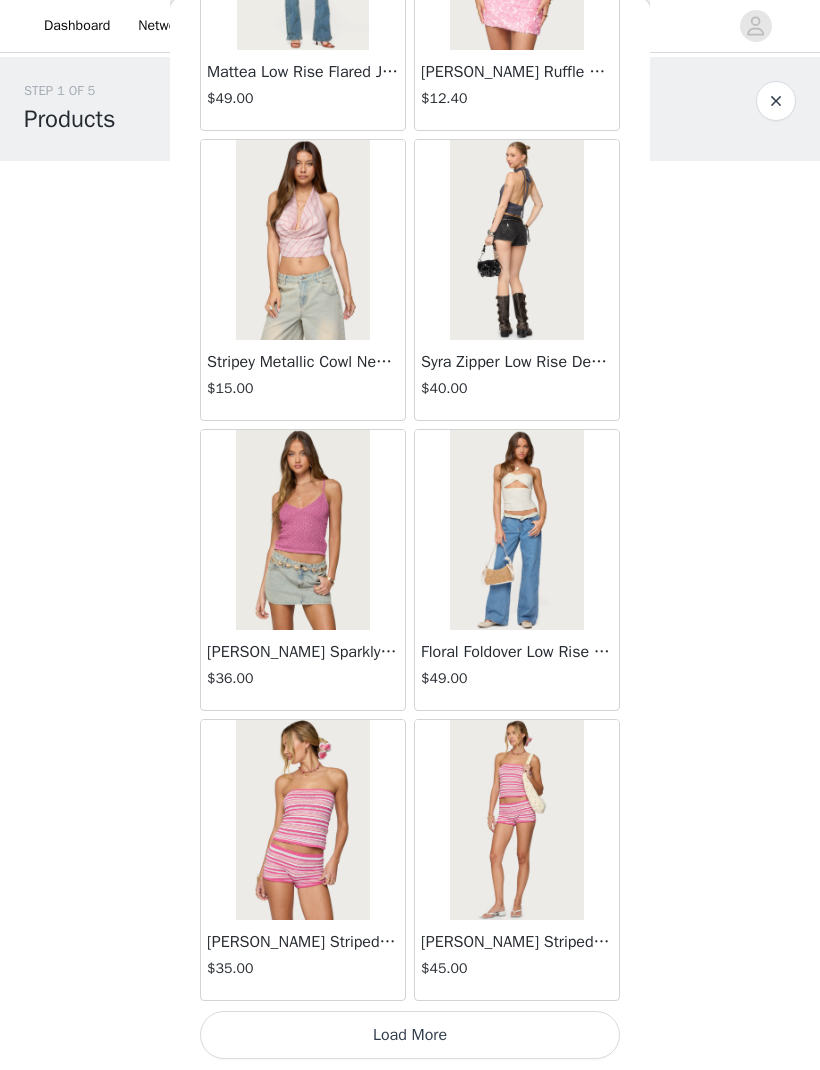 click on "Load More" at bounding box center (410, 1036) 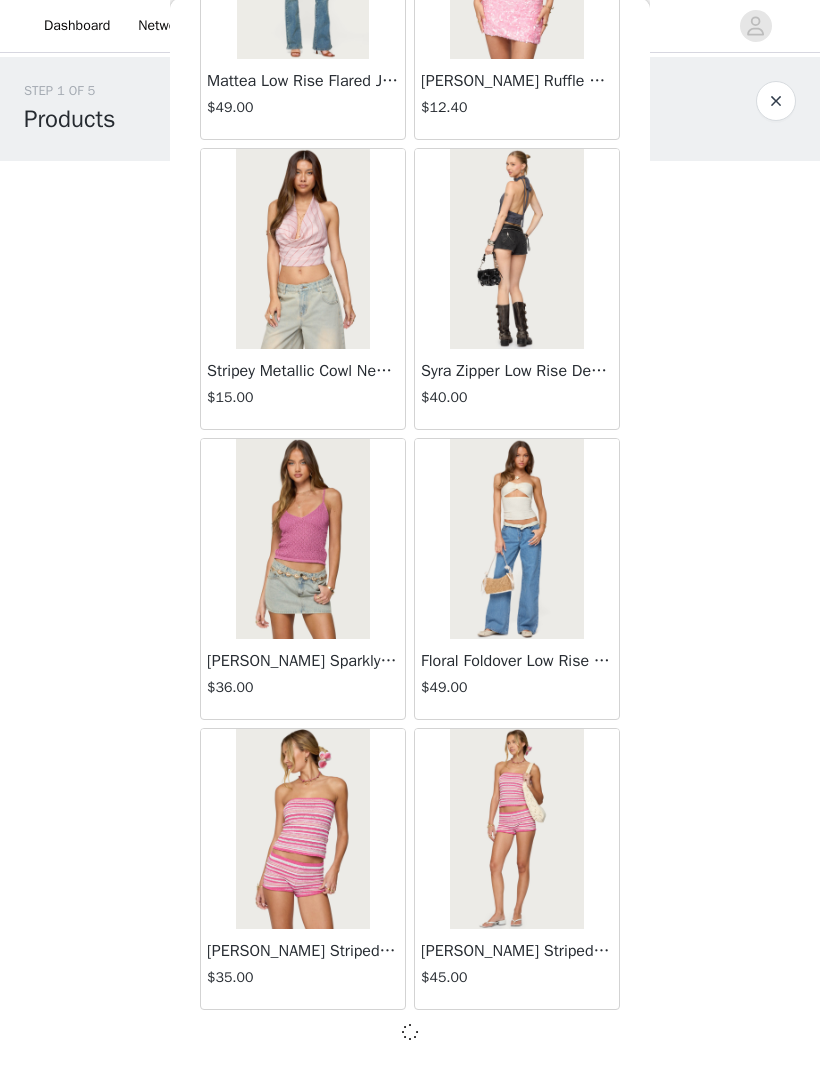 scroll, scrollTop: 7781, scrollLeft: 0, axis: vertical 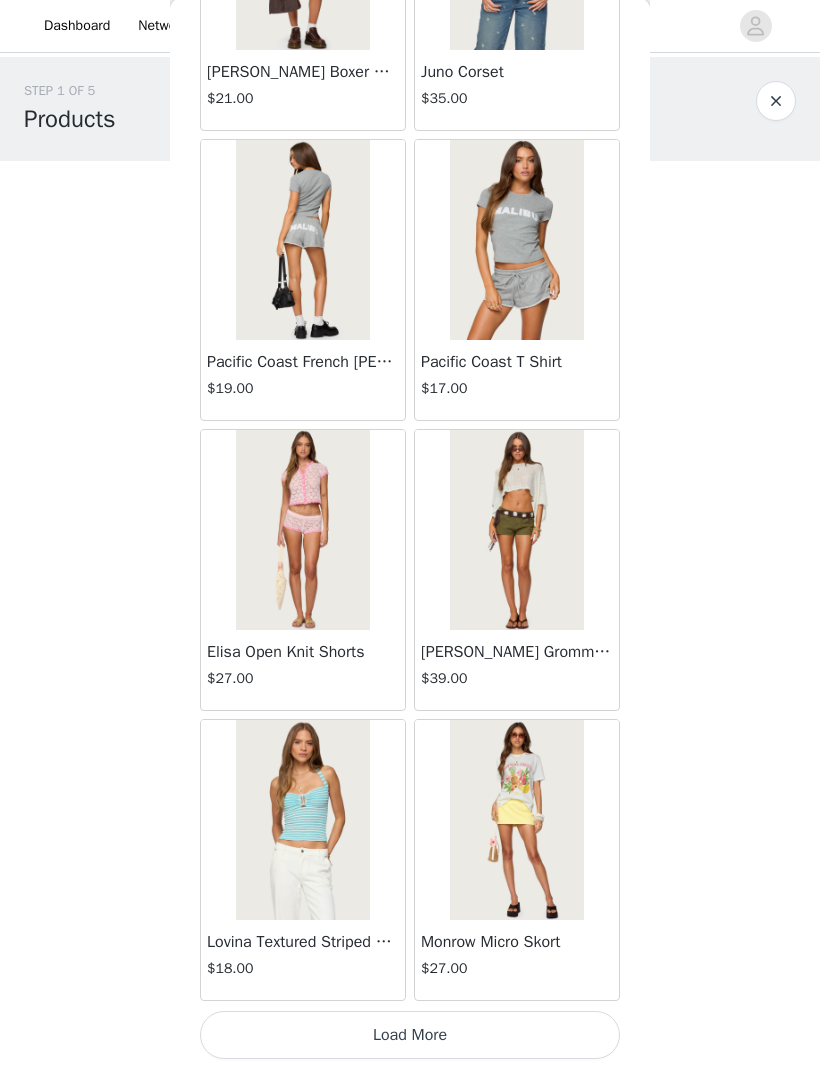 click on "Load More" at bounding box center [410, 1036] 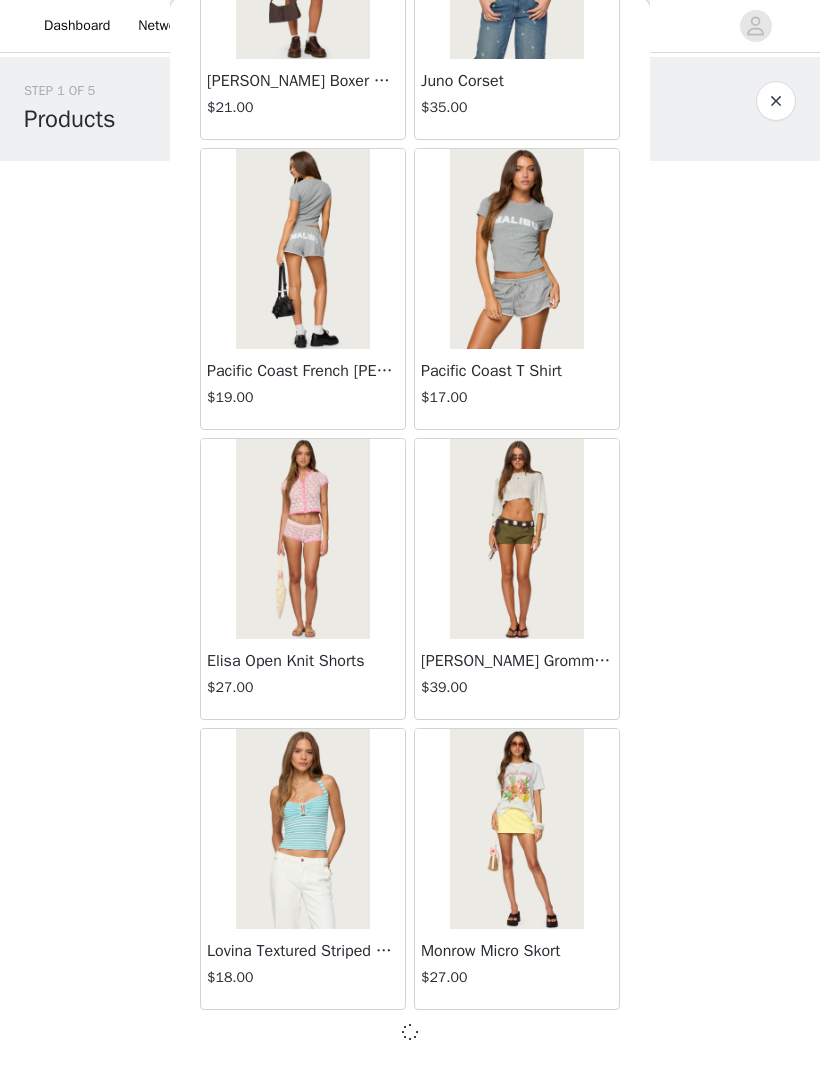 scroll, scrollTop: 10681, scrollLeft: 0, axis: vertical 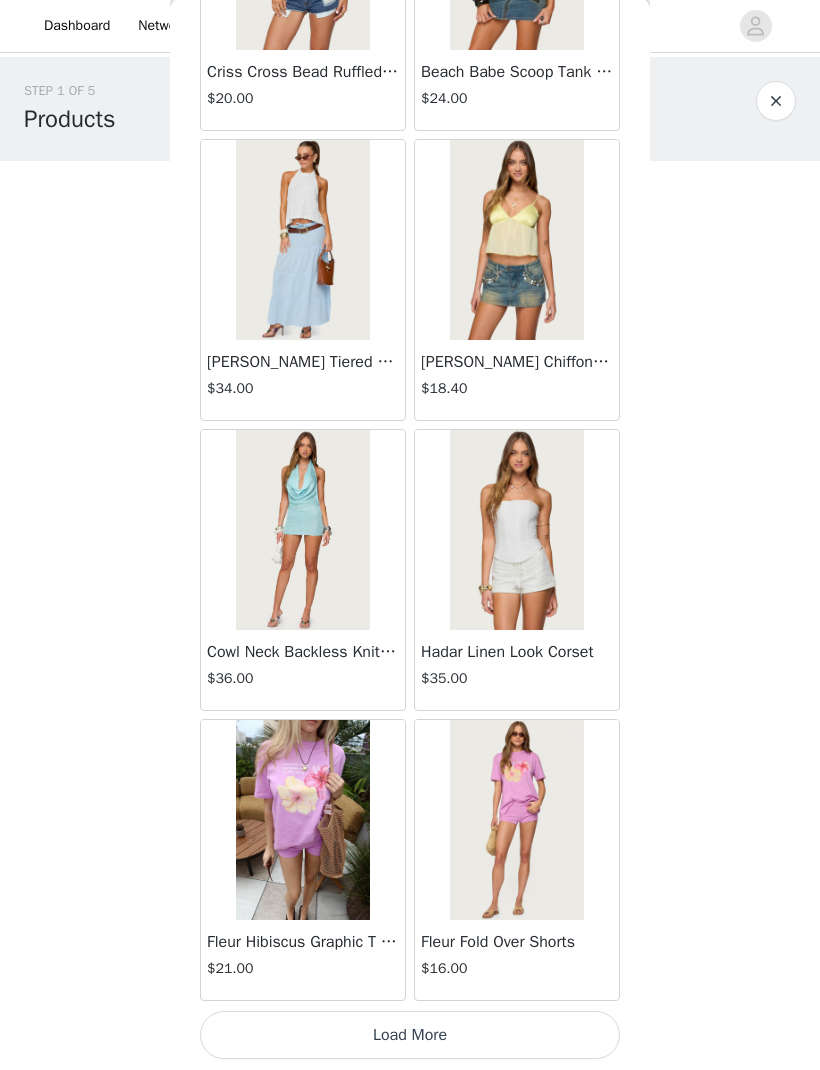 click on "Load More" at bounding box center [410, 1036] 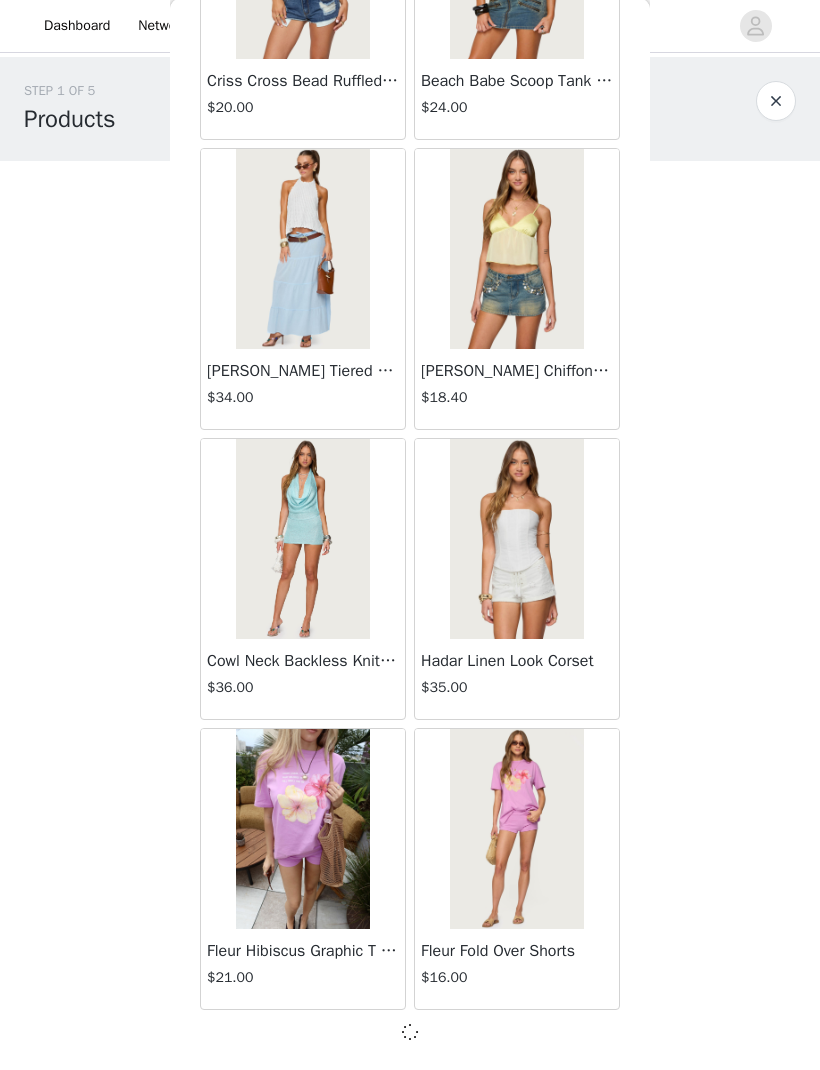 scroll, scrollTop: 13581, scrollLeft: 0, axis: vertical 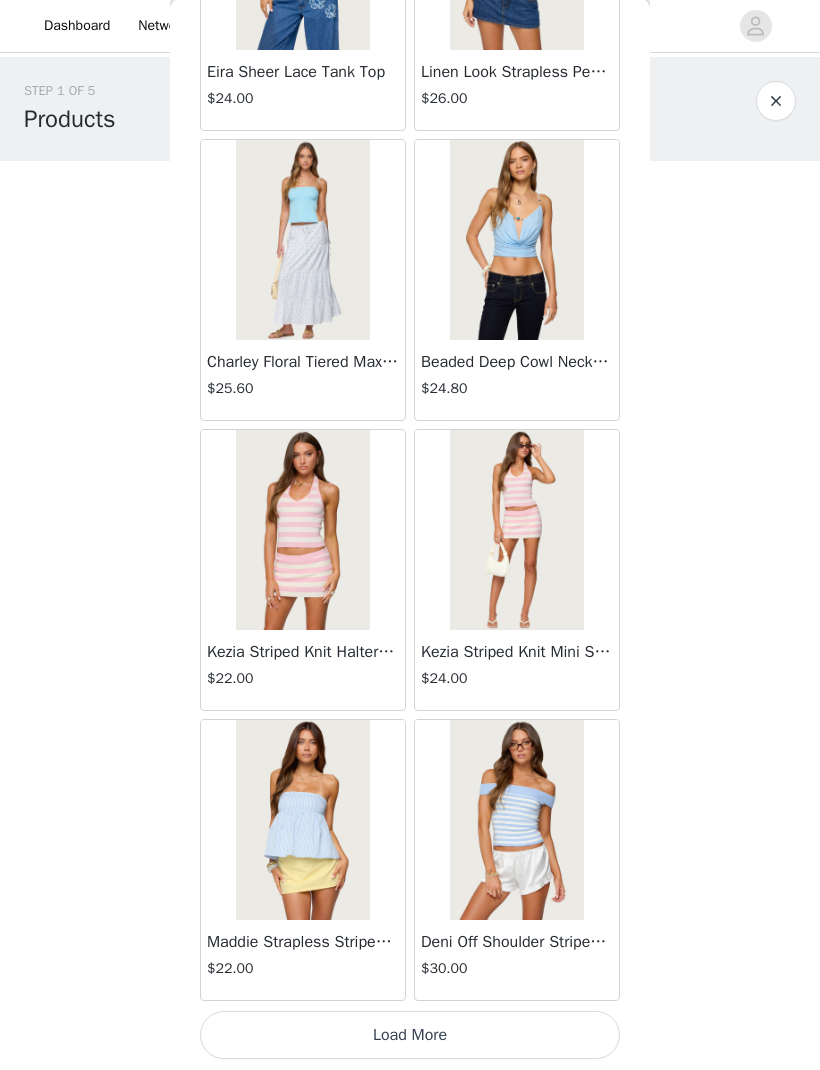 click on "Load More" at bounding box center (410, 1036) 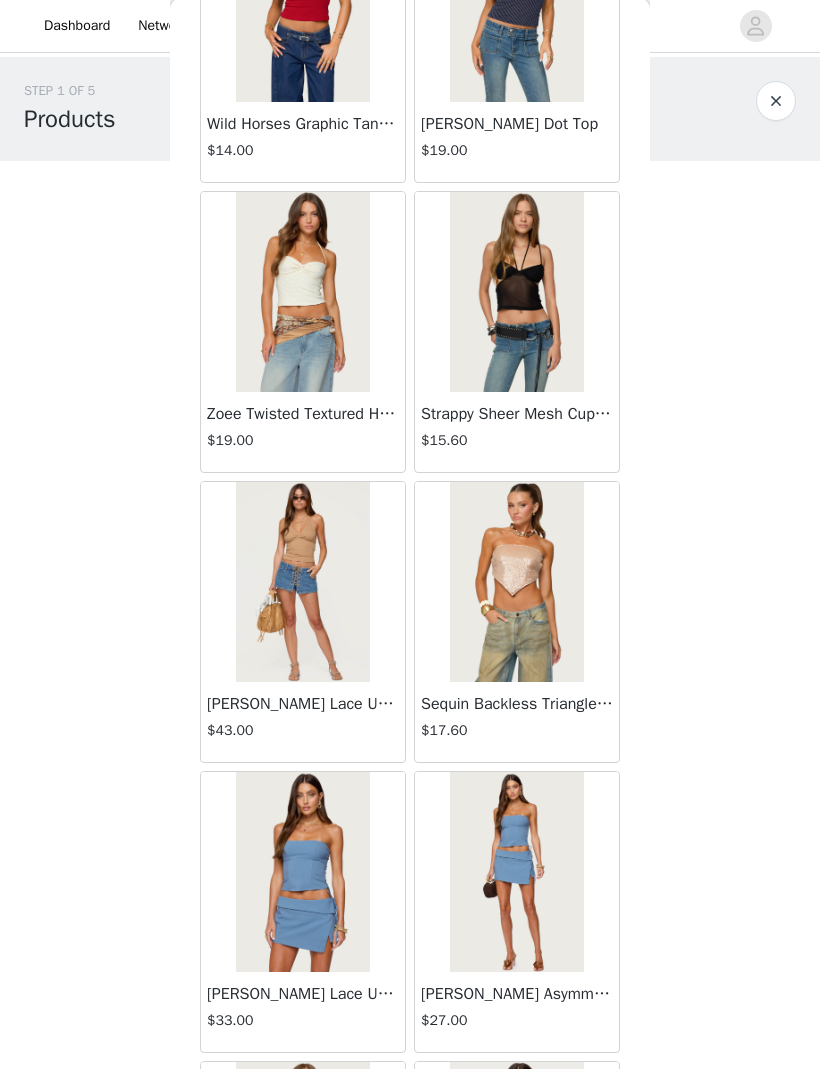 scroll, scrollTop: 18464, scrollLeft: 0, axis: vertical 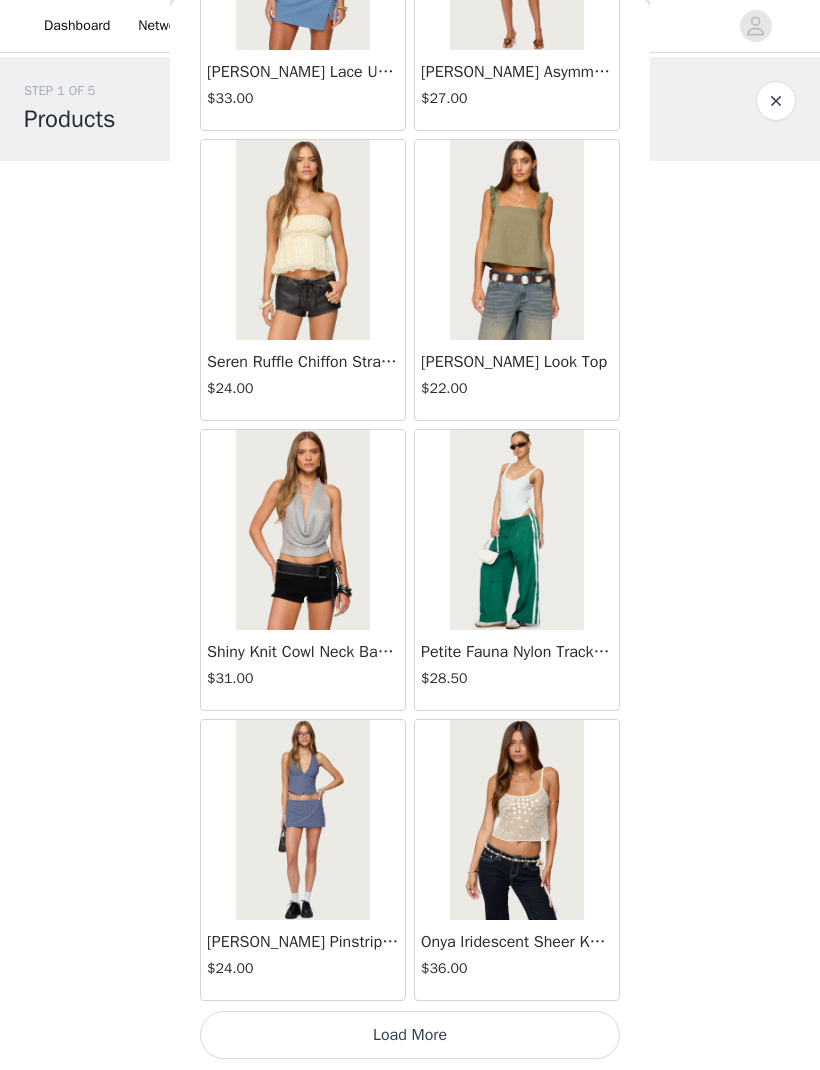 click on "Load More" at bounding box center [410, 1036] 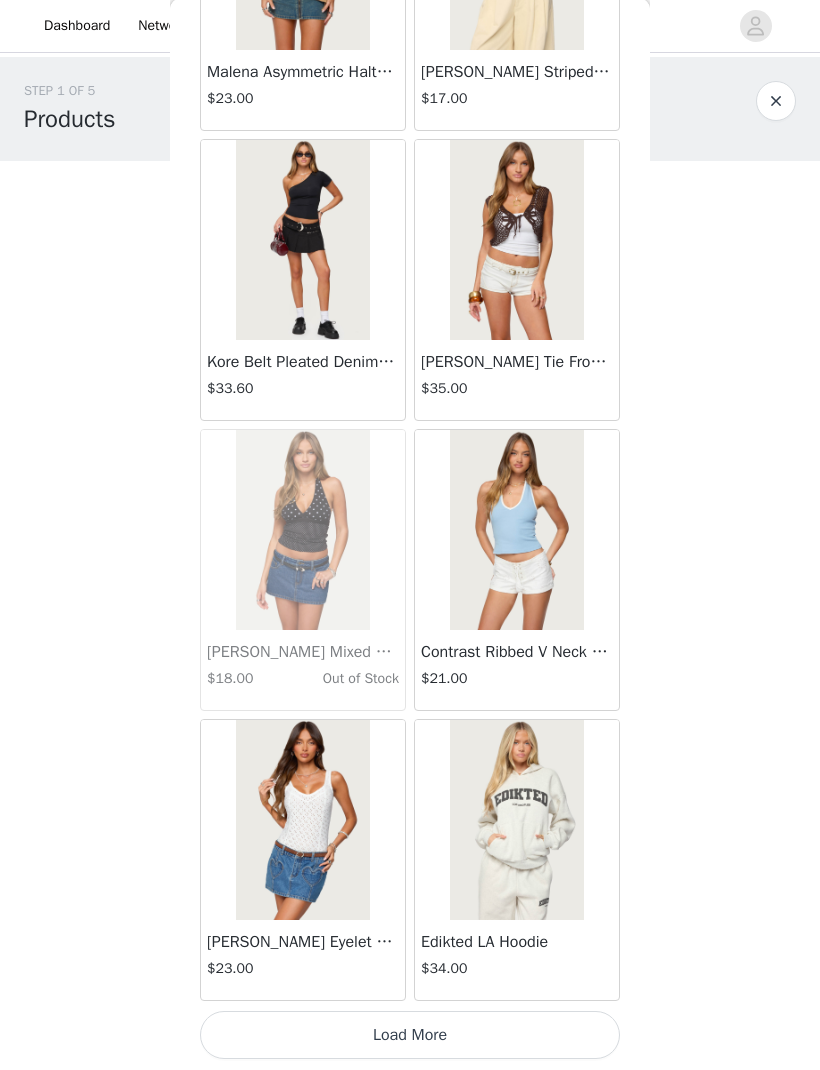 click on "Load More" at bounding box center [410, 1036] 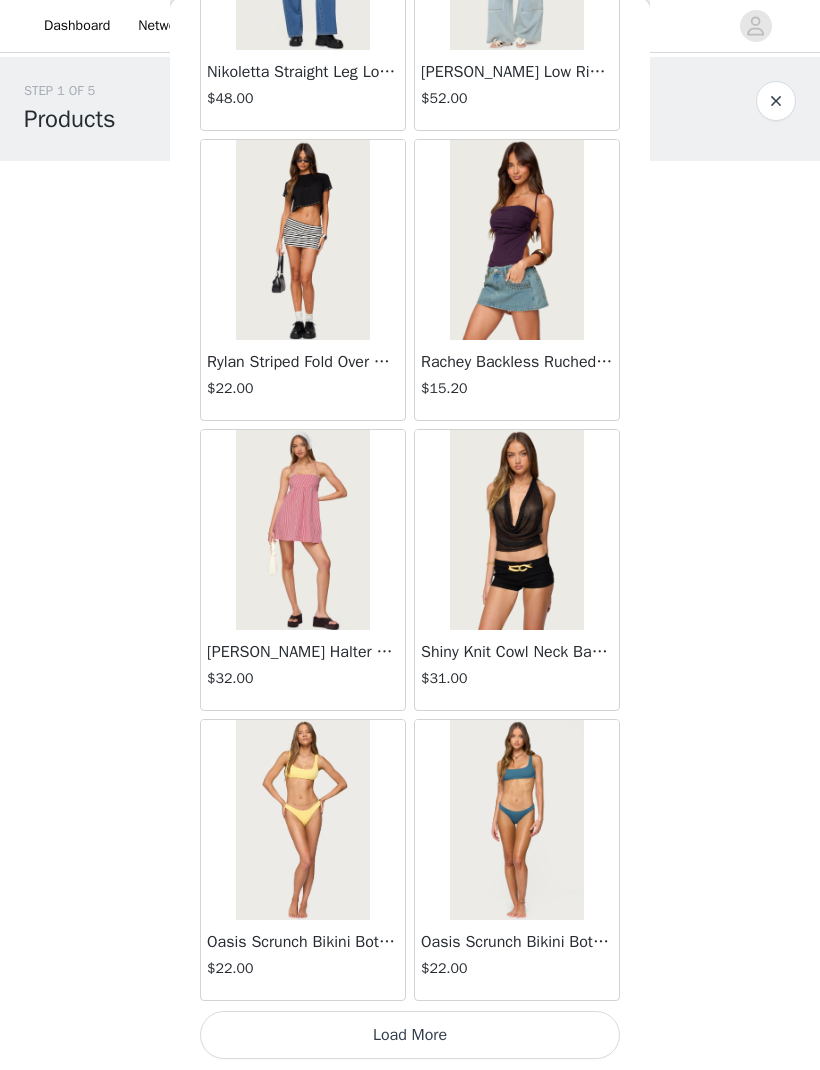 click on "Load More" at bounding box center [410, 1036] 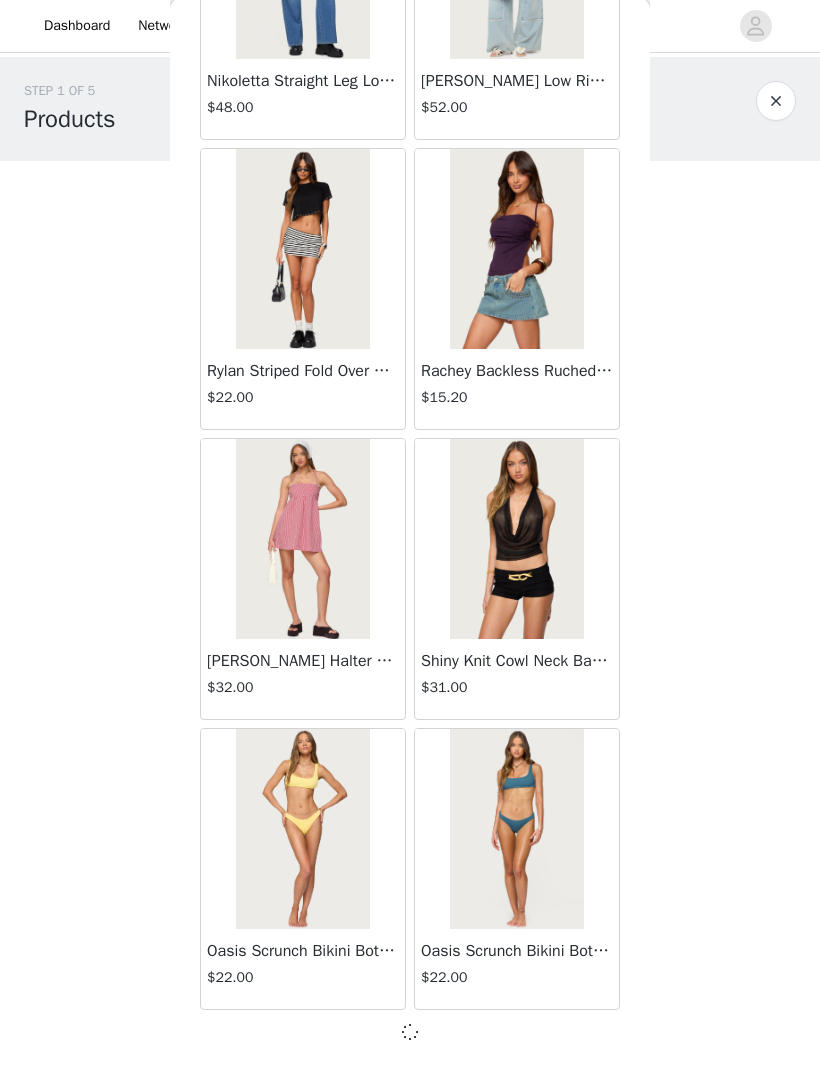 scroll, scrollTop: 25181, scrollLeft: 0, axis: vertical 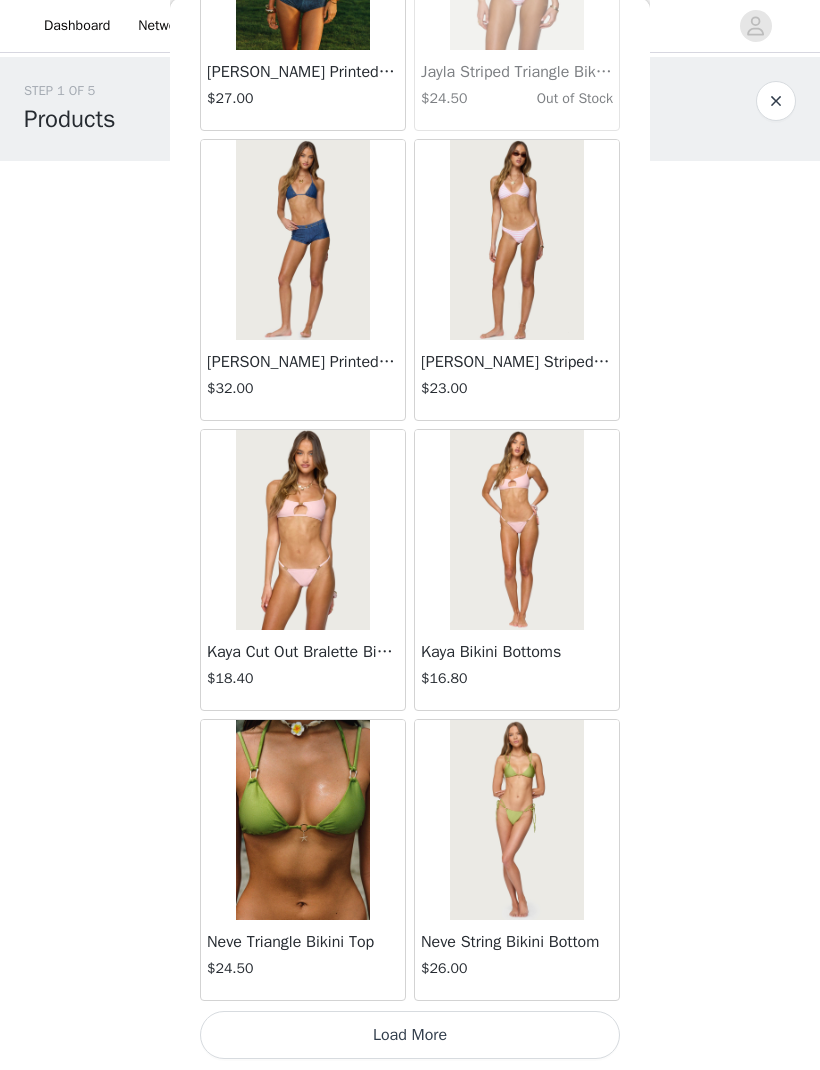click on "Load More" at bounding box center (410, 1036) 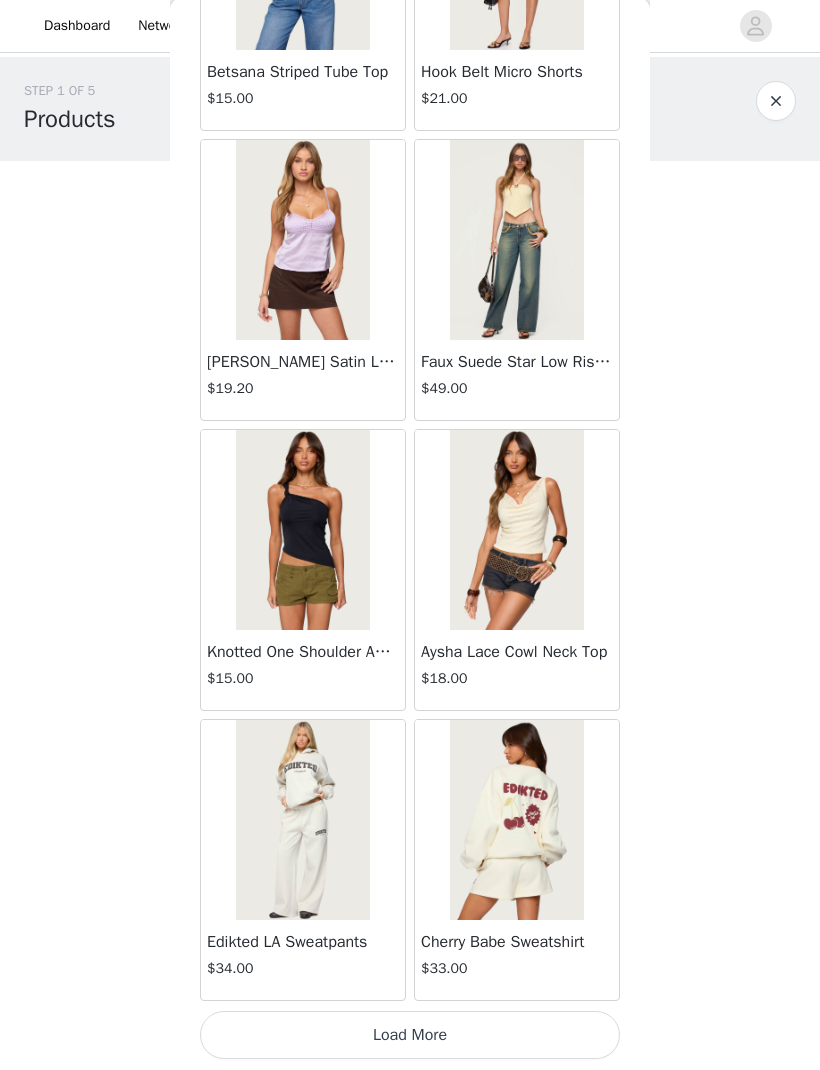 click on "Load More" at bounding box center (410, 1036) 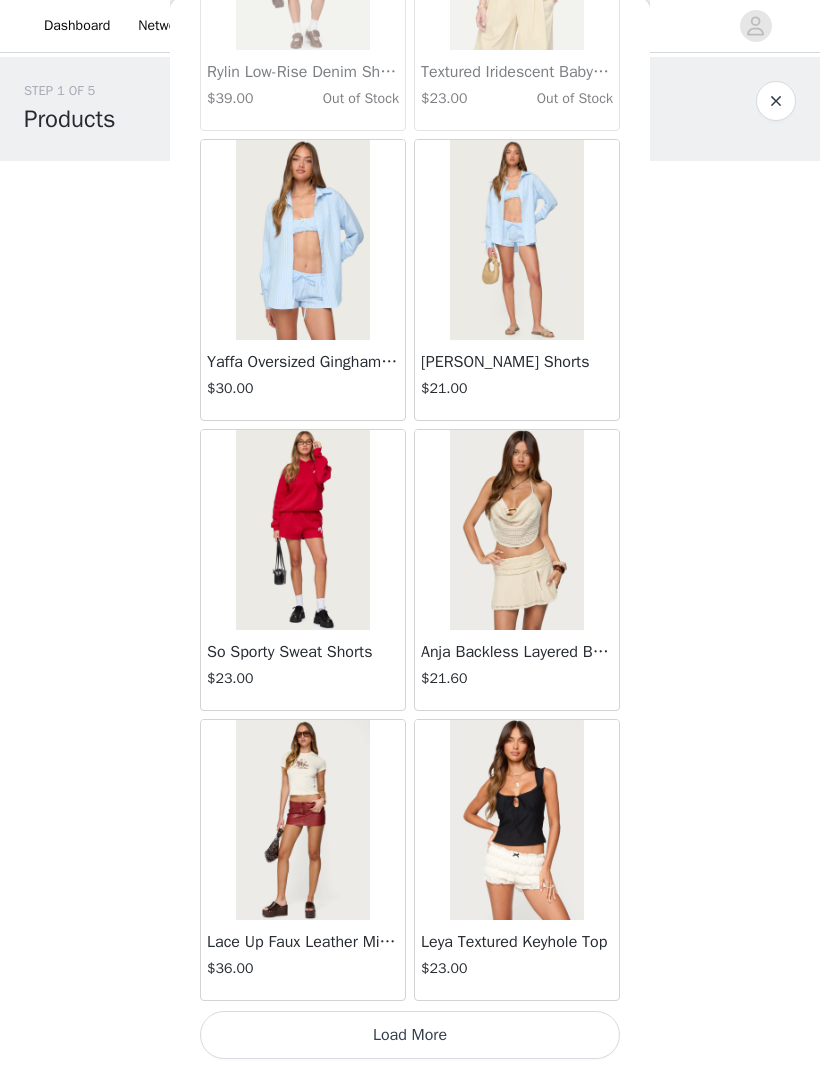 click on "Load More" at bounding box center [410, 1036] 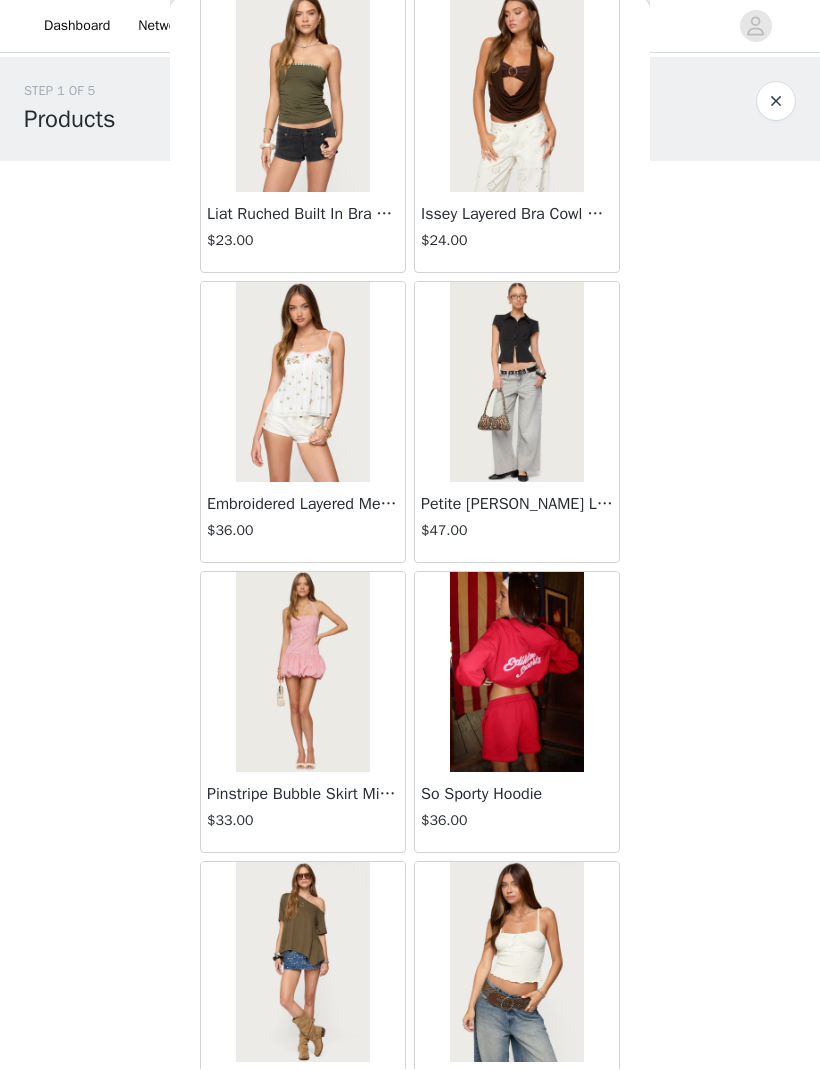 scroll, scrollTop: 35785, scrollLeft: 0, axis: vertical 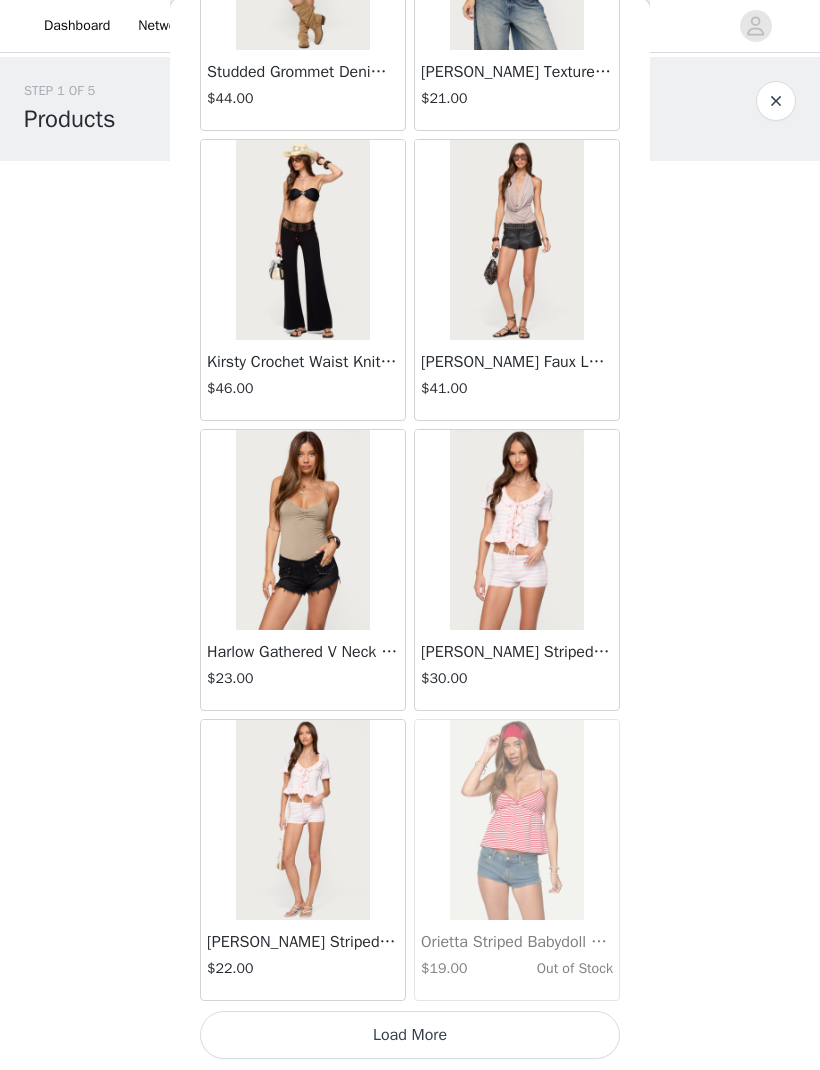 click on "Load More" at bounding box center (410, 1036) 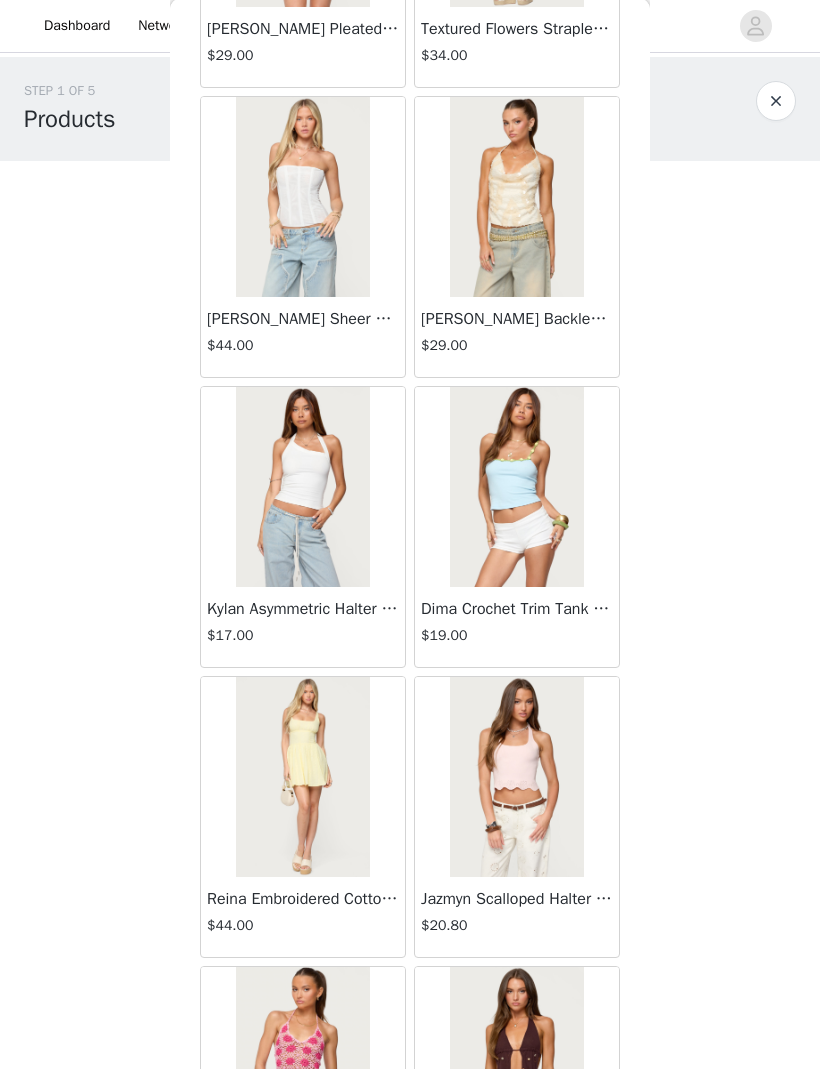 scroll, scrollTop: 38575, scrollLeft: 0, axis: vertical 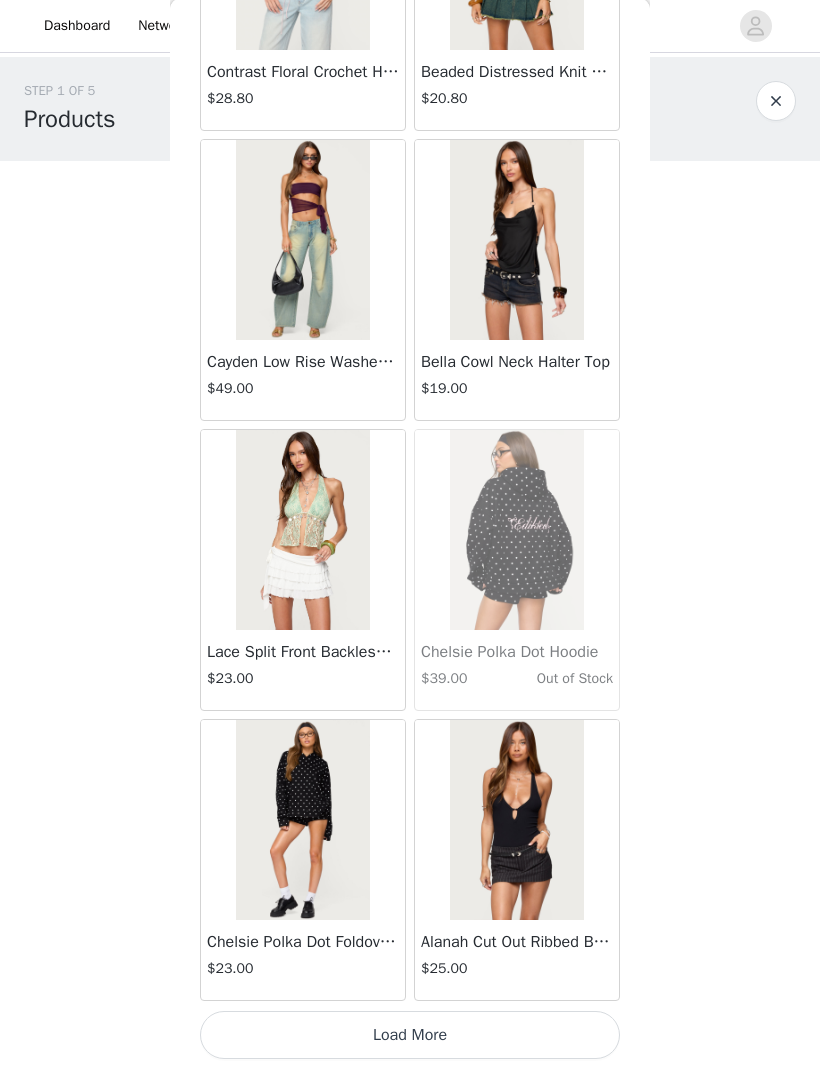 click on "Load More" at bounding box center (410, 1036) 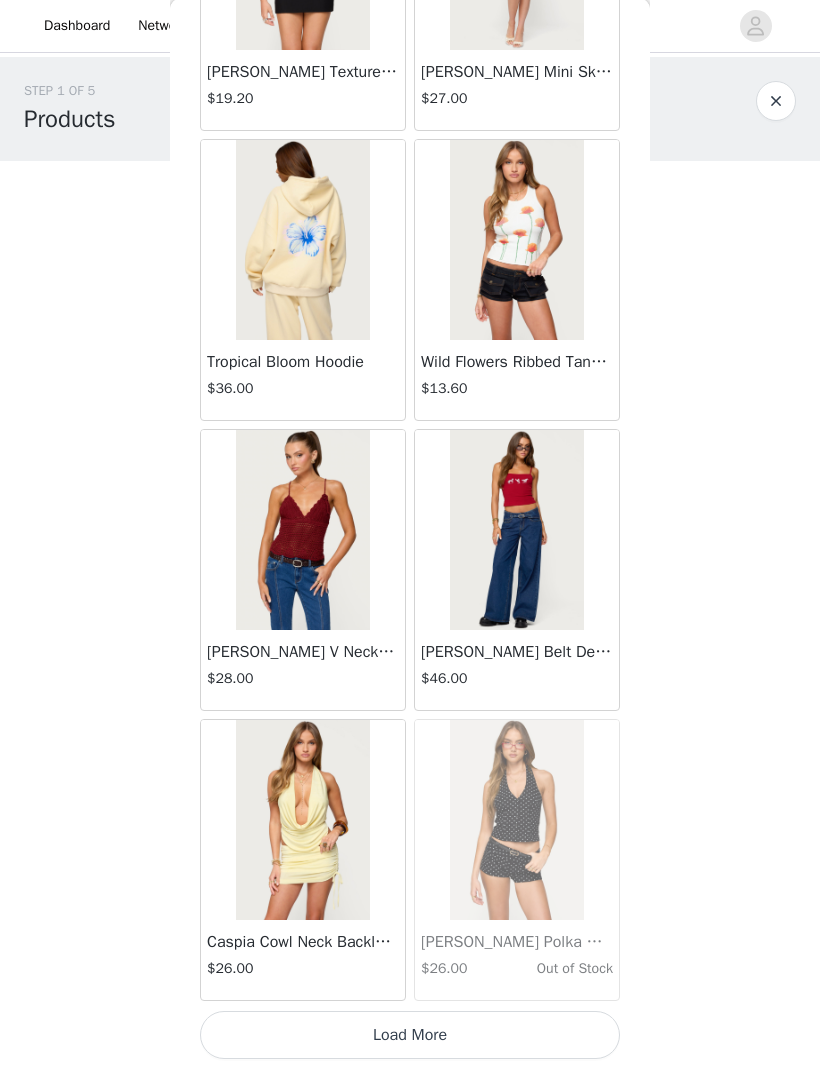 click on "Load More" at bounding box center [410, 1036] 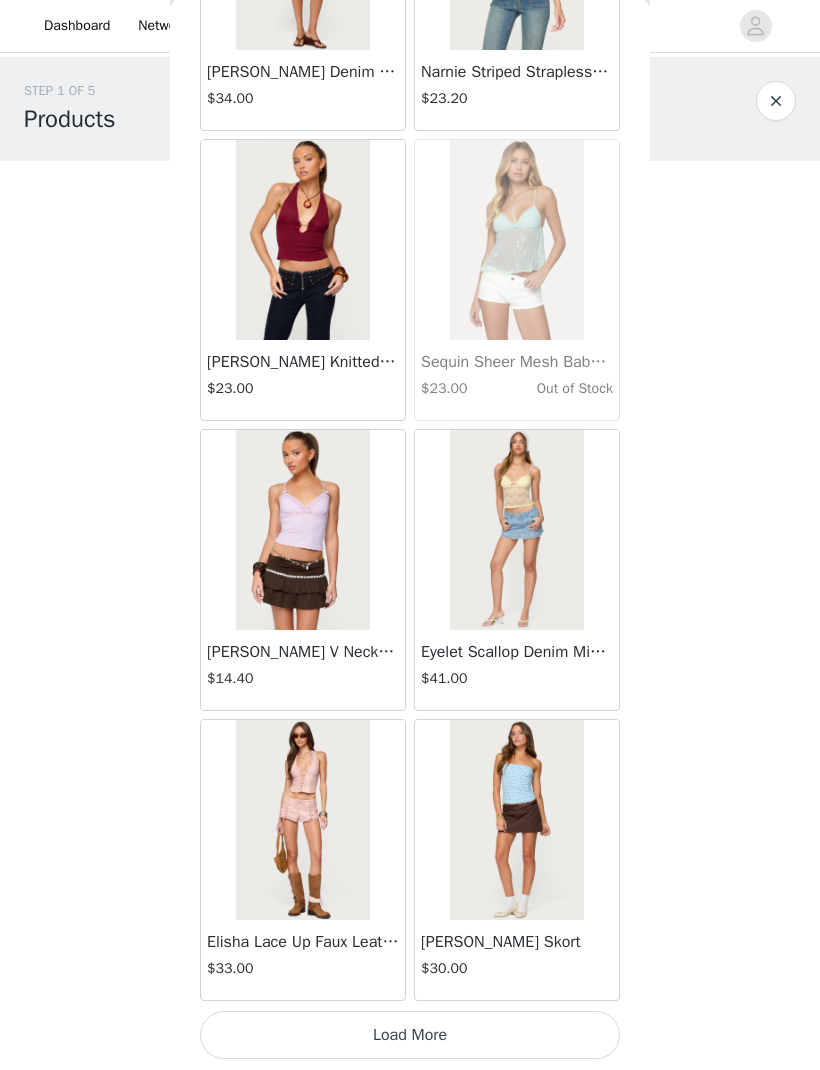 click on "Load More" at bounding box center [410, 1036] 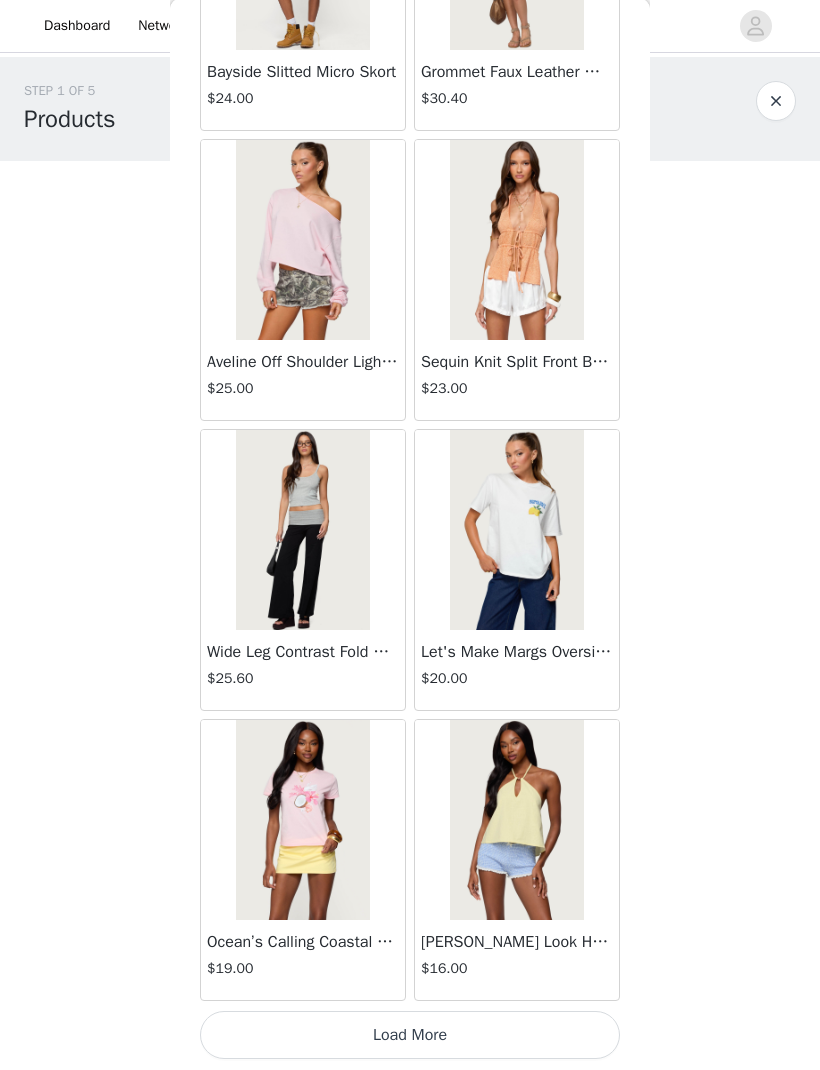 click on "Load More" at bounding box center (410, 1036) 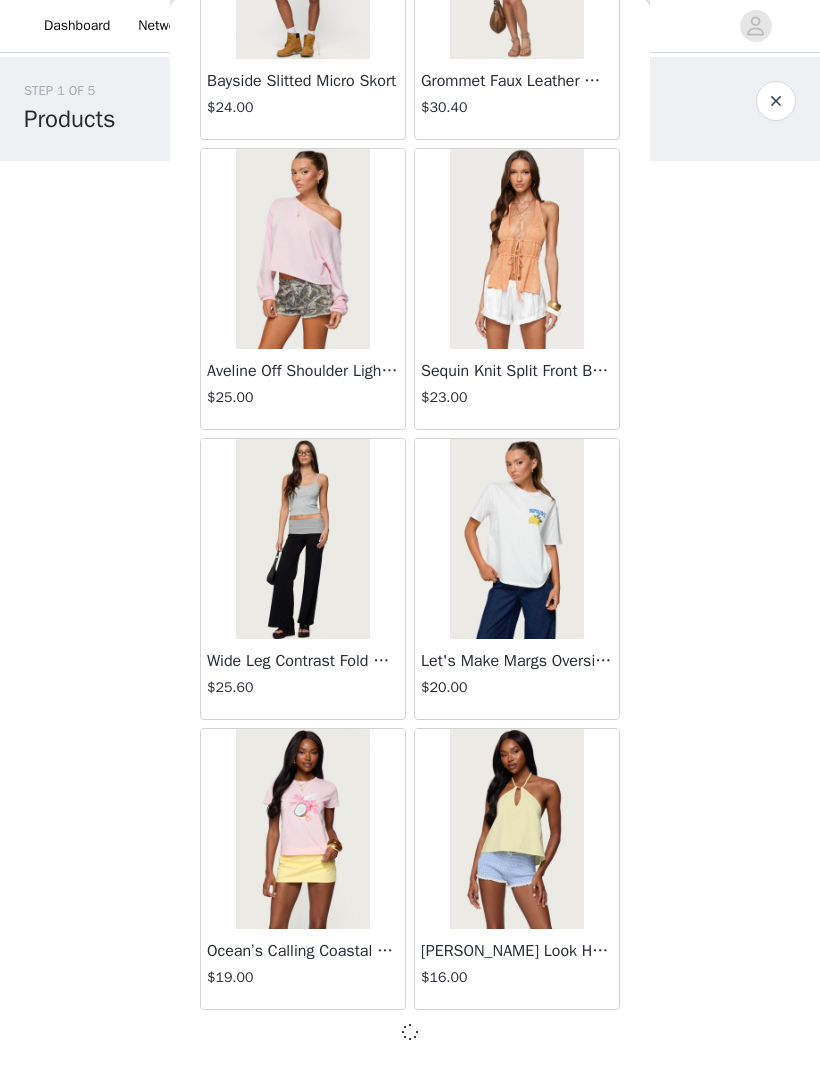 scroll, scrollTop: 48381, scrollLeft: 0, axis: vertical 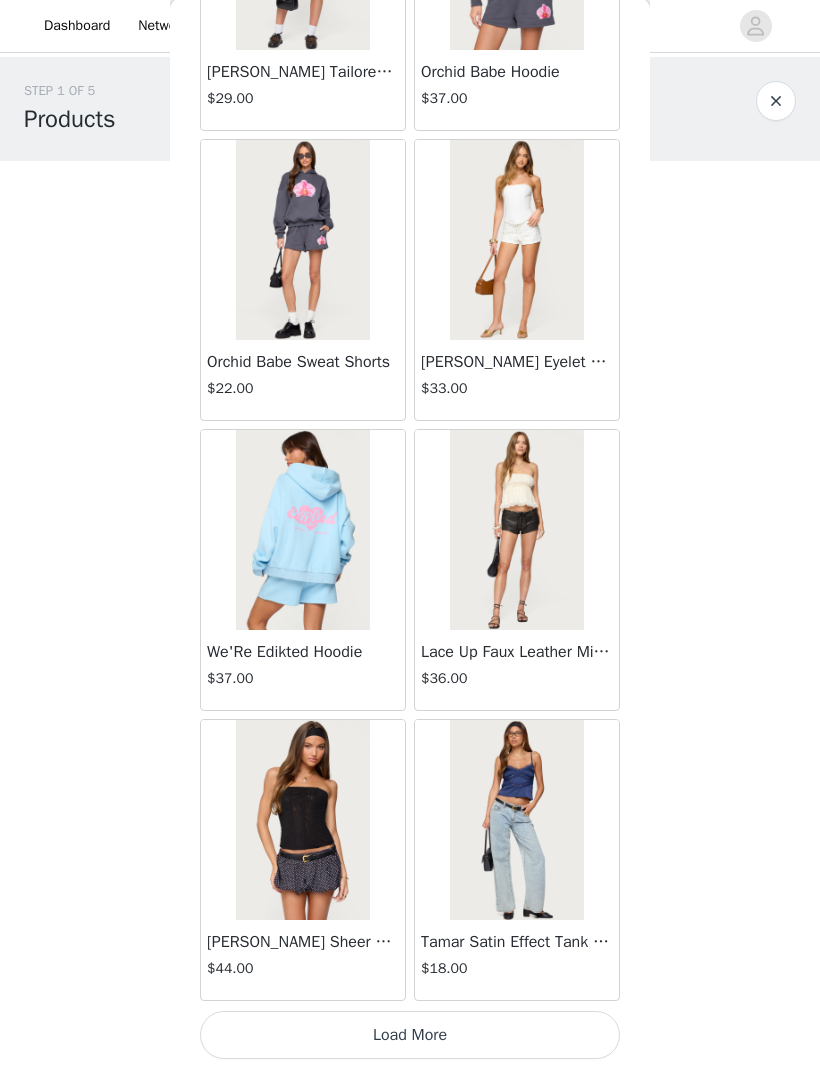 click on "Load More" at bounding box center (410, 1036) 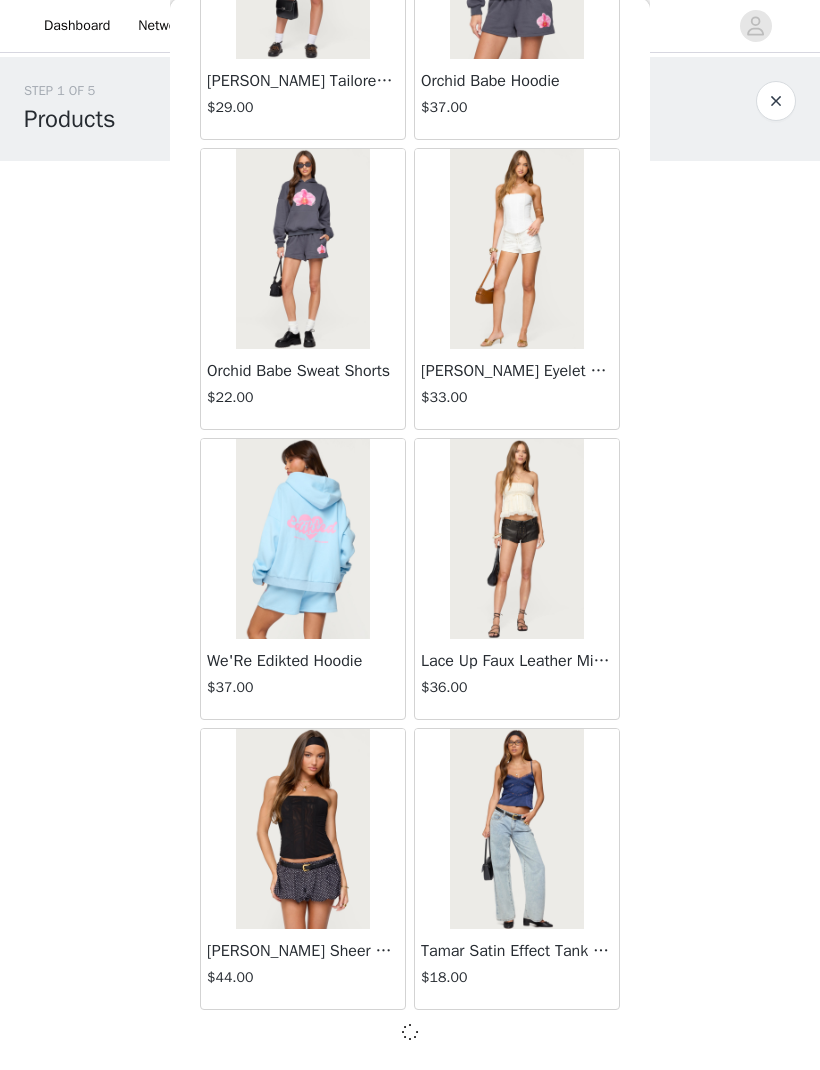 scroll, scrollTop: 51281, scrollLeft: 0, axis: vertical 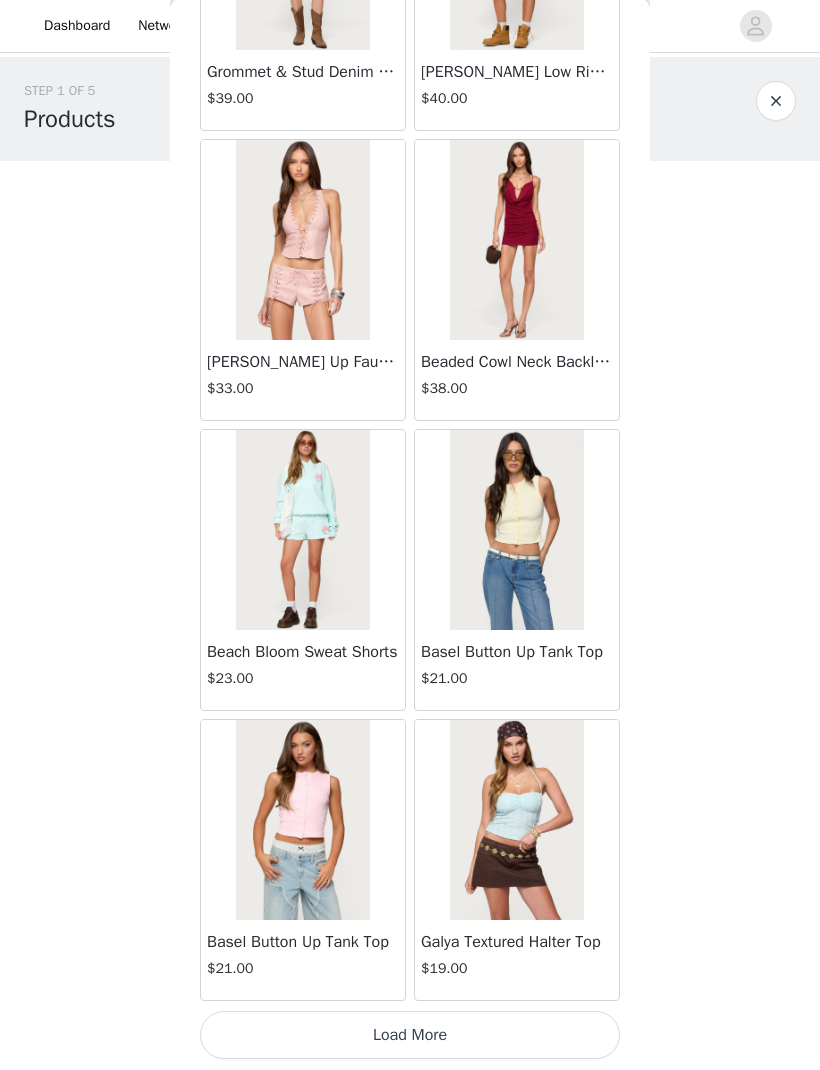 click on "Load More" at bounding box center [410, 1036] 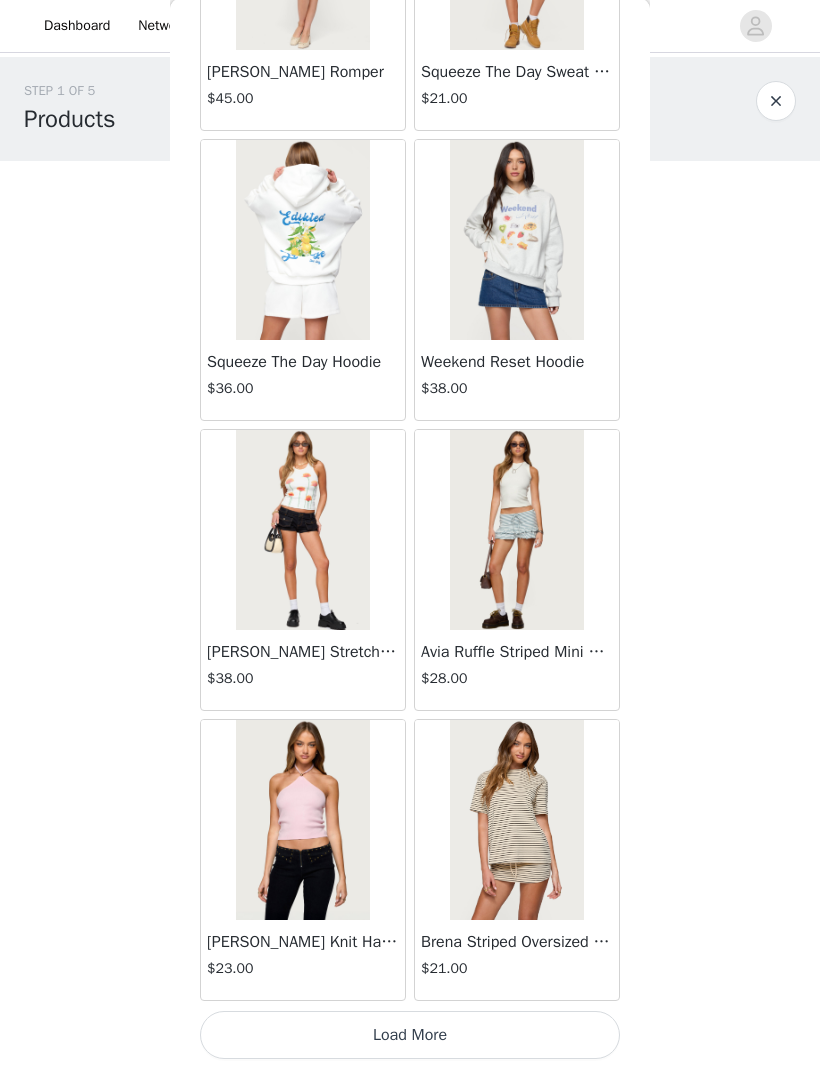 click on "Load More" at bounding box center [410, 1036] 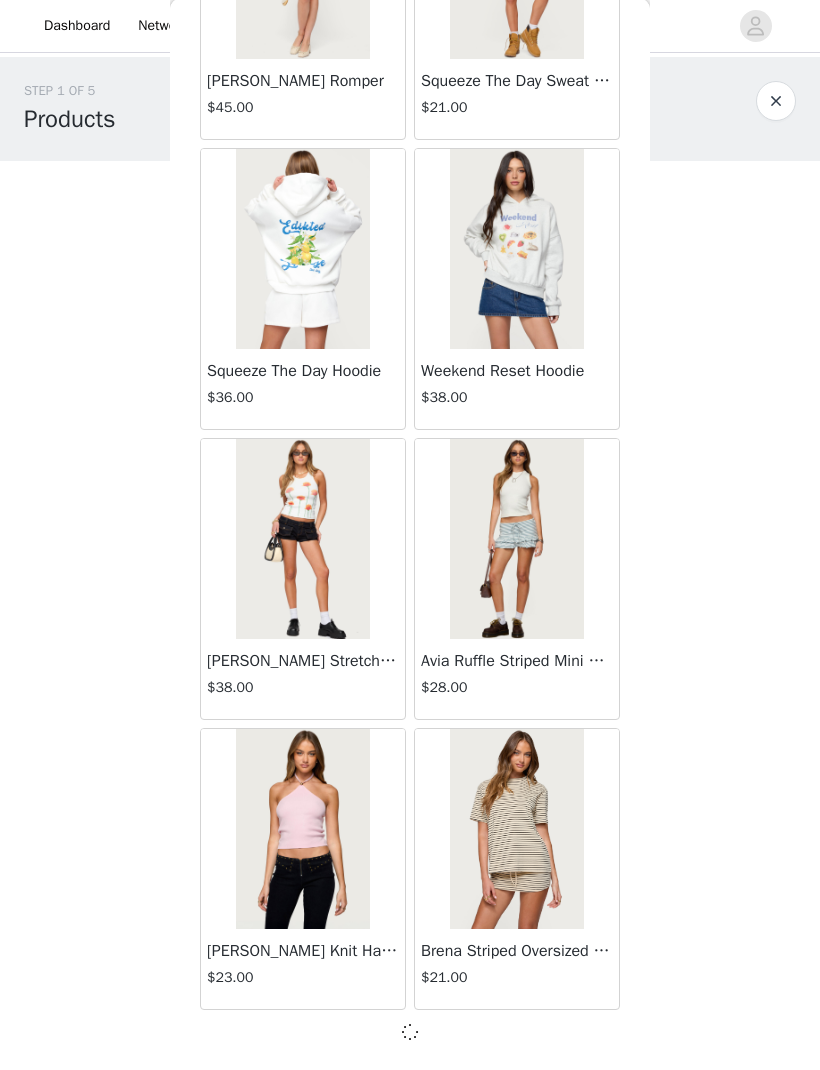 scroll, scrollTop: 57081, scrollLeft: 0, axis: vertical 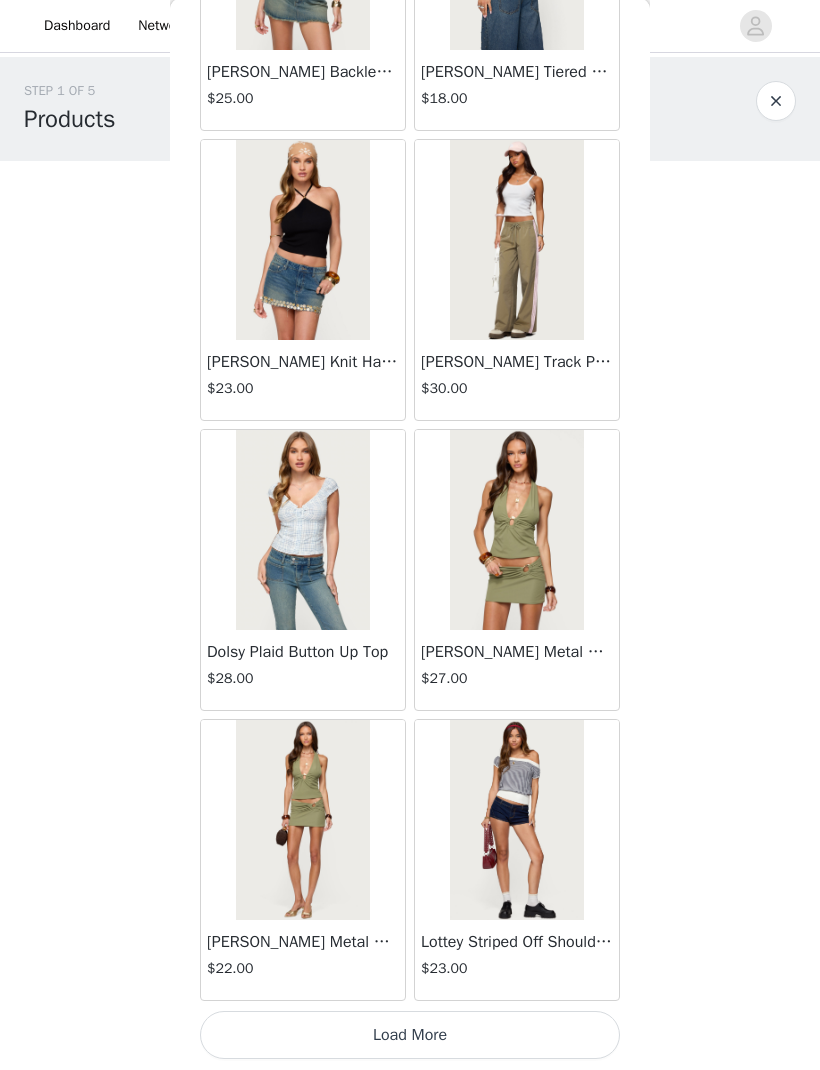 click on "Load More" at bounding box center (410, 1036) 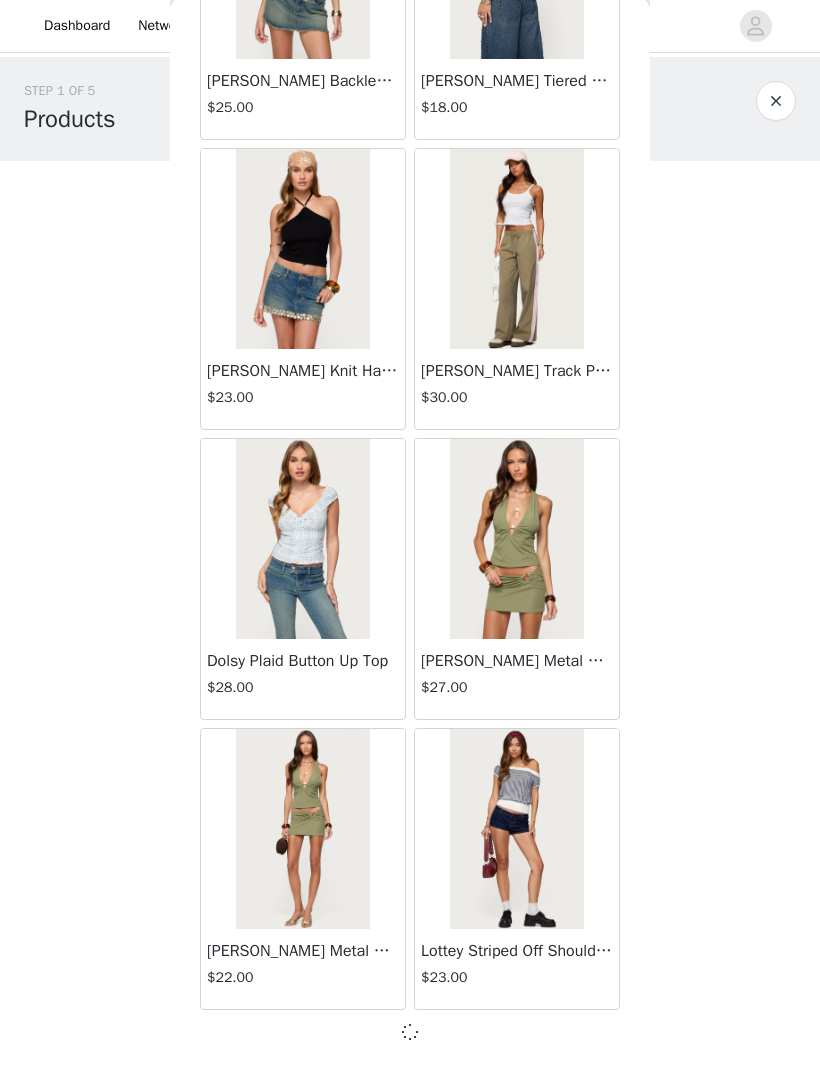 scroll, scrollTop: 59981, scrollLeft: 0, axis: vertical 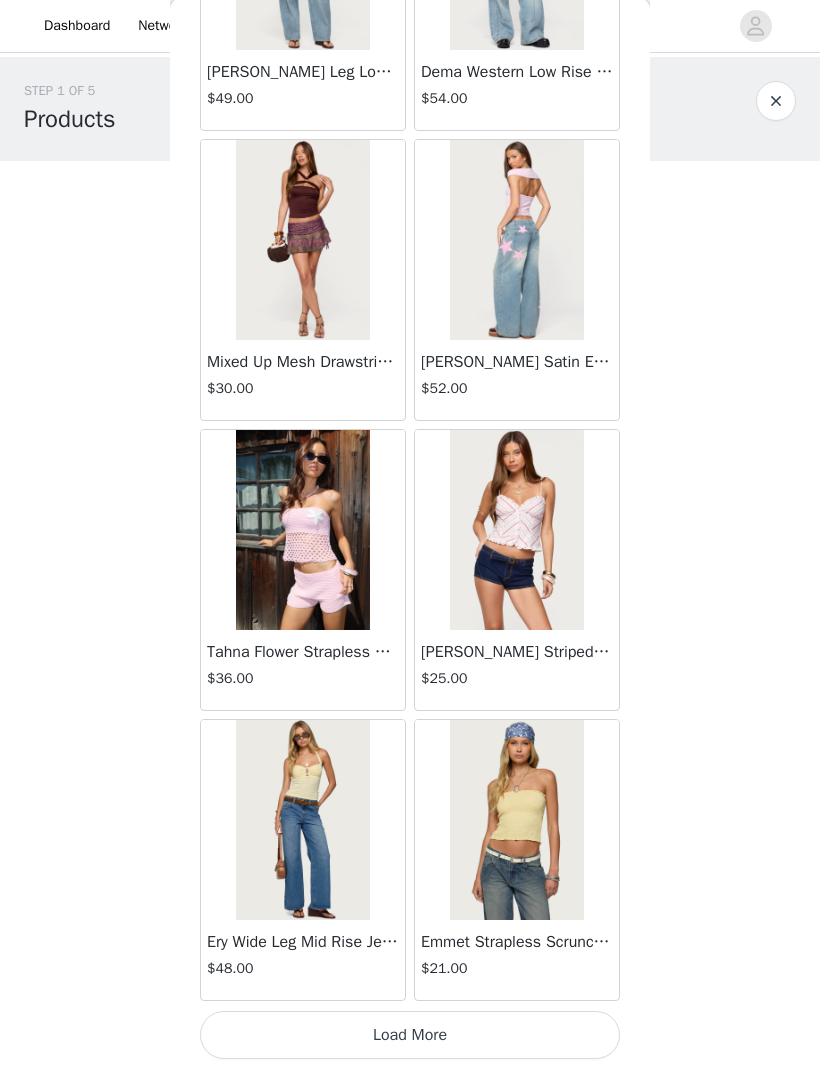 click on "Load More" at bounding box center [410, 1036] 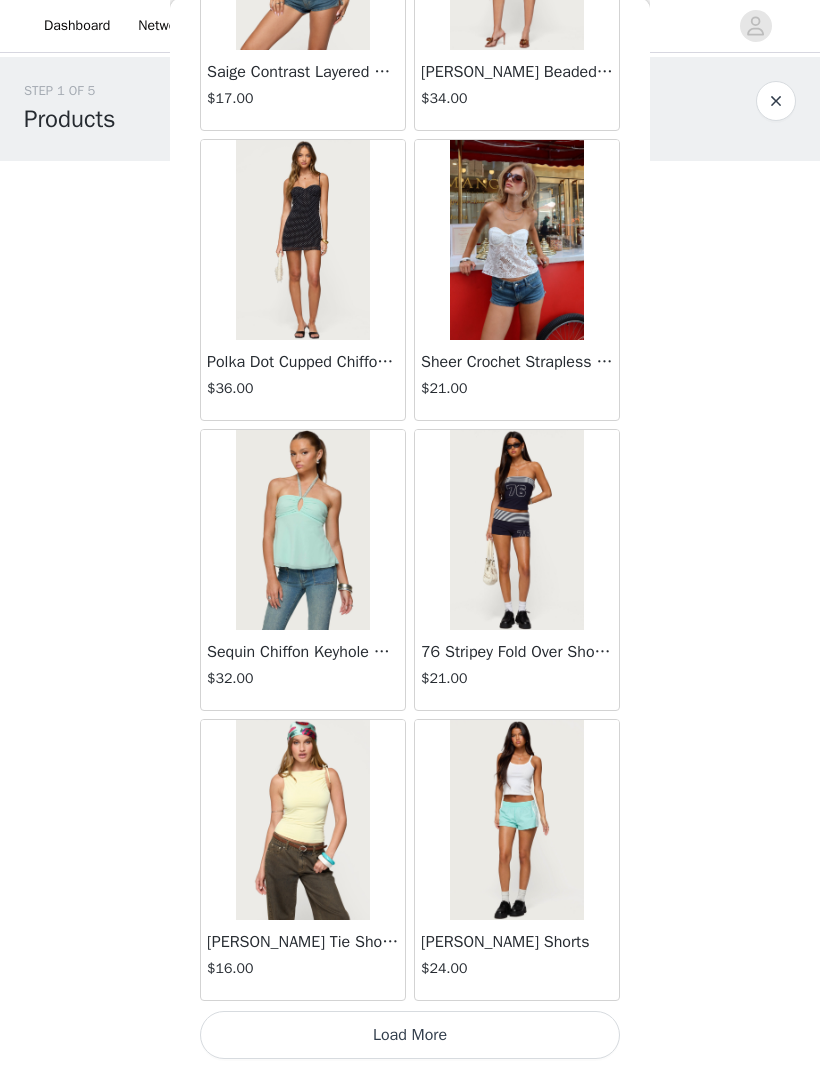 click on "Load More" at bounding box center [410, 1036] 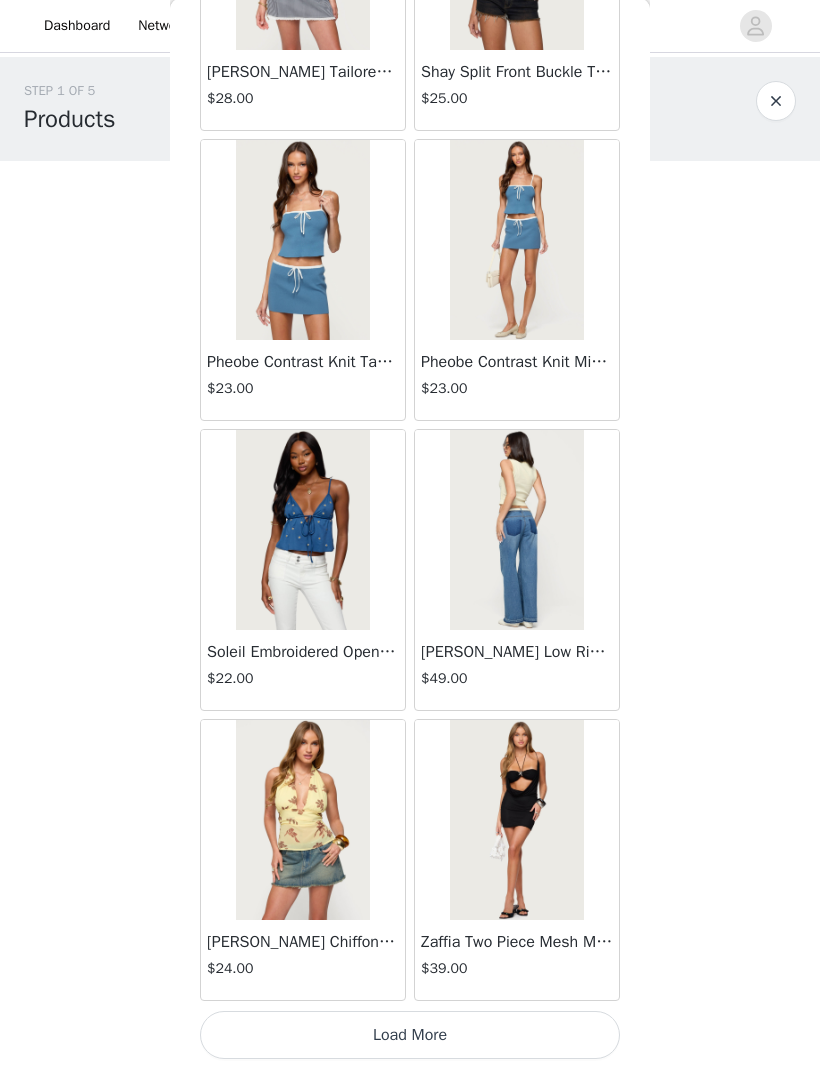 click on "Load More" at bounding box center [410, 1036] 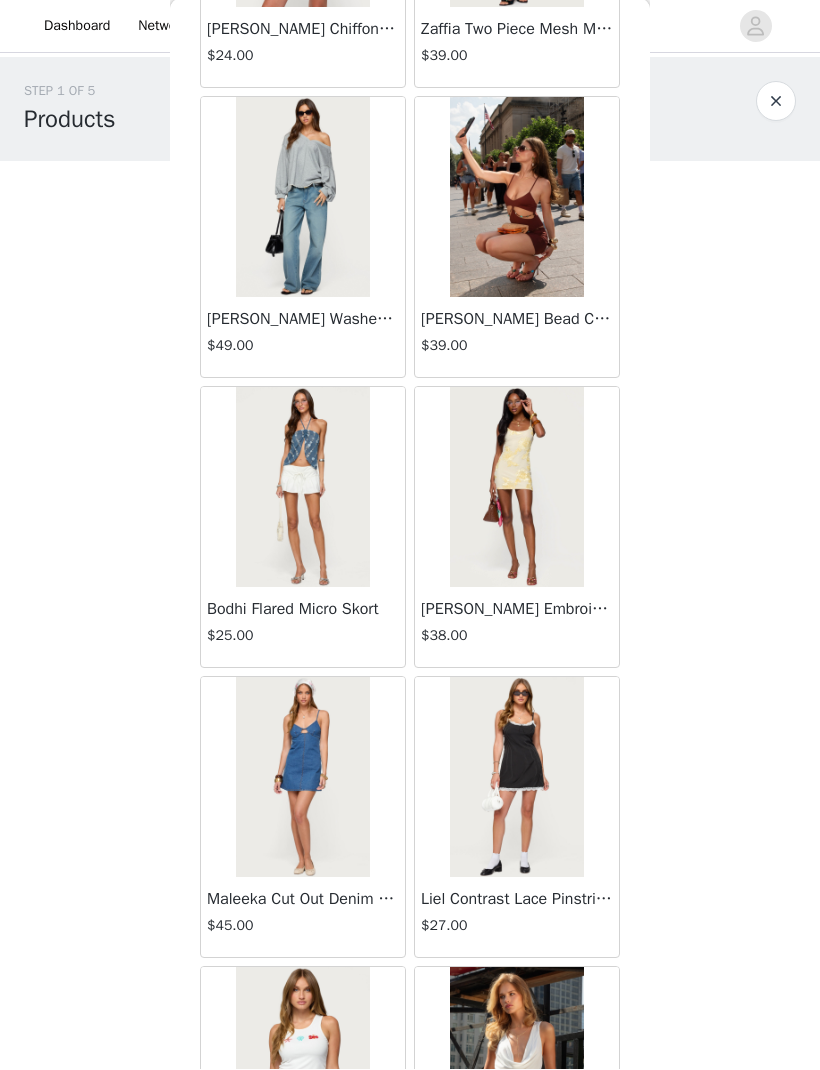 scroll, scrollTop: 69604, scrollLeft: 0, axis: vertical 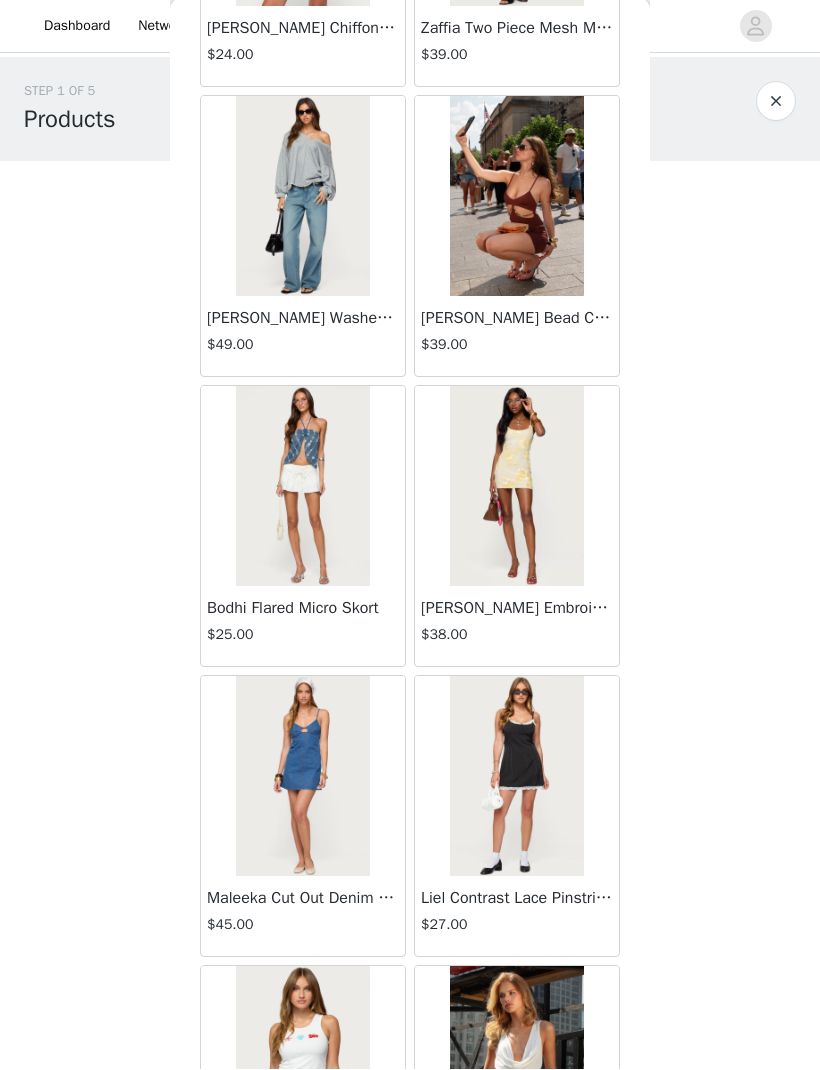 click on "[PERSON_NAME] Washed Low Rise Jeans" at bounding box center [303, 319] 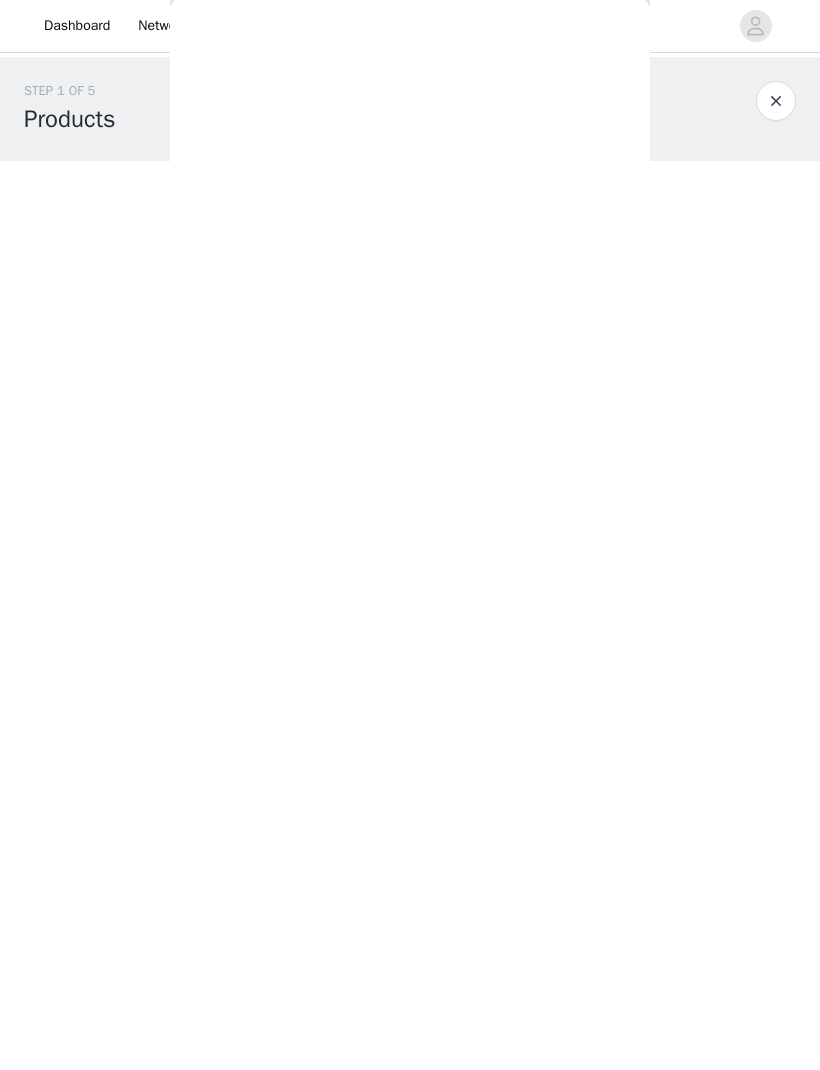 scroll, scrollTop: 0, scrollLeft: 0, axis: both 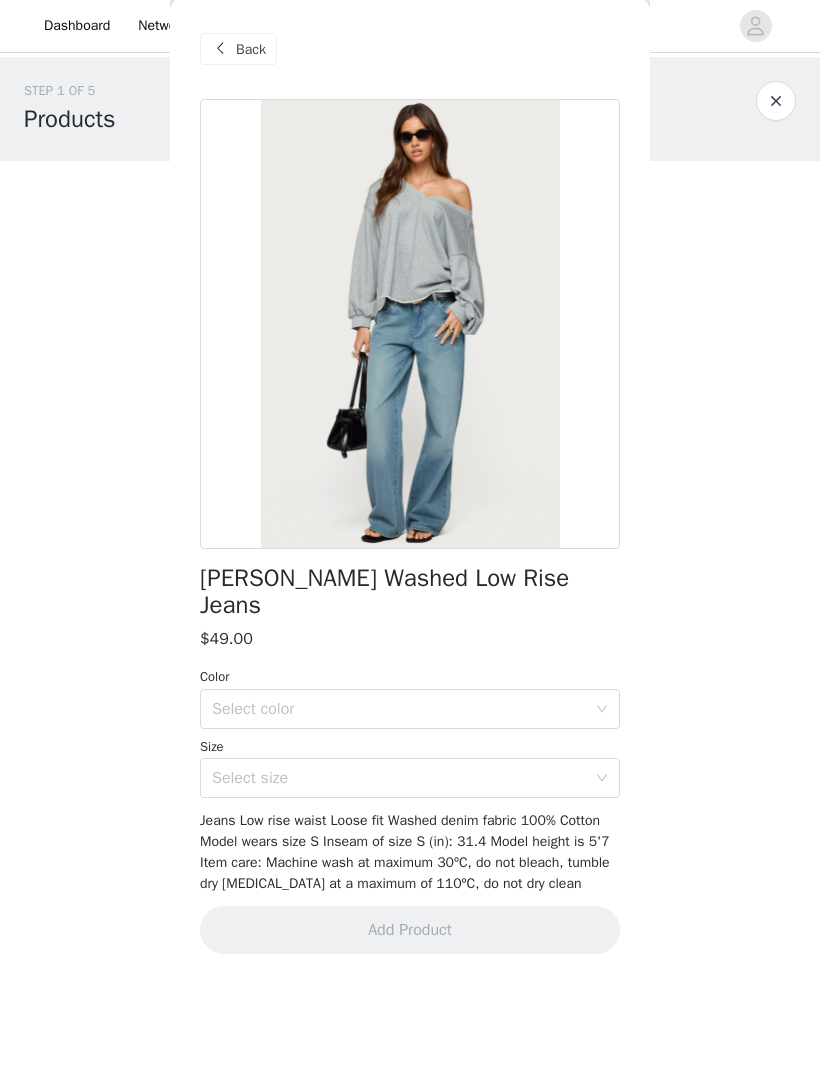click on "Back" at bounding box center [251, 50] 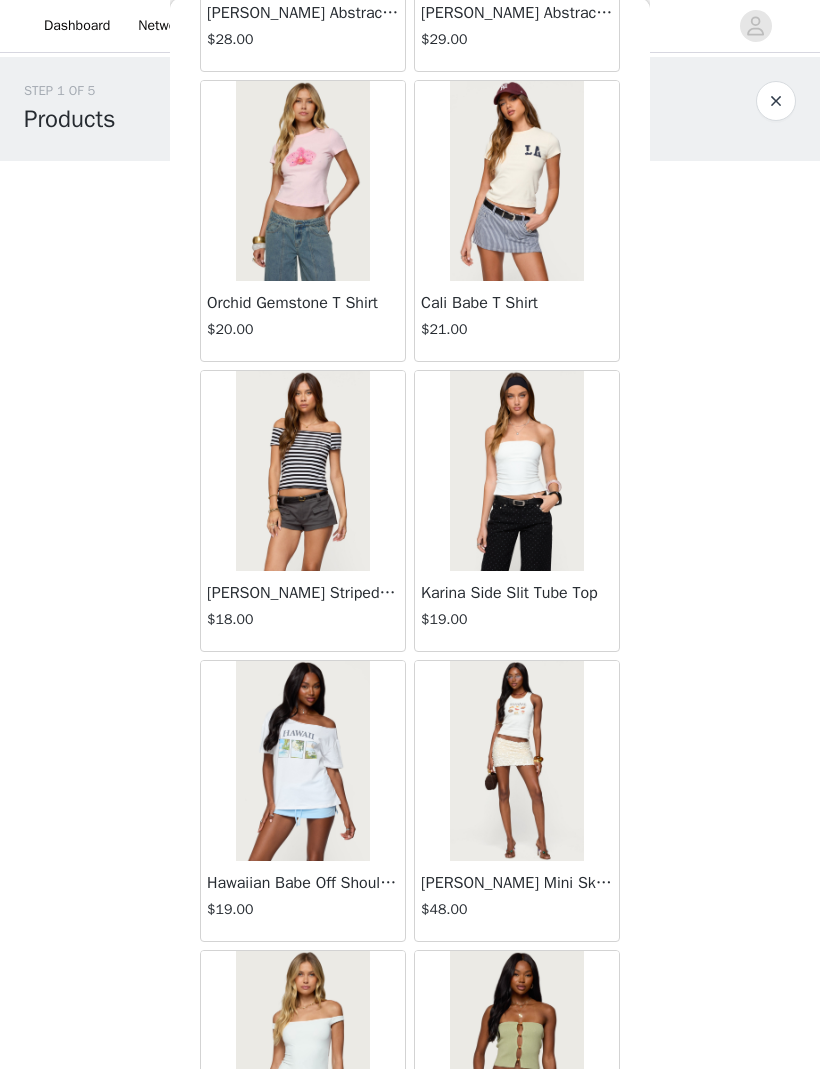 scroll, scrollTop: 71360, scrollLeft: 0, axis: vertical 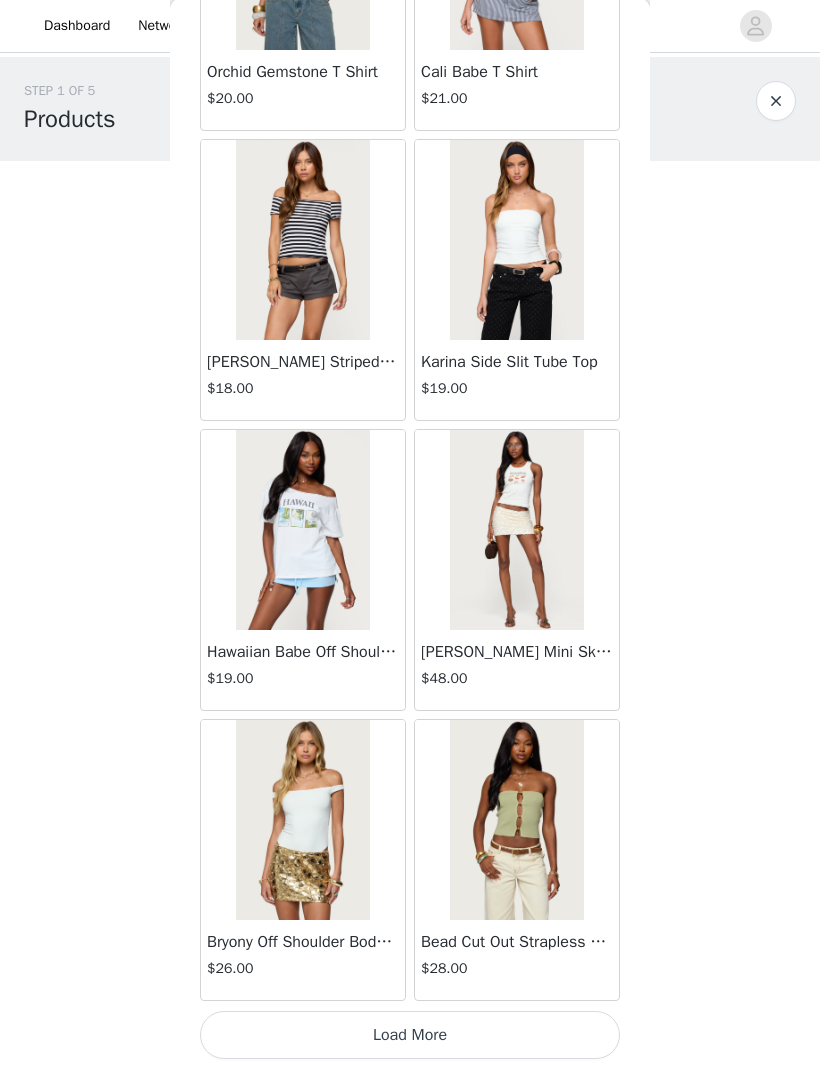 click on "Load More" at bounding box center [410, 1036] 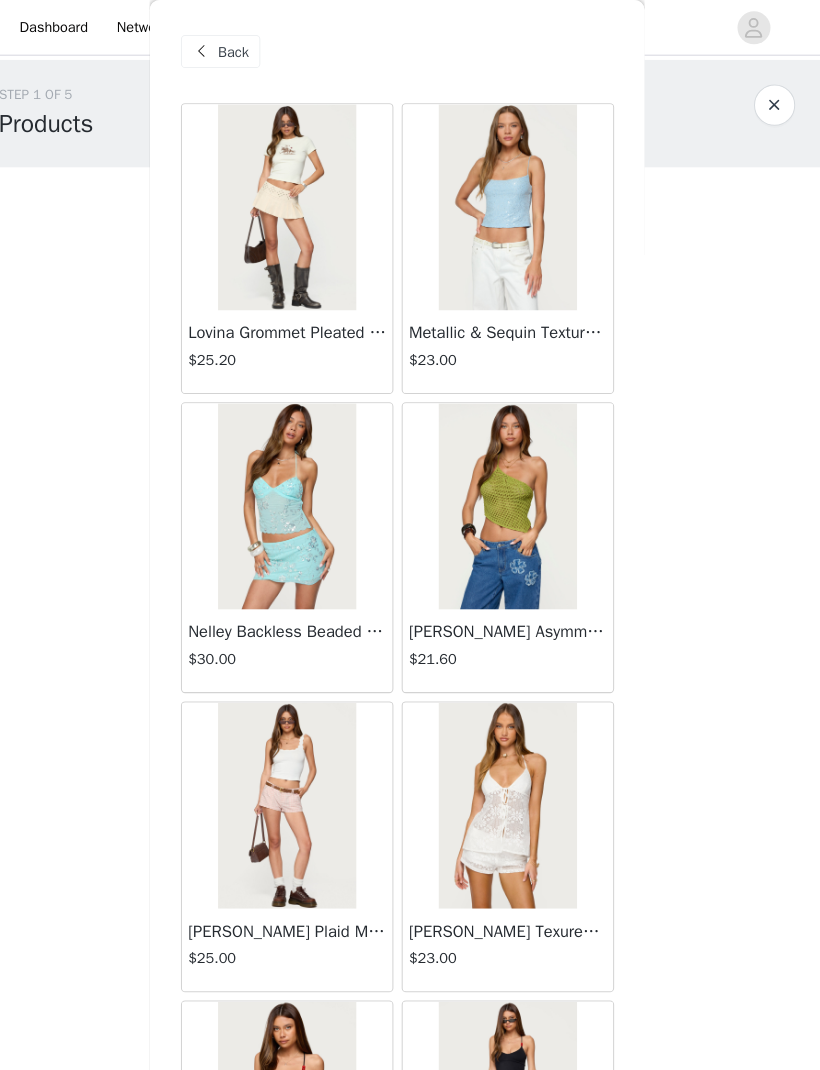 scroll, scrollTop: 0, scrollLeft: 0, axis: both 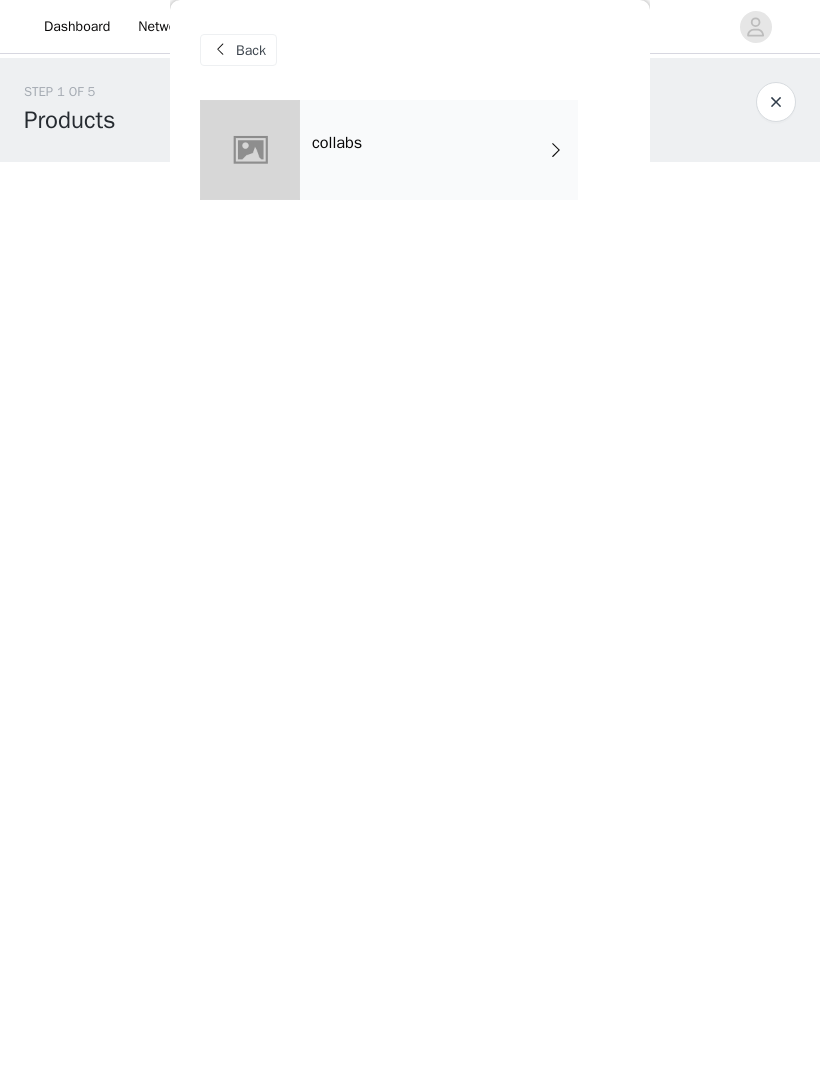 click at bounding box center (220, 50) 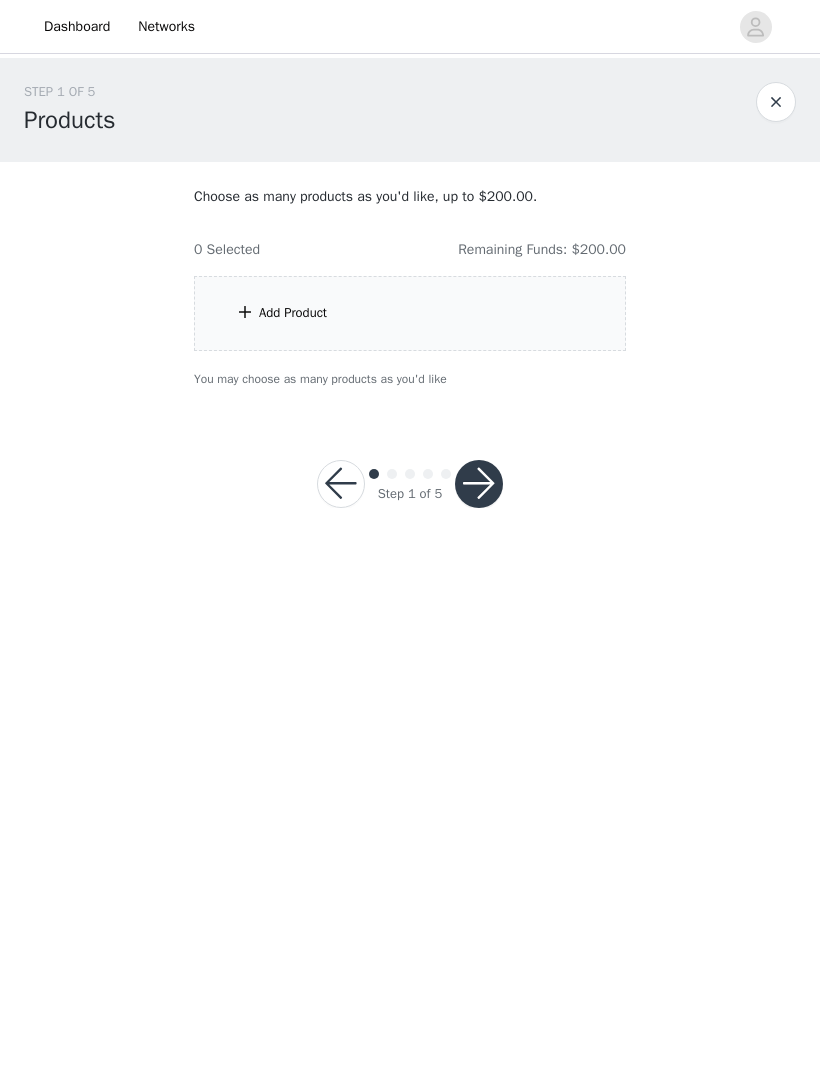 click on "Add Product" at bounding box center [410, 313] 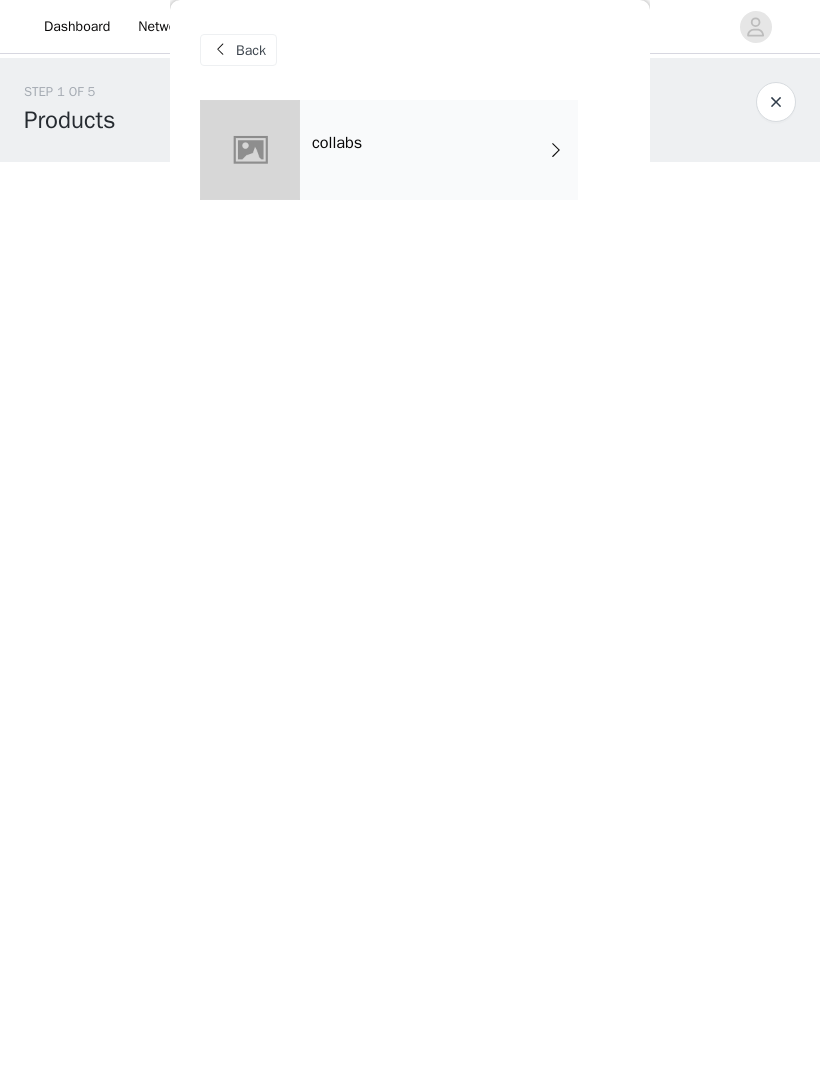 click on "collabs" at bounding box center (439, 150) 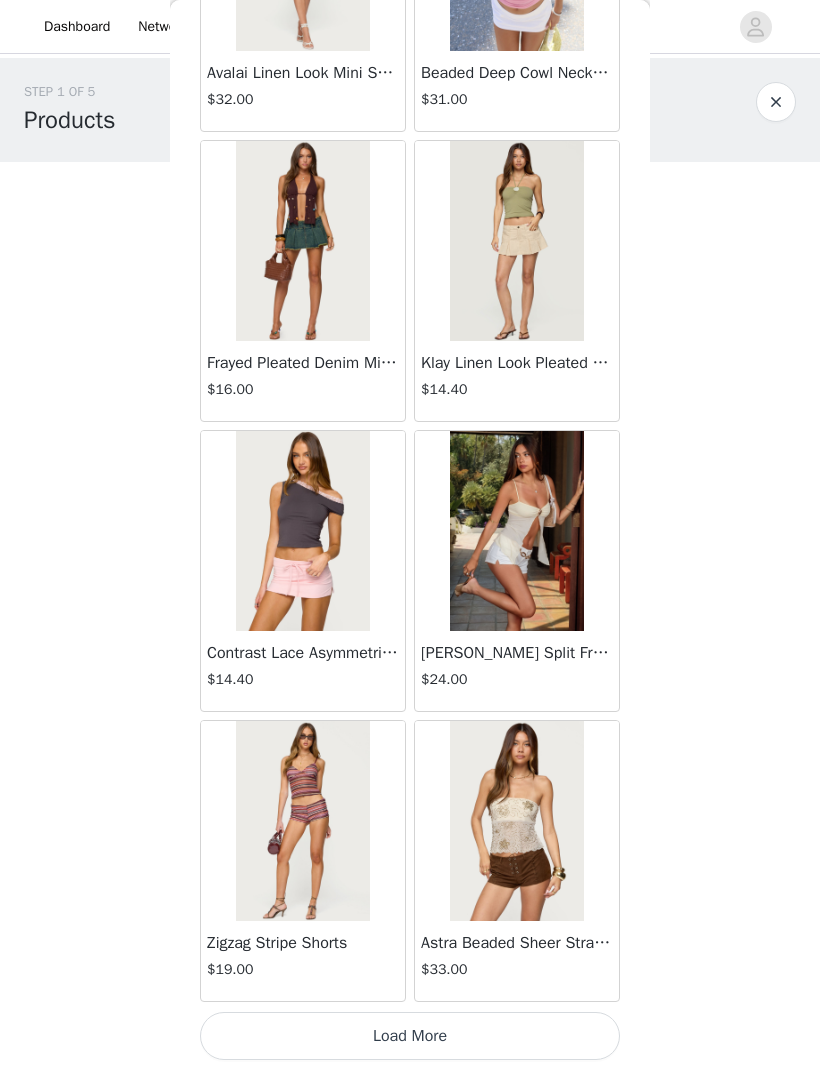 scroll, scrollTop: 1990, scrollLeft: 0, axis: vertical 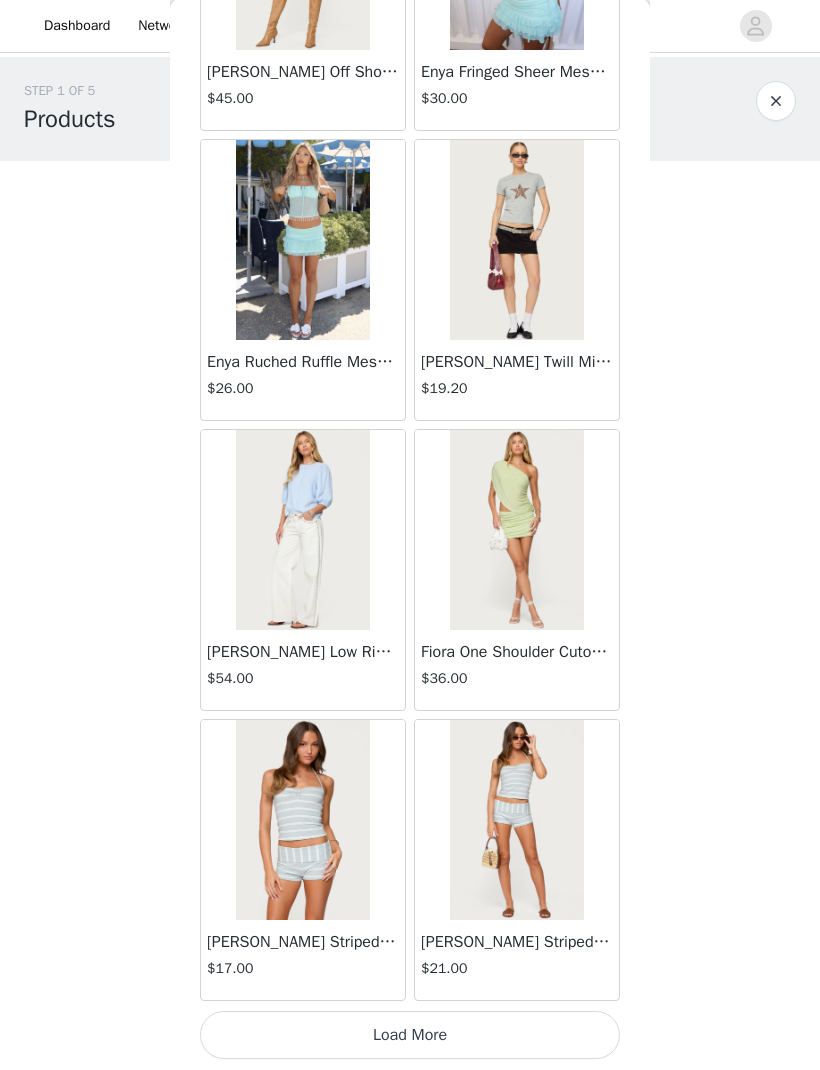 click on "Load More" at bounding box center (410, 1036) 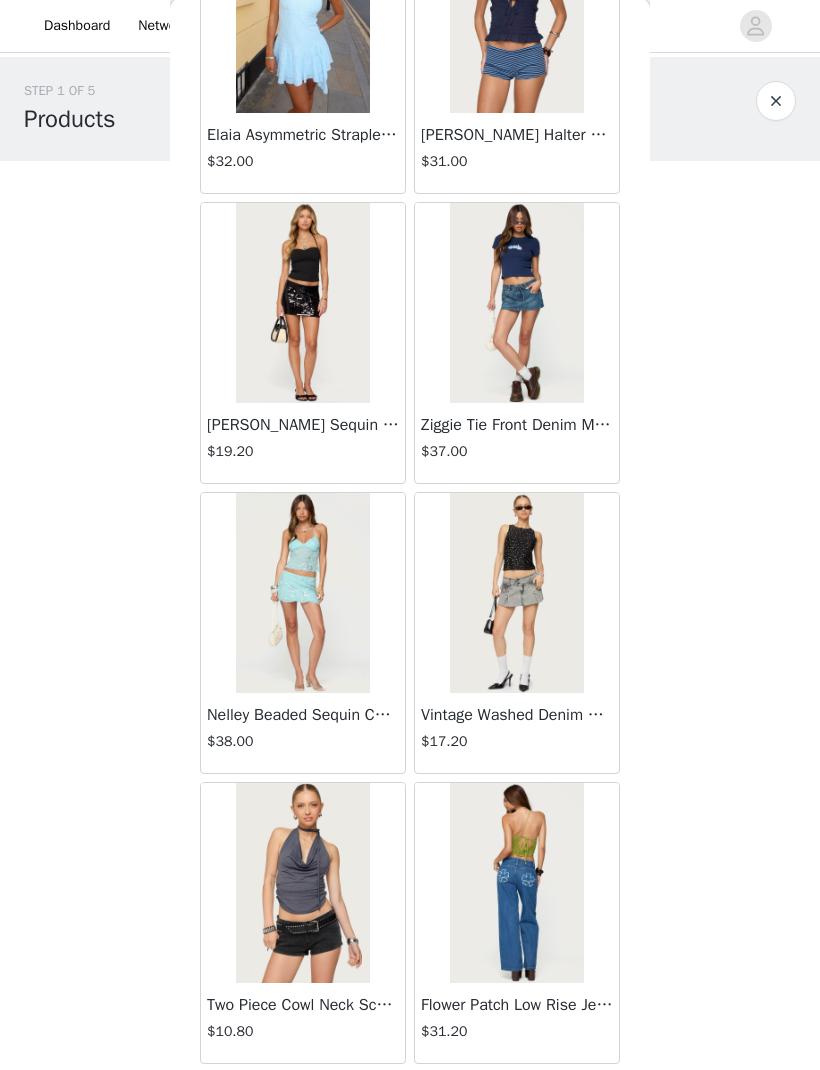 scroll, scrollTop: 6576, scrollLeft: 0, axis: vertical 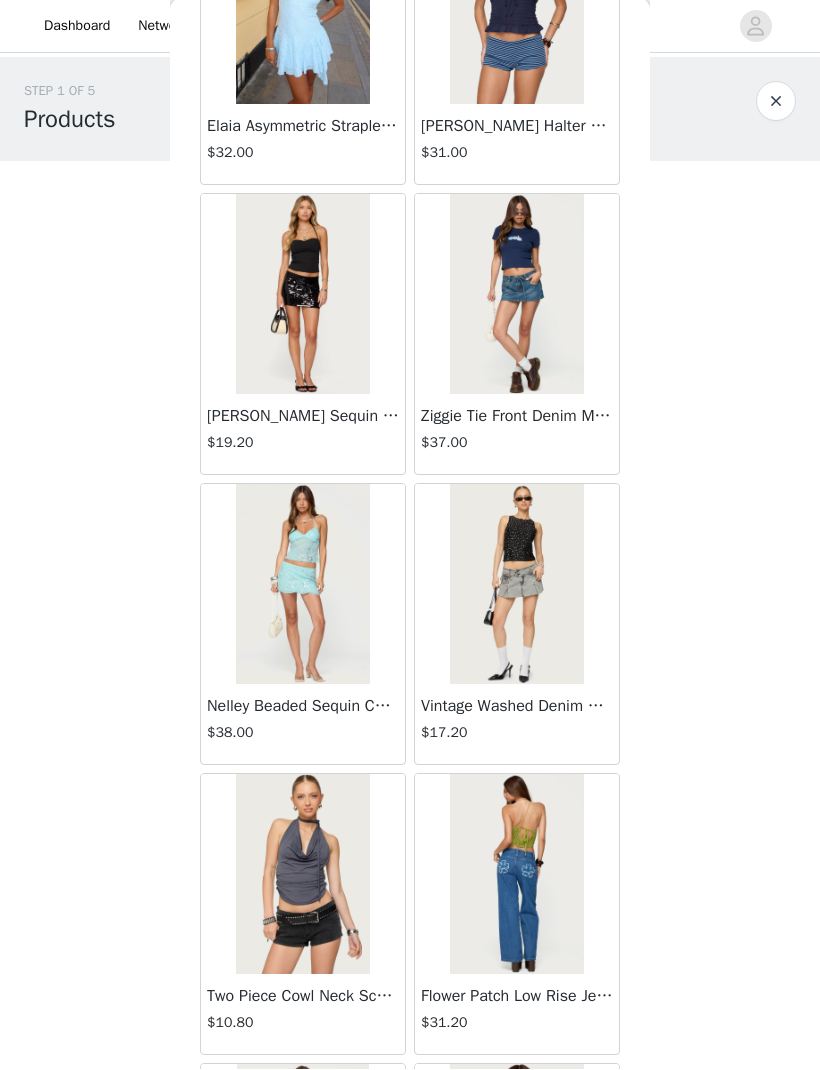 click at bounding box center (302, 295) 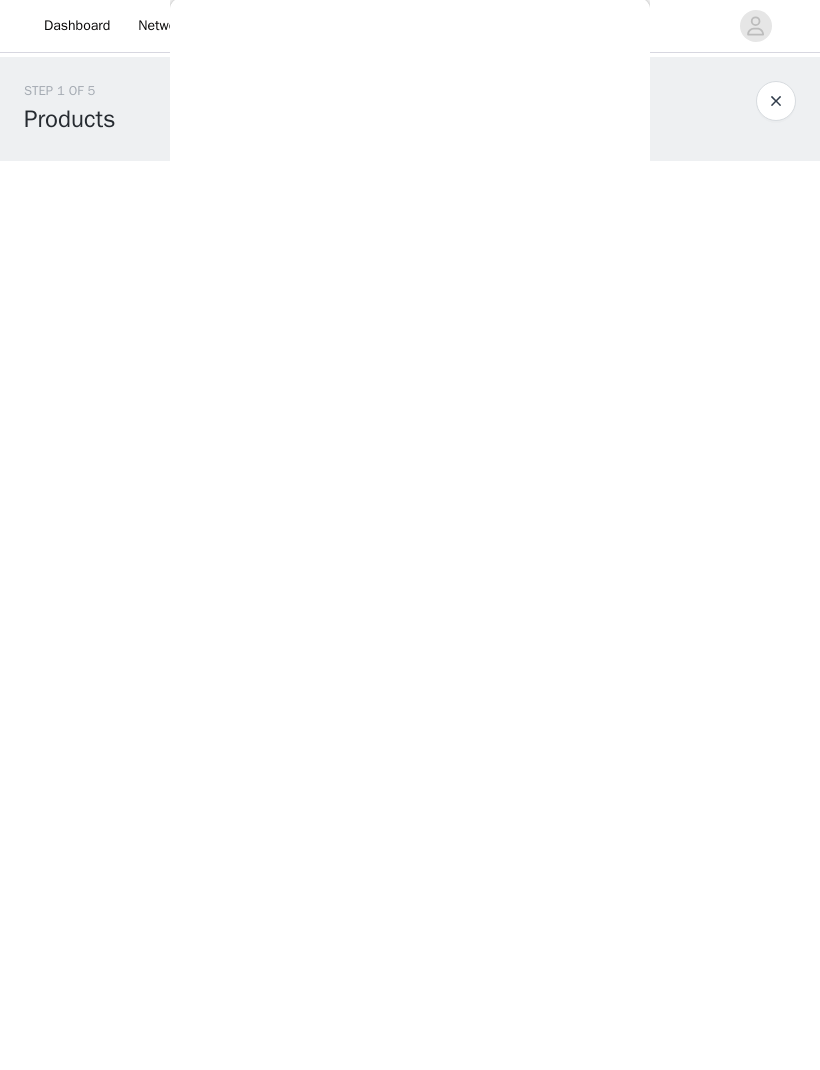 scroll, scrollTop: 0, scrollLeft: 0, axis: both 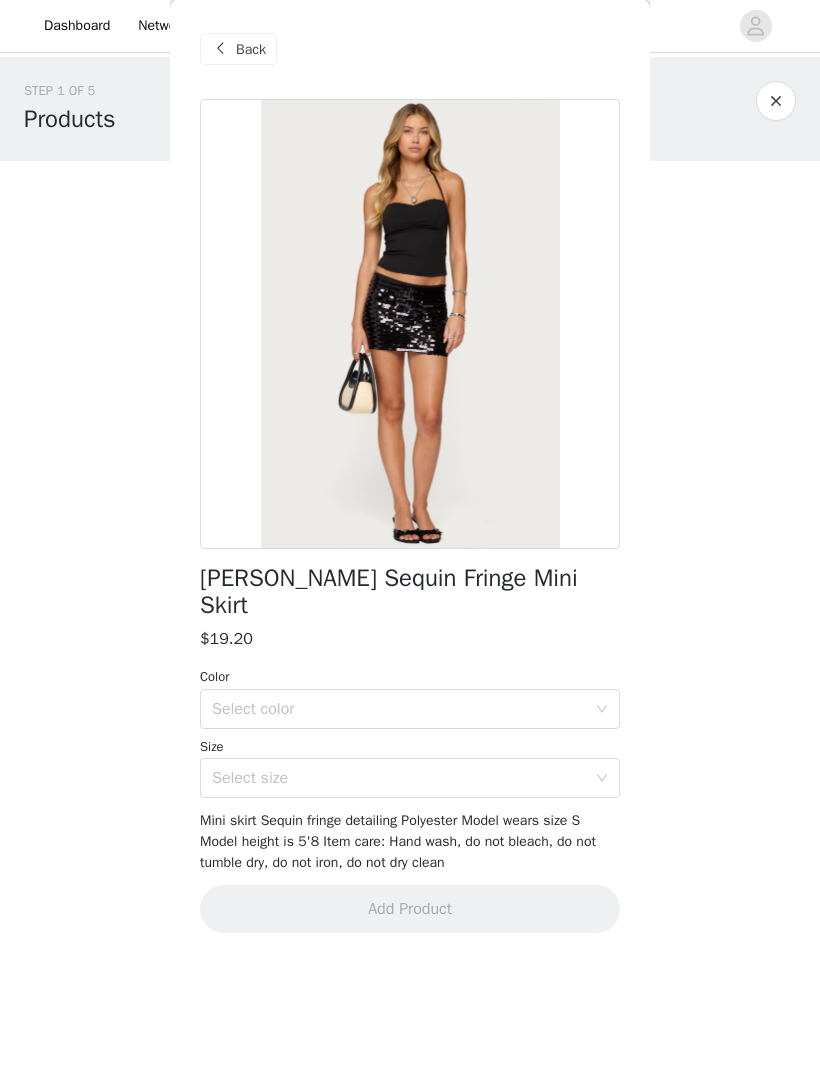 click at bounding box center (410, 325) 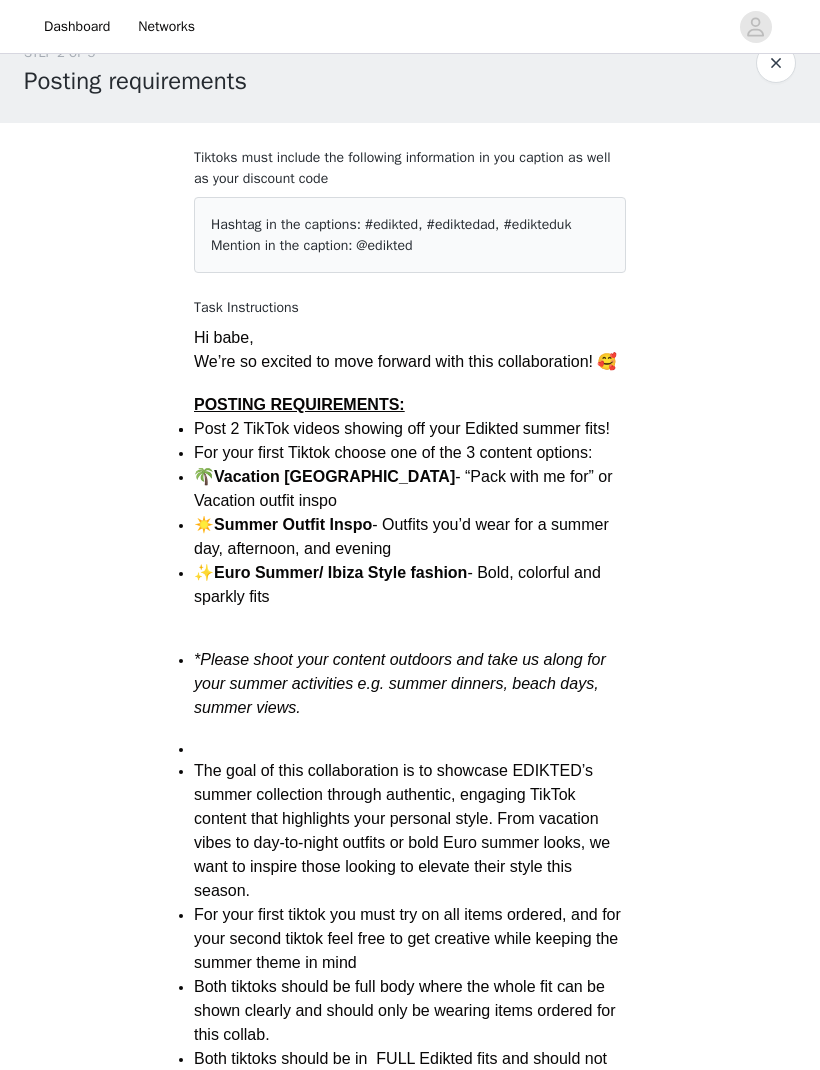 scroll, scrollTop: 0, scrollLeft: 0, axis: both 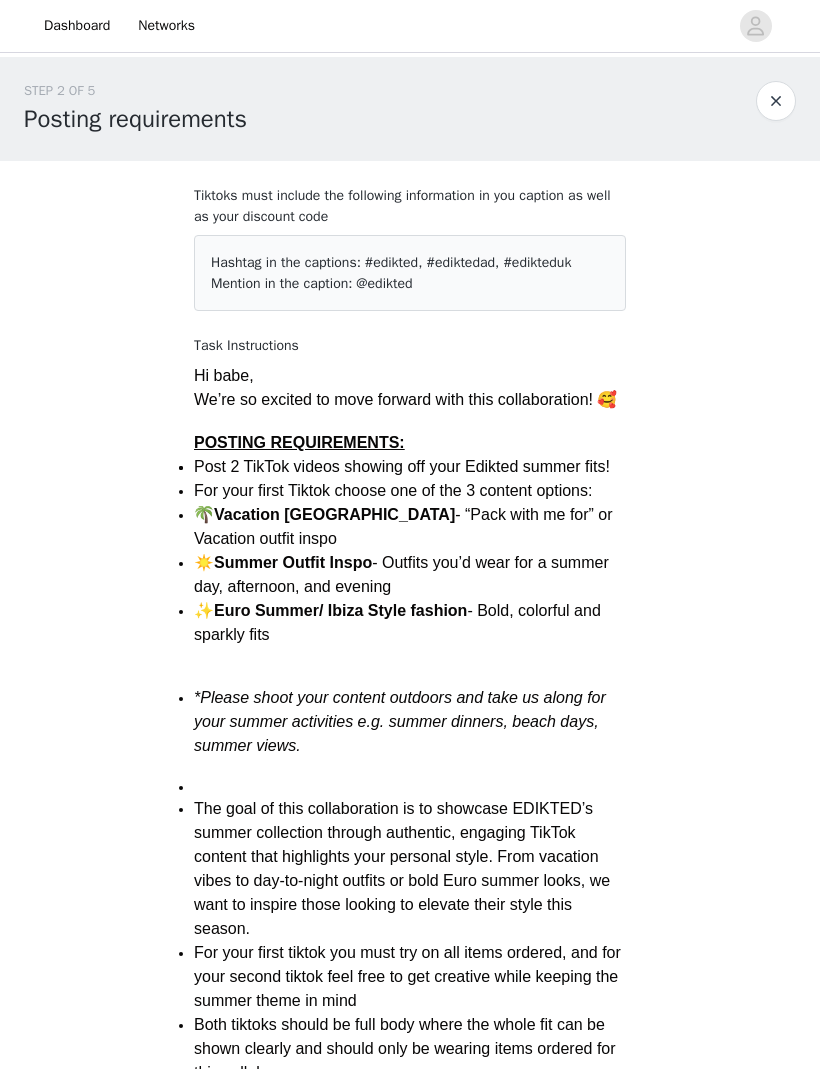 click at bounding box center [776, 102] 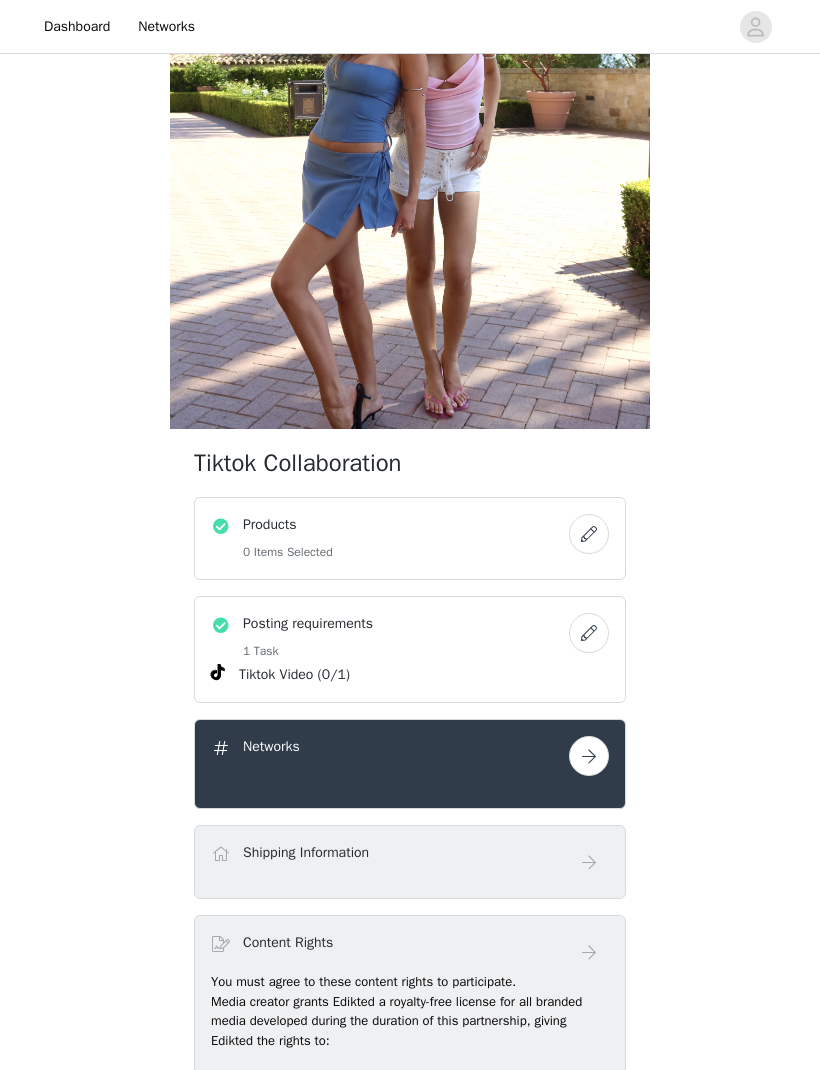 scroll, scrollTop: 229, scrollLeft: 0, axis: vertical 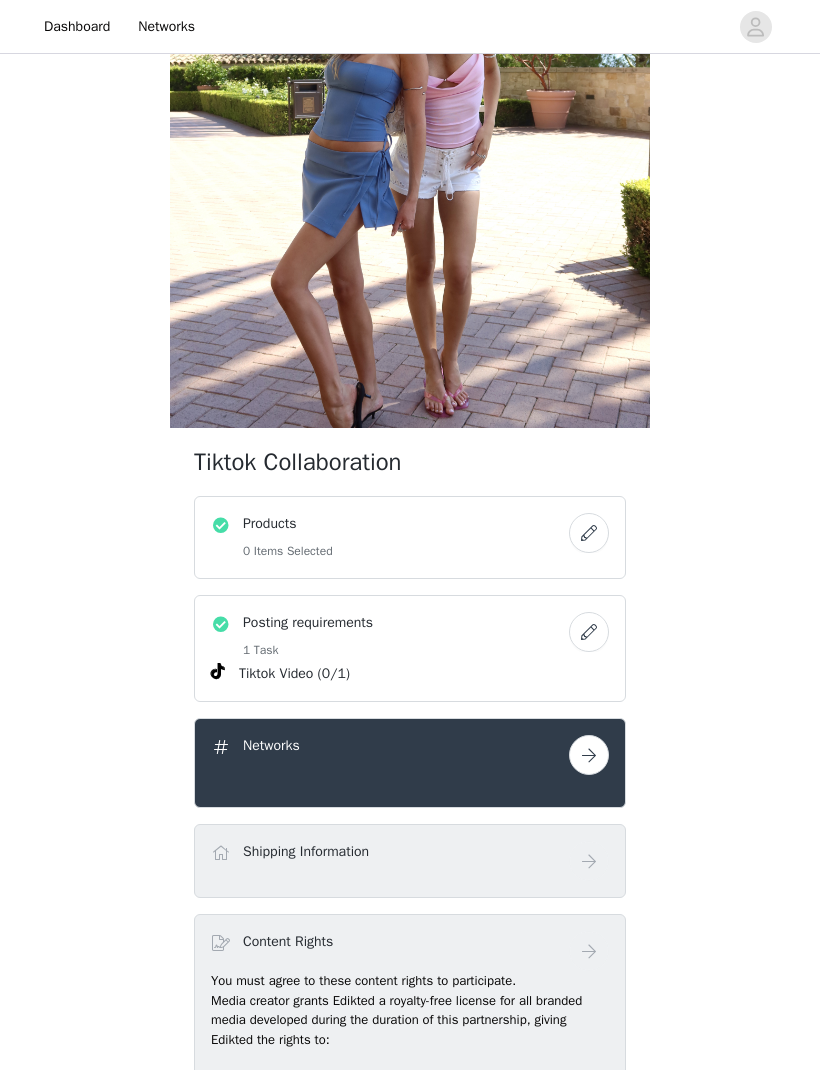 click on "Products   0 Items Selected" at bounding box center (390, 538) 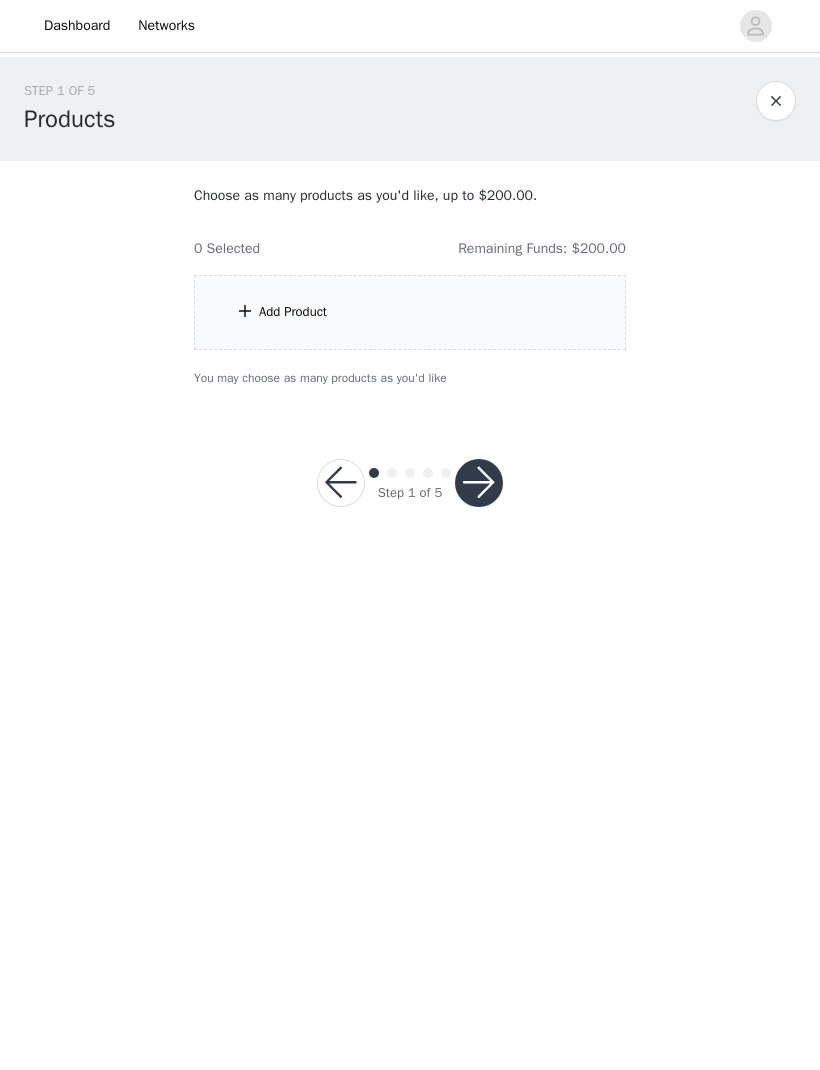 click on "Add Product" at bounding box center [410, 313] 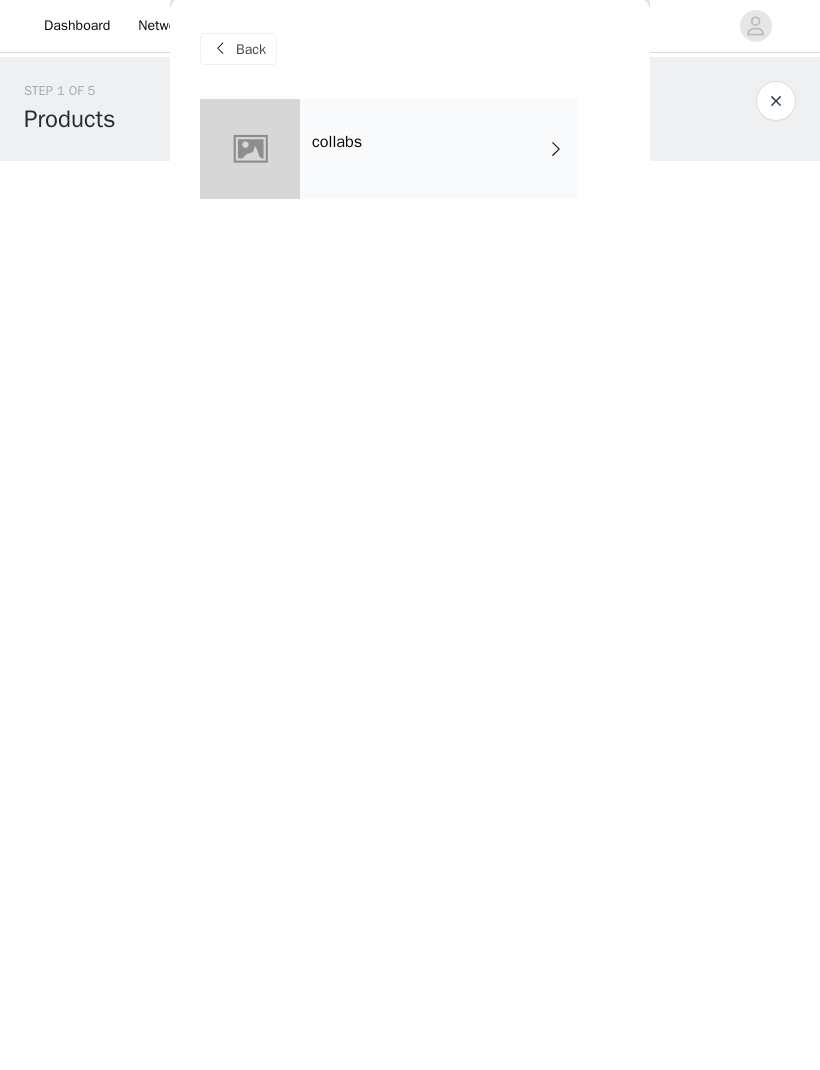 click on "collabs" at bounding box center [439, 150] 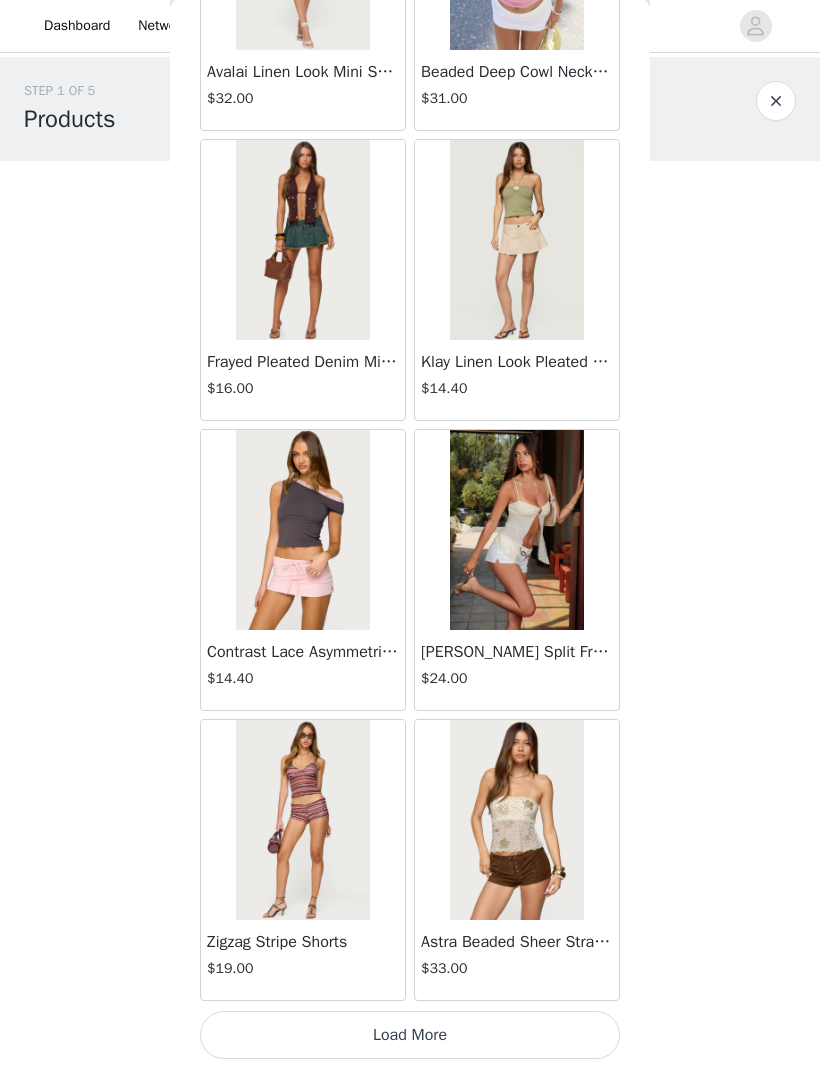 click on "Load More" at bounding box center (410, 1036) 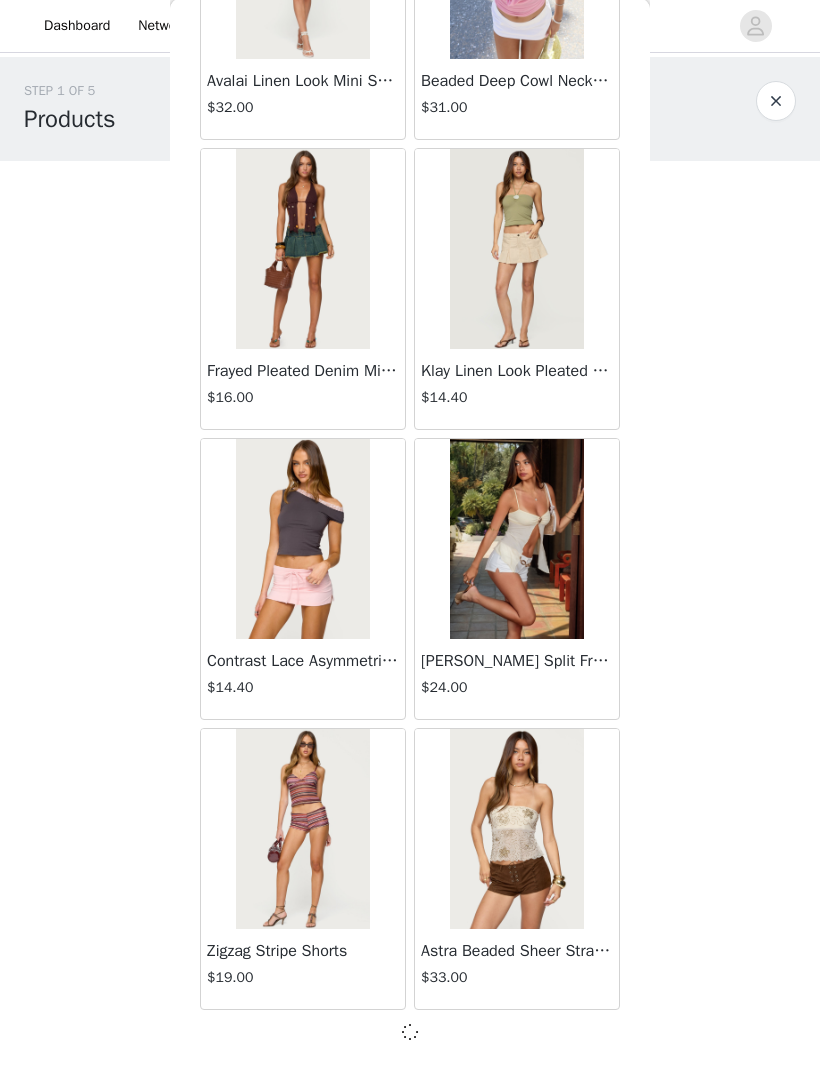 scroll, scrollTop: 1981, scrollLeft: 0, axis: vertical 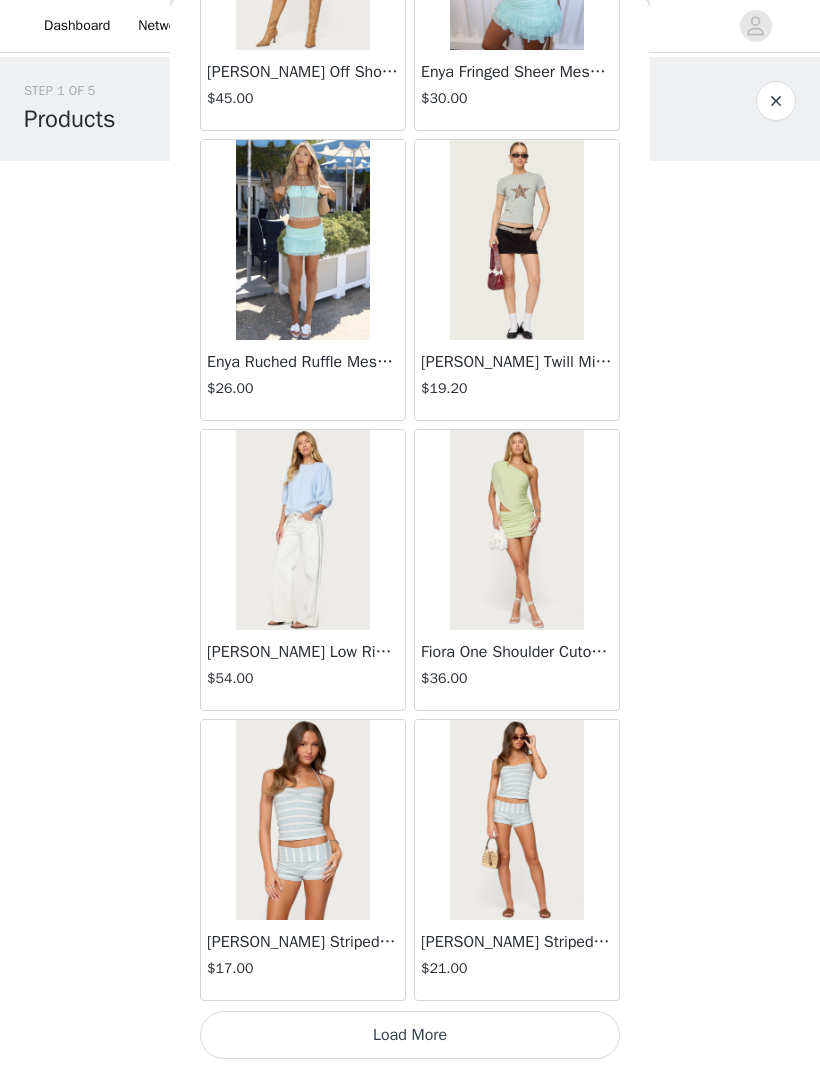 click on "Load More" at bounding box center (410, 1036) 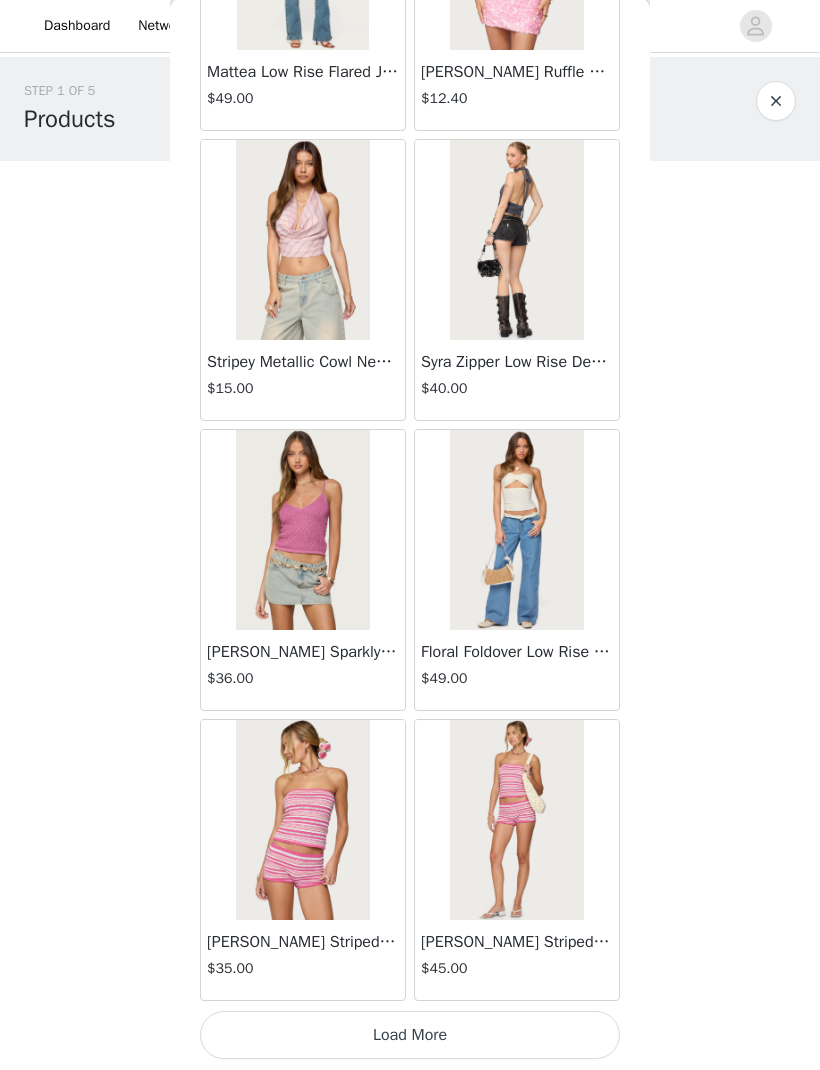 click on "Load More" at bounding box center [410, 1036] 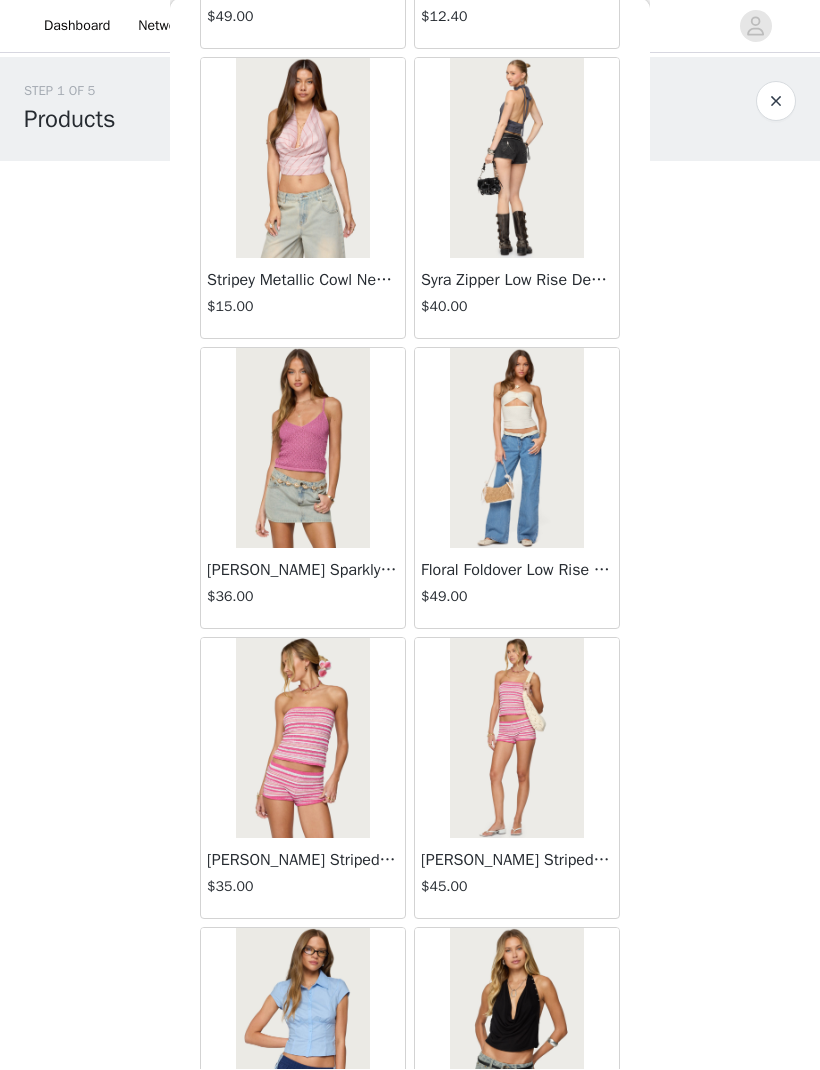 scroll, scrollTop: 7874, scrollLeft: 0, axis: vertical 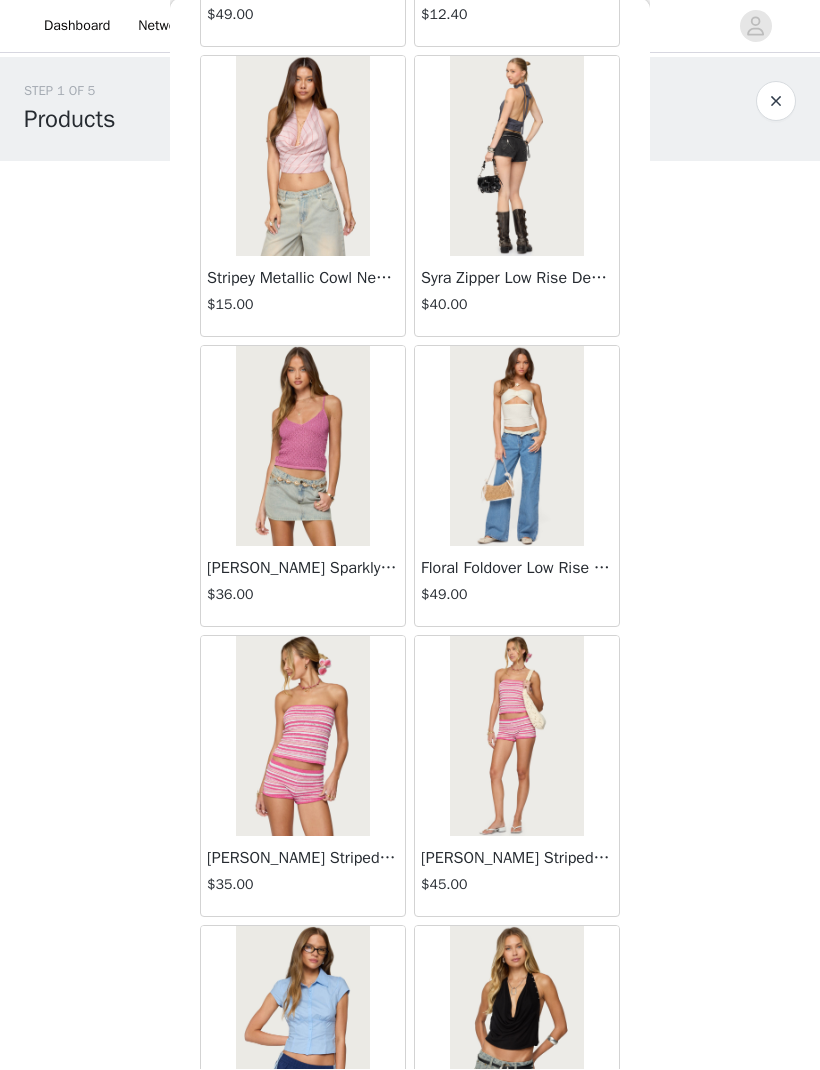 click at bounding box center [516, 157] 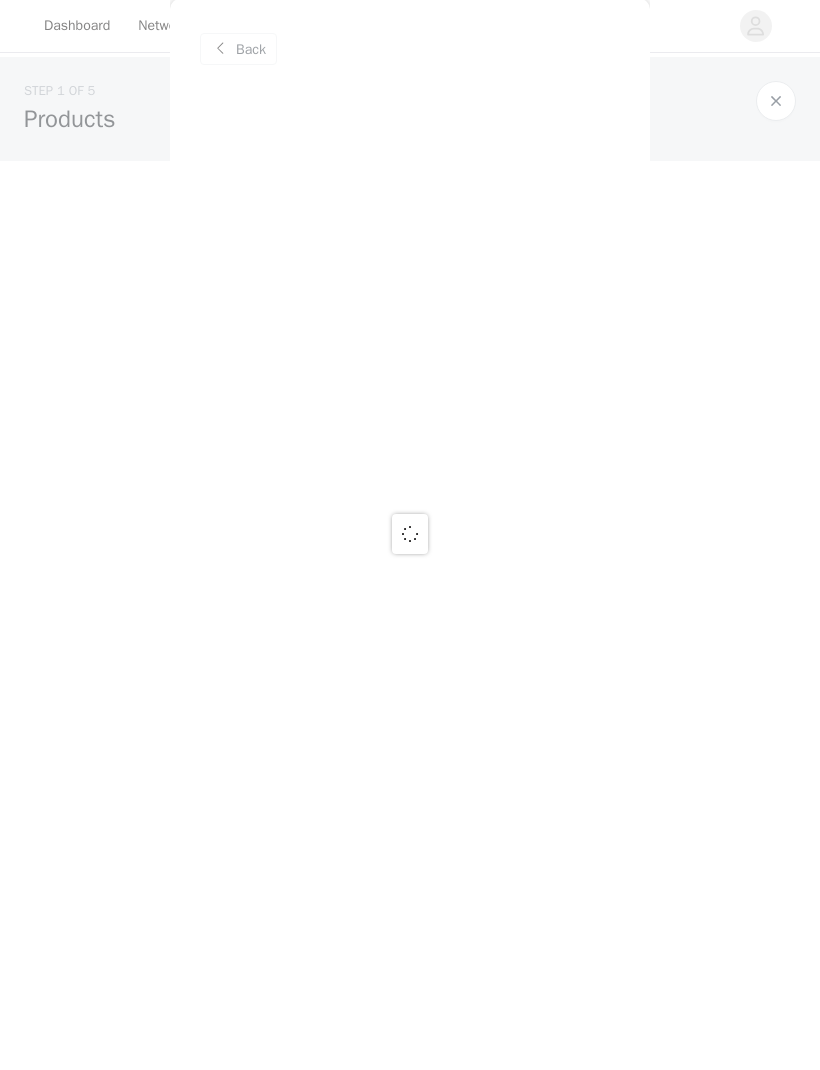 scroll, scrollTop: 0, scrollLeft: 0, axis: both 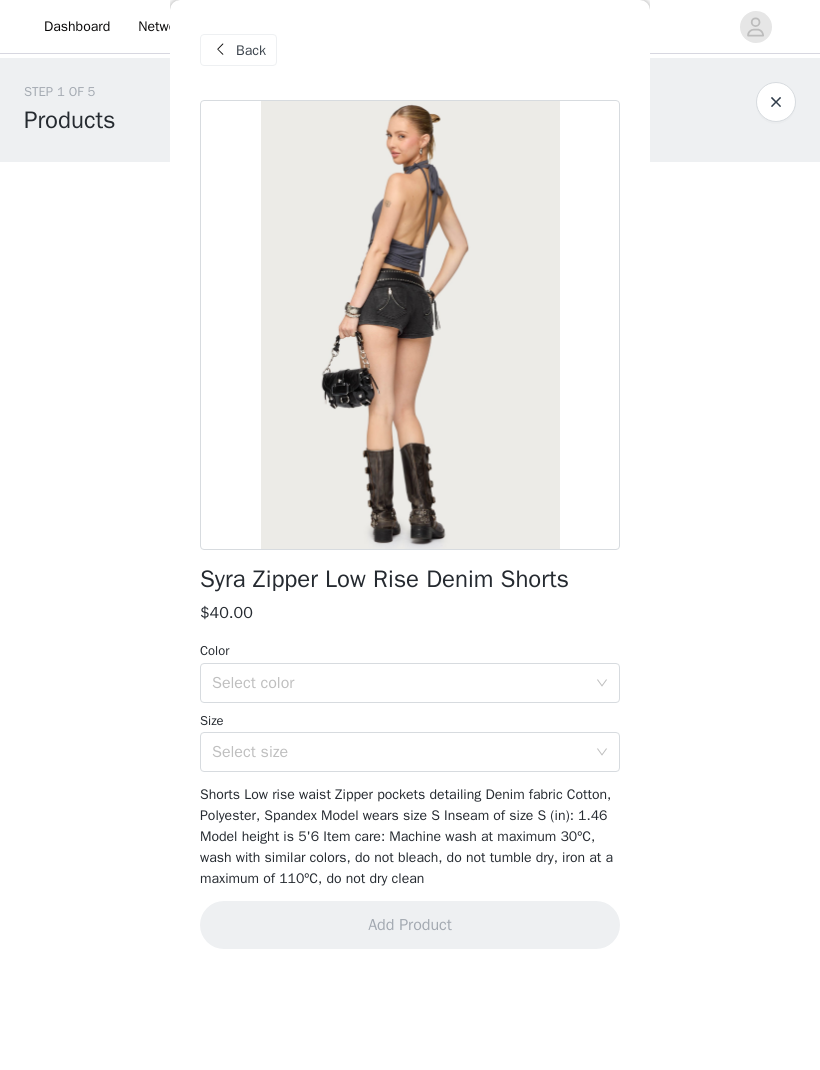click on "Back" at bounding box center [251, 50] 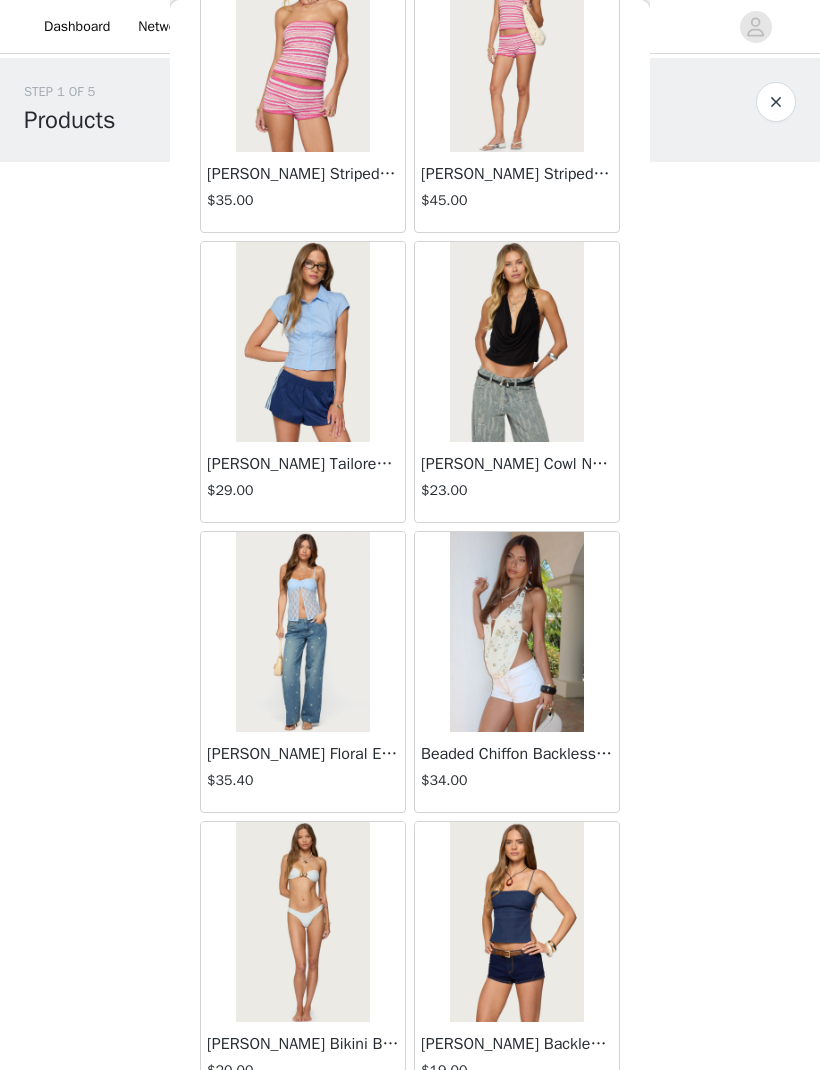 scroll, scrollTop: 8561, scrollLeft: 0, axis: vertical 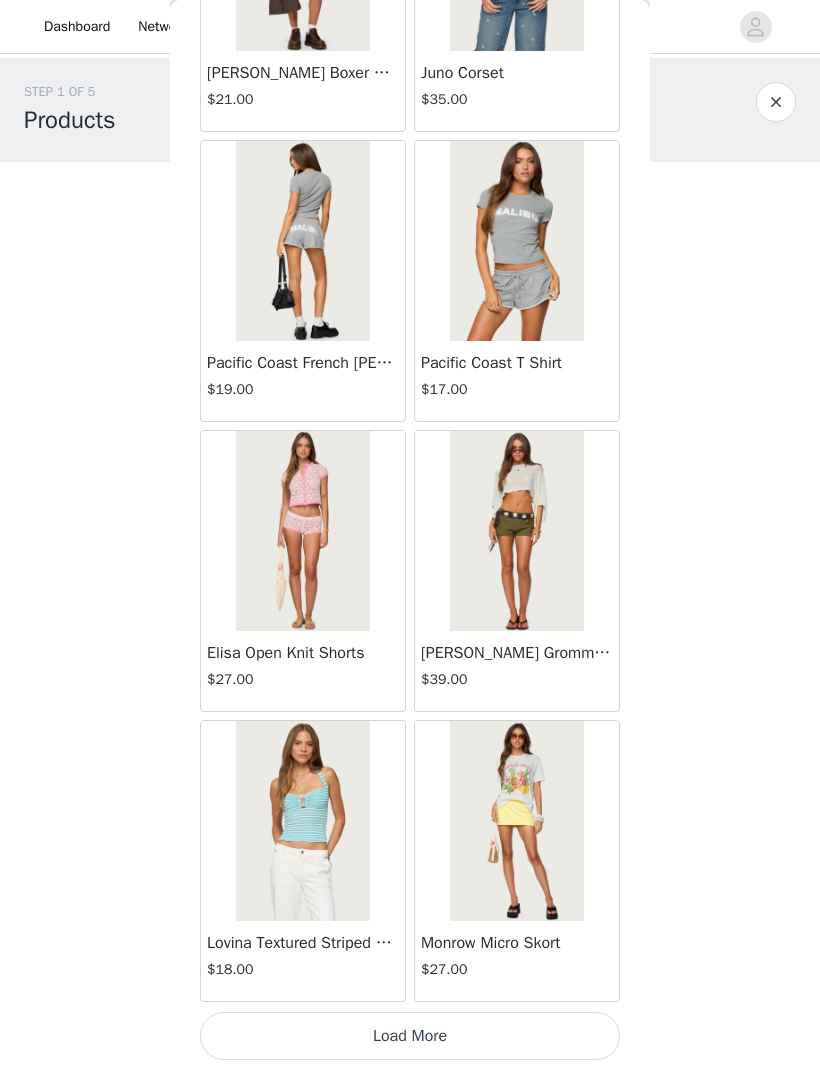 click on "Load More" at bounding box center (410, 1036) 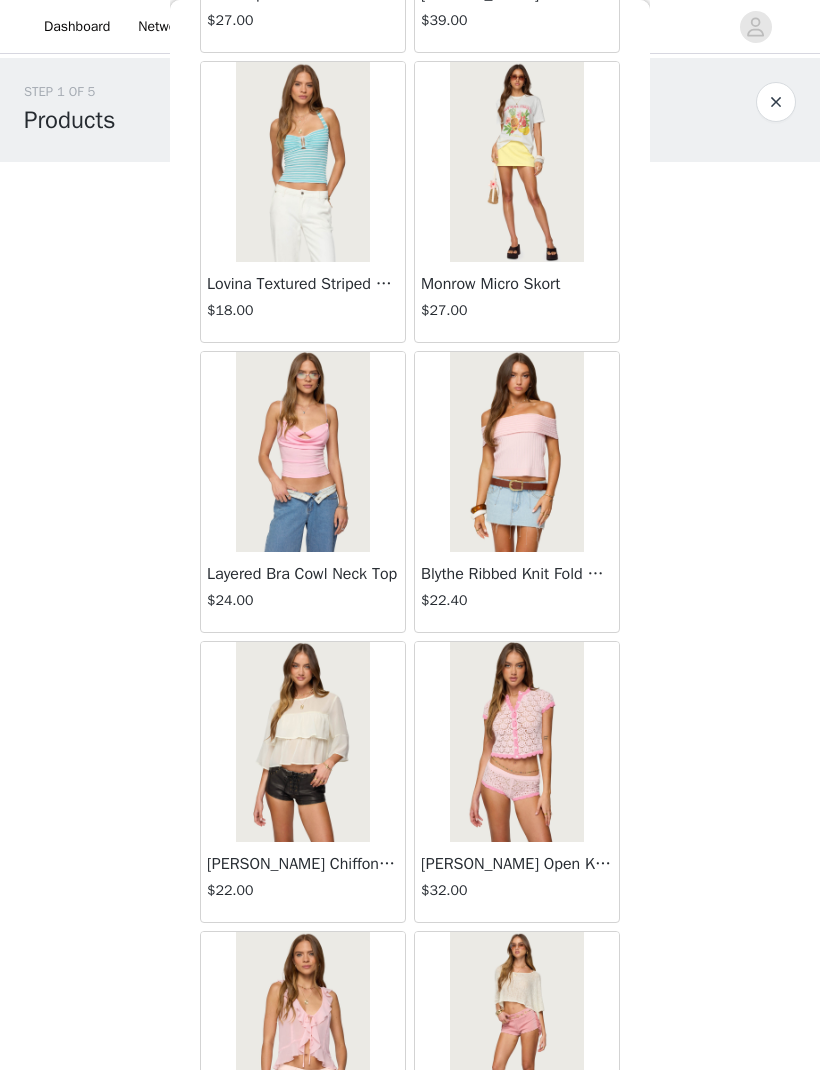 scroll, scrollTop: 11350, scrollLeft: 0, axis: vertical 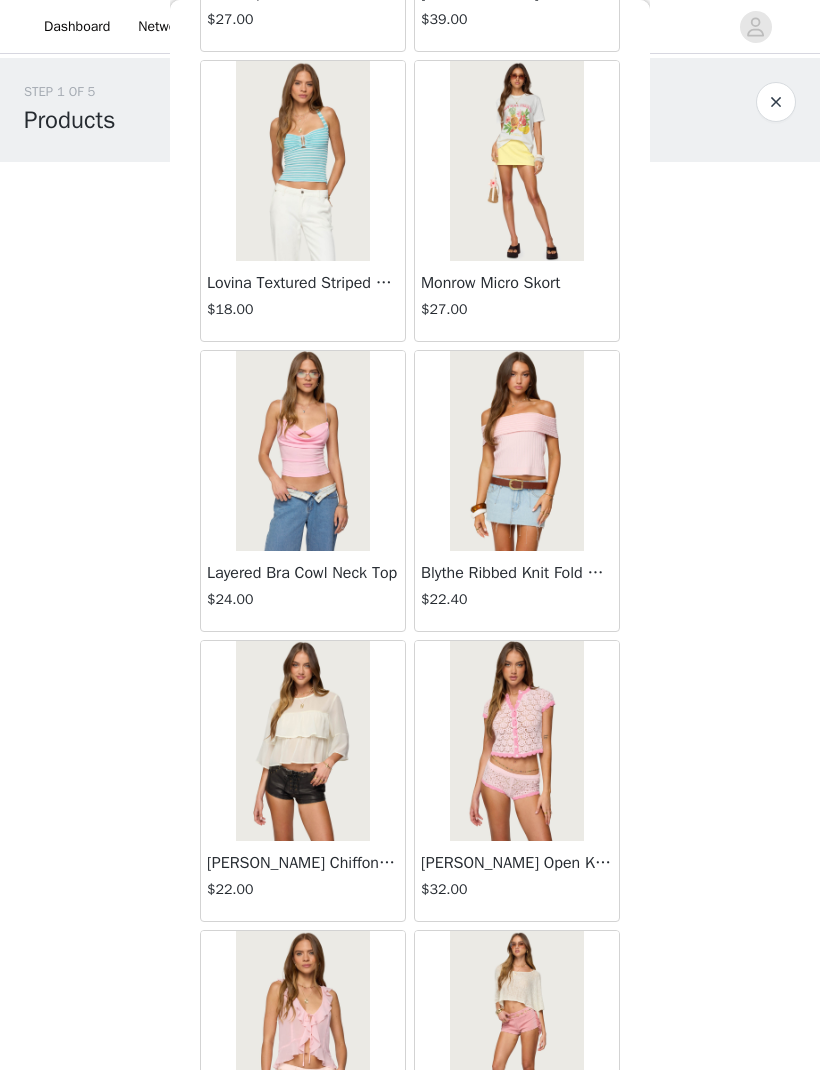 click on "Layered Bra Cowl Neck Top" at bounding box center (303, 573) 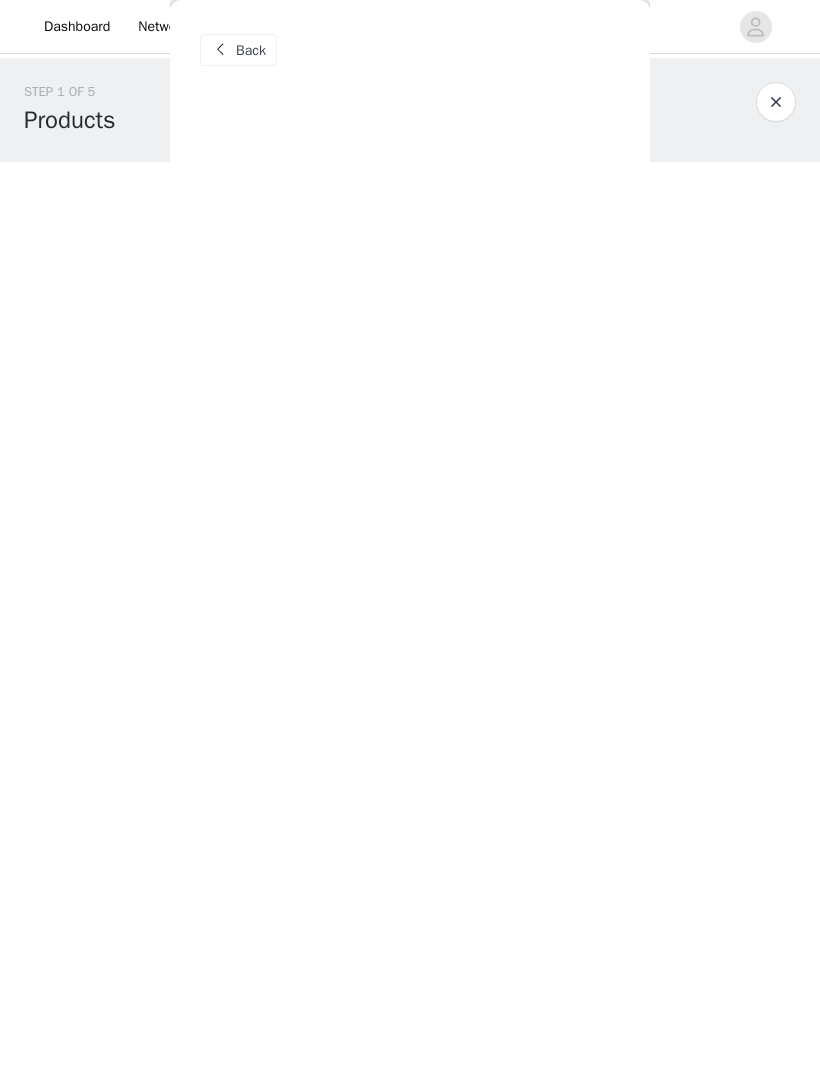 scroll, scrollTop: 0, scrollLeft: 0, axis: both 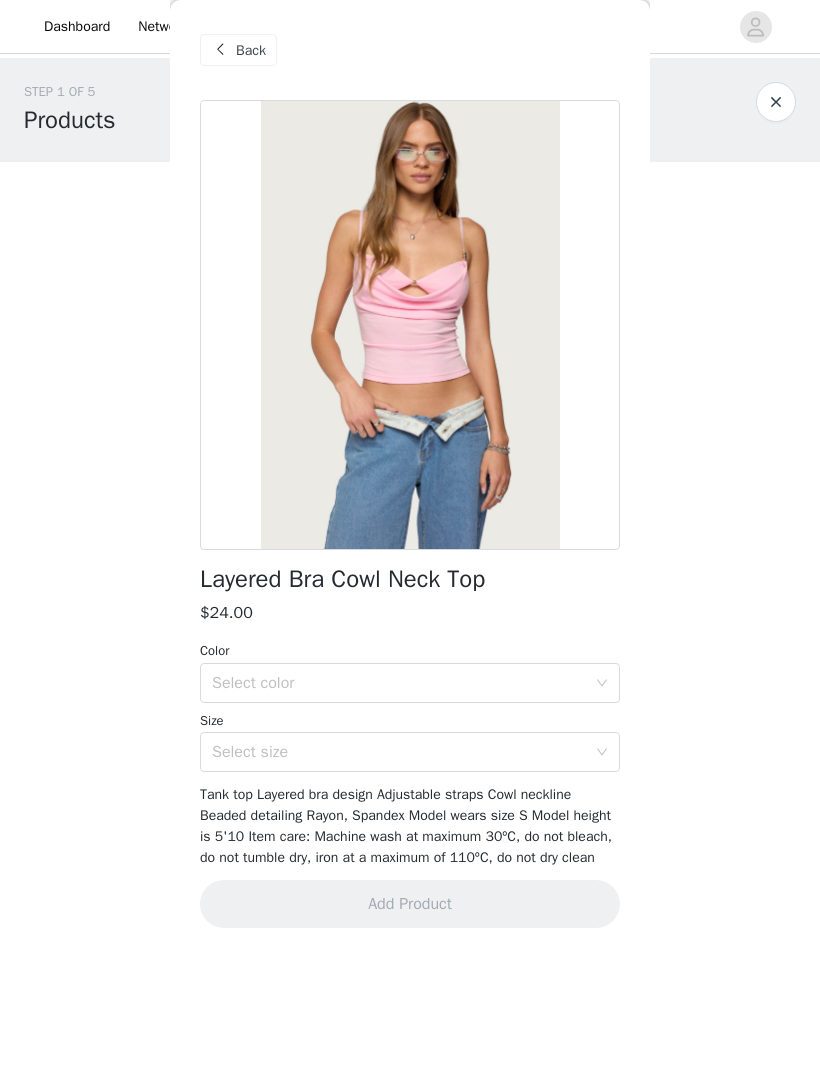 click on "Select color" at bounding box center [399, 683] 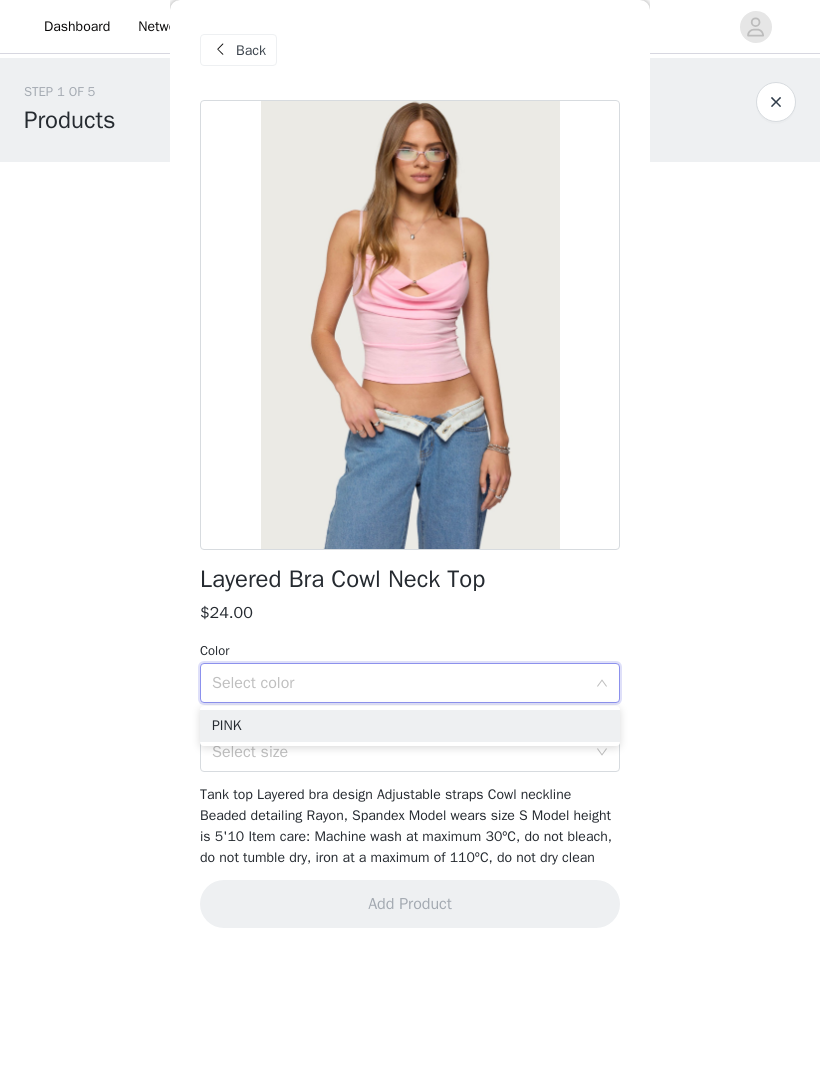 click on "Select color" at bounding box center (399, 683) 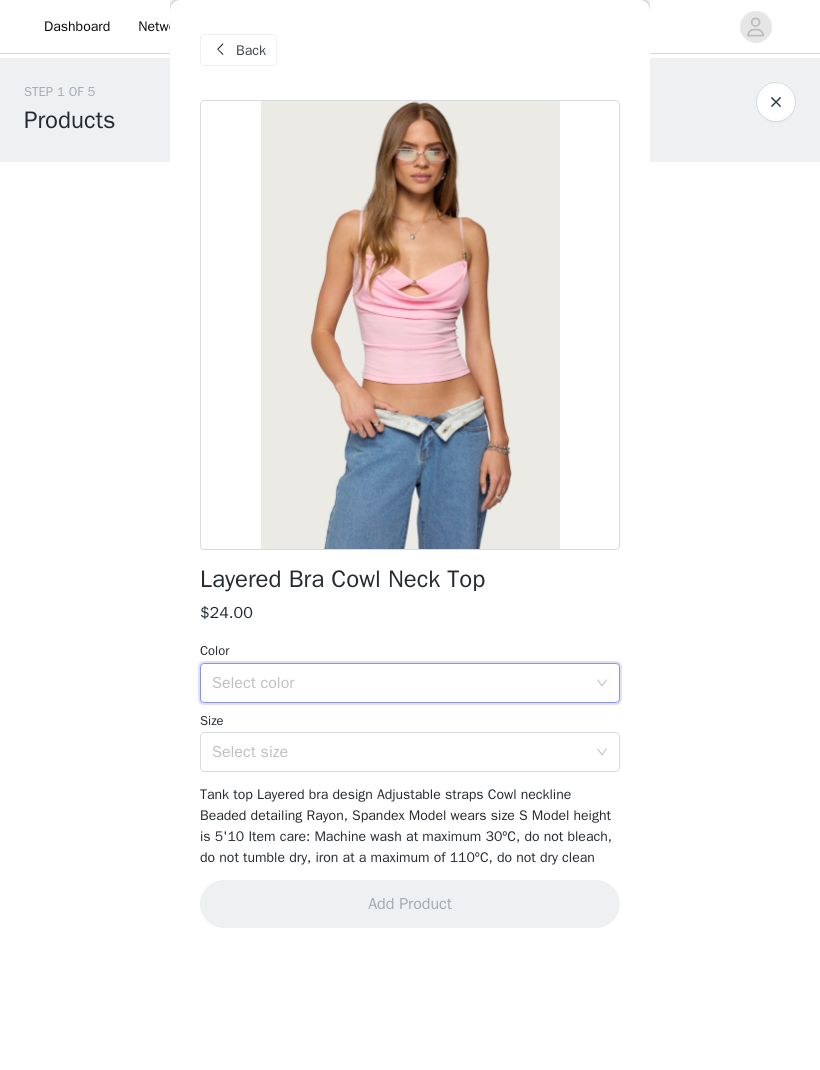 click on "Back" at bounding box center (238, 50) 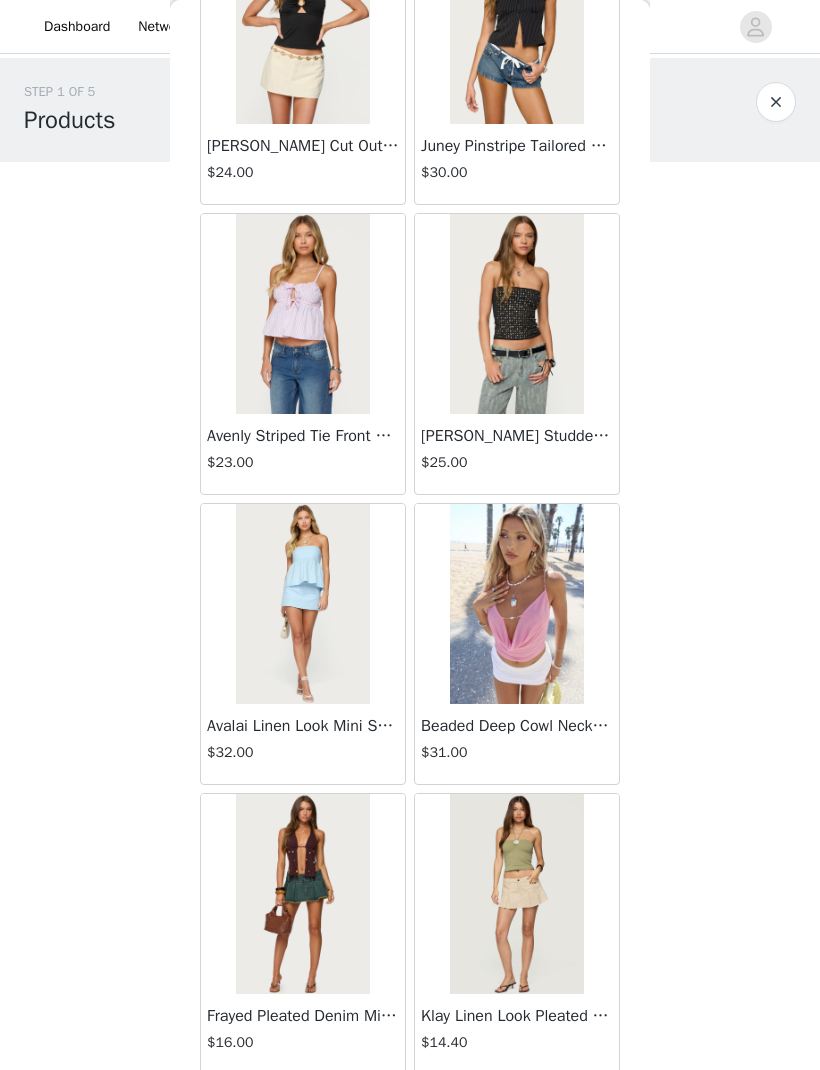 scroll, scrollTop: 1336, scrollLeft: 0, axis: vertical 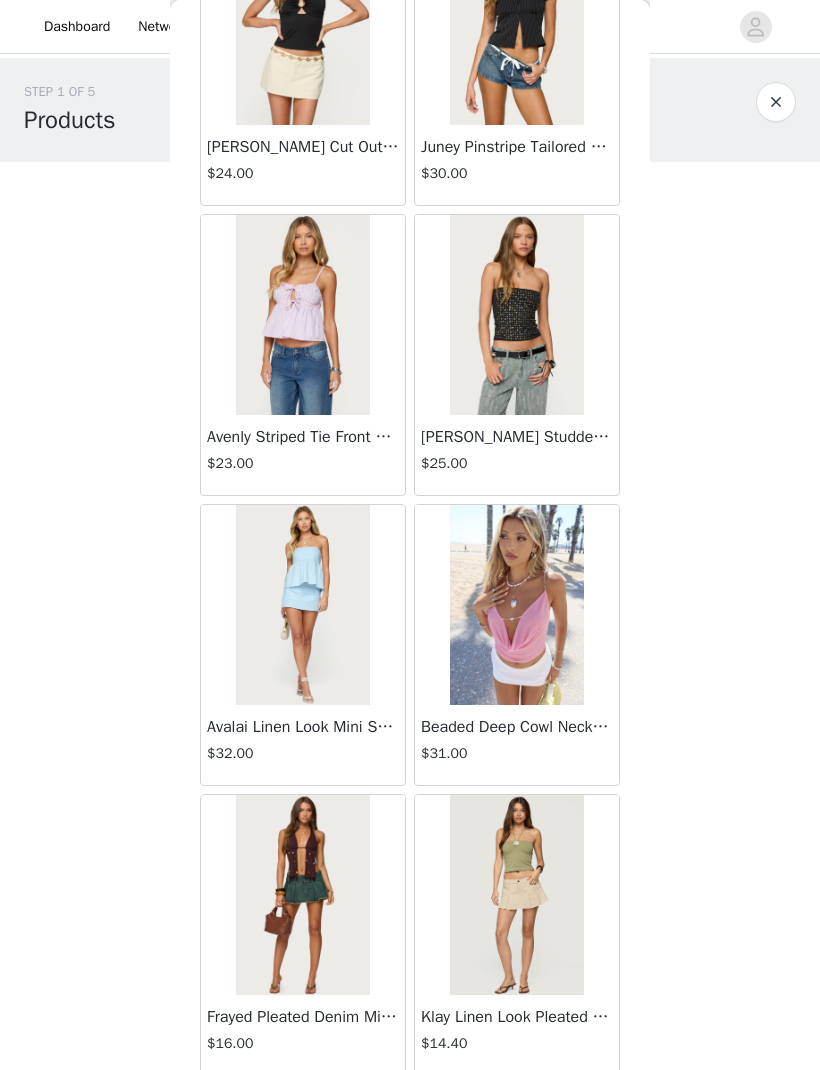 click at bounding box center [516, 315] 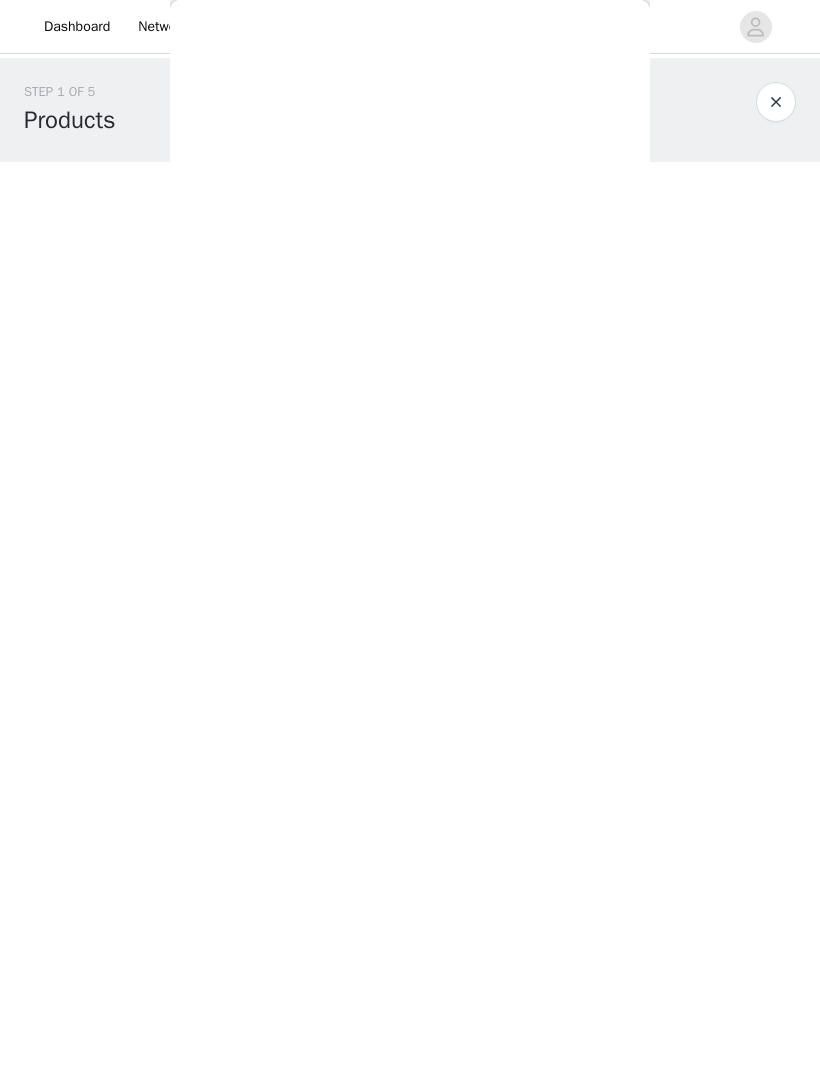 scroll, scrollTop: 0, scrollLeft: 0, axis: both 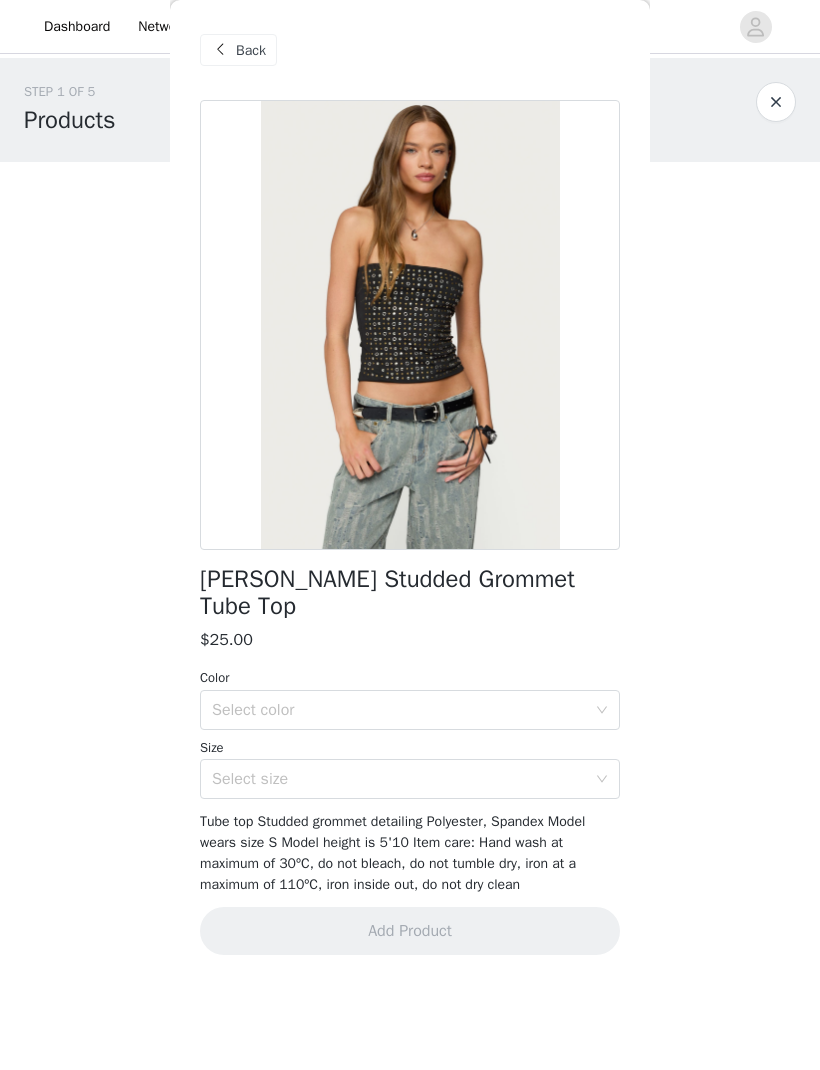 click at bounding box center [410, 325] 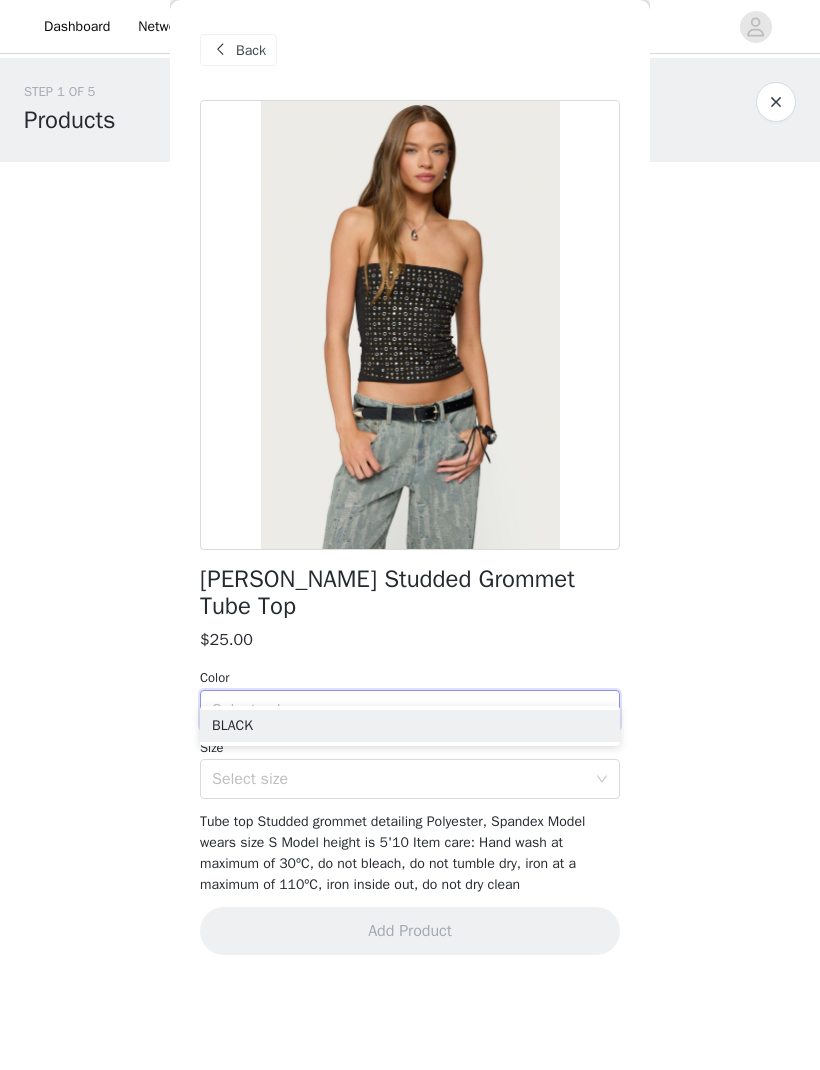 click on "BLACK" at bounding box center [410, 726] 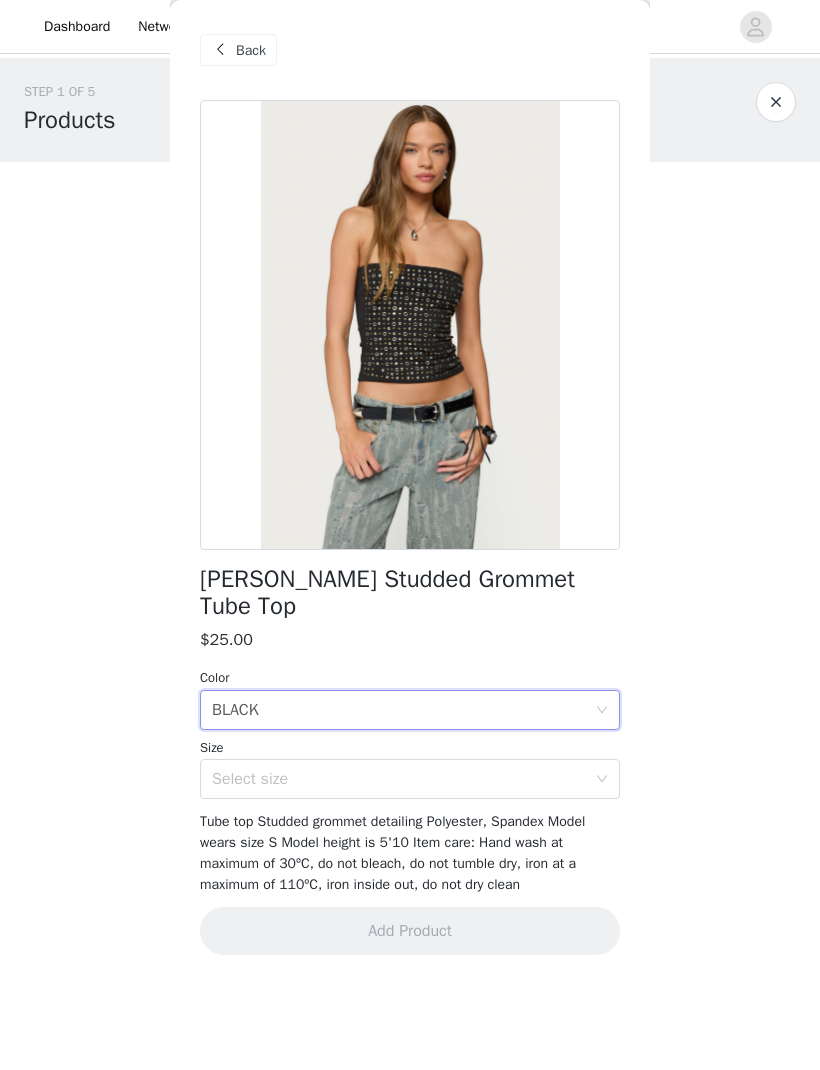 click on "Select size" at bounding box center (399, 779) 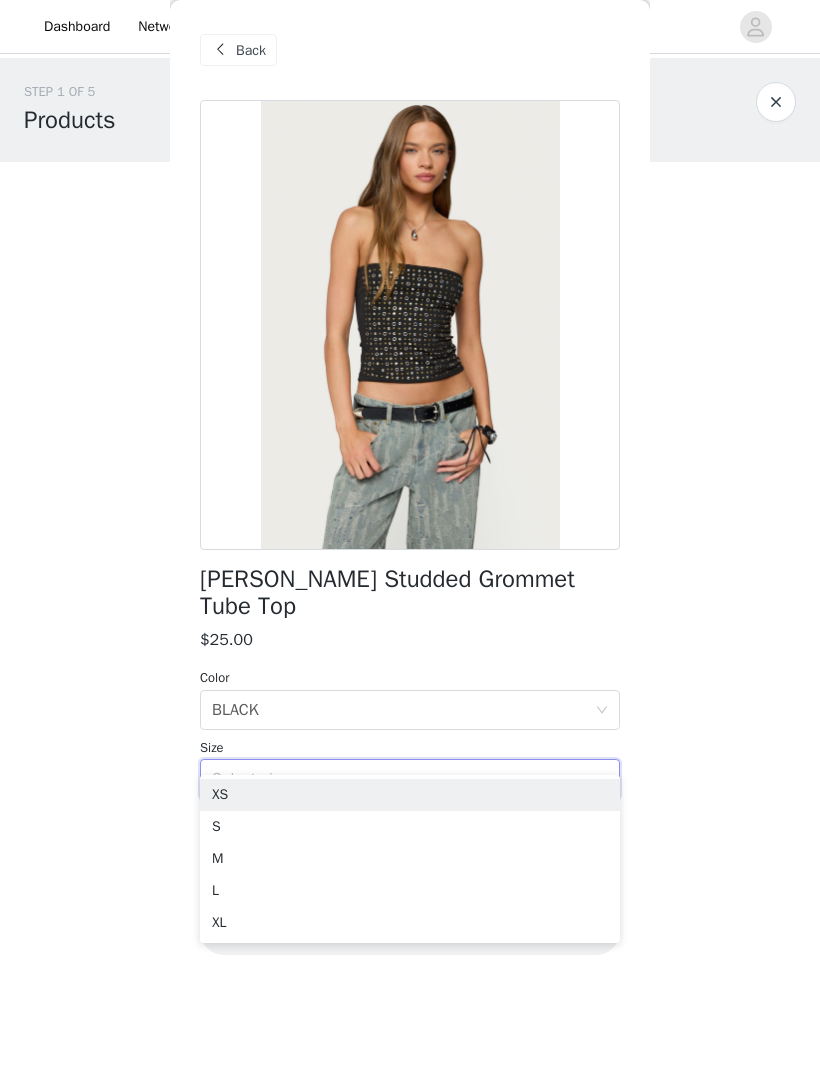 click on "XS" at bounding box center [410, 795] 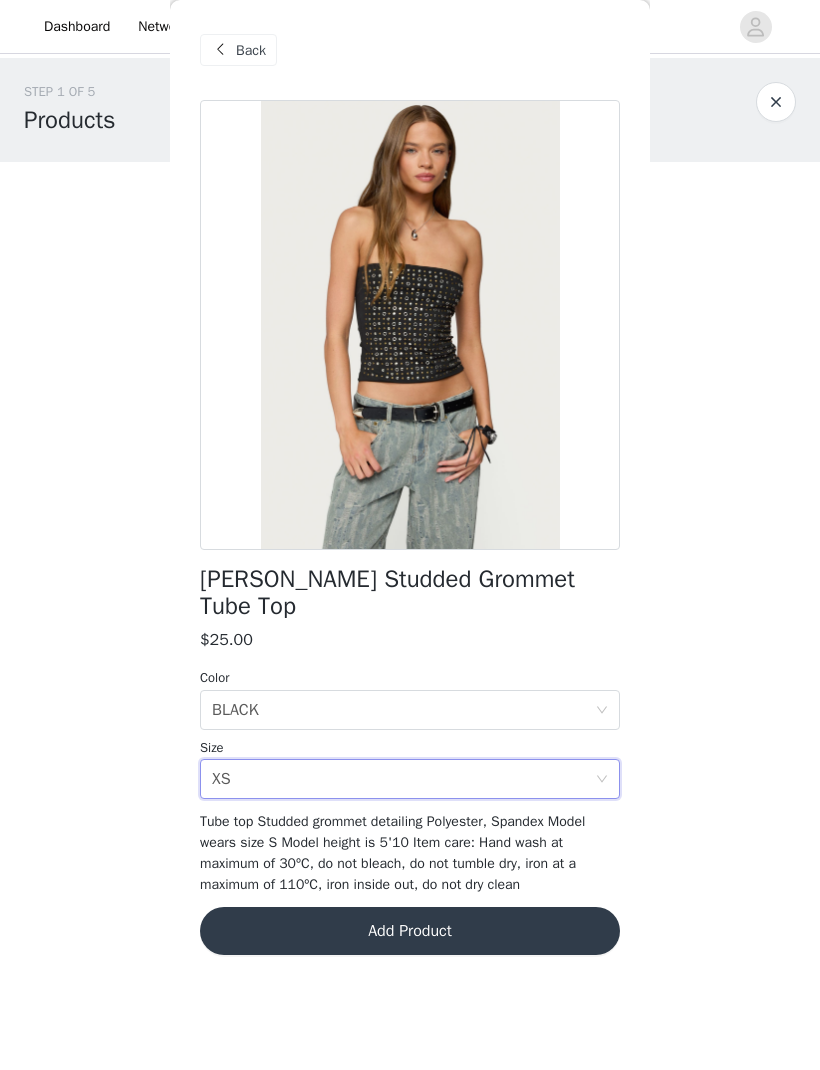 click on "Select size XS" at bounding box center (403, 779) 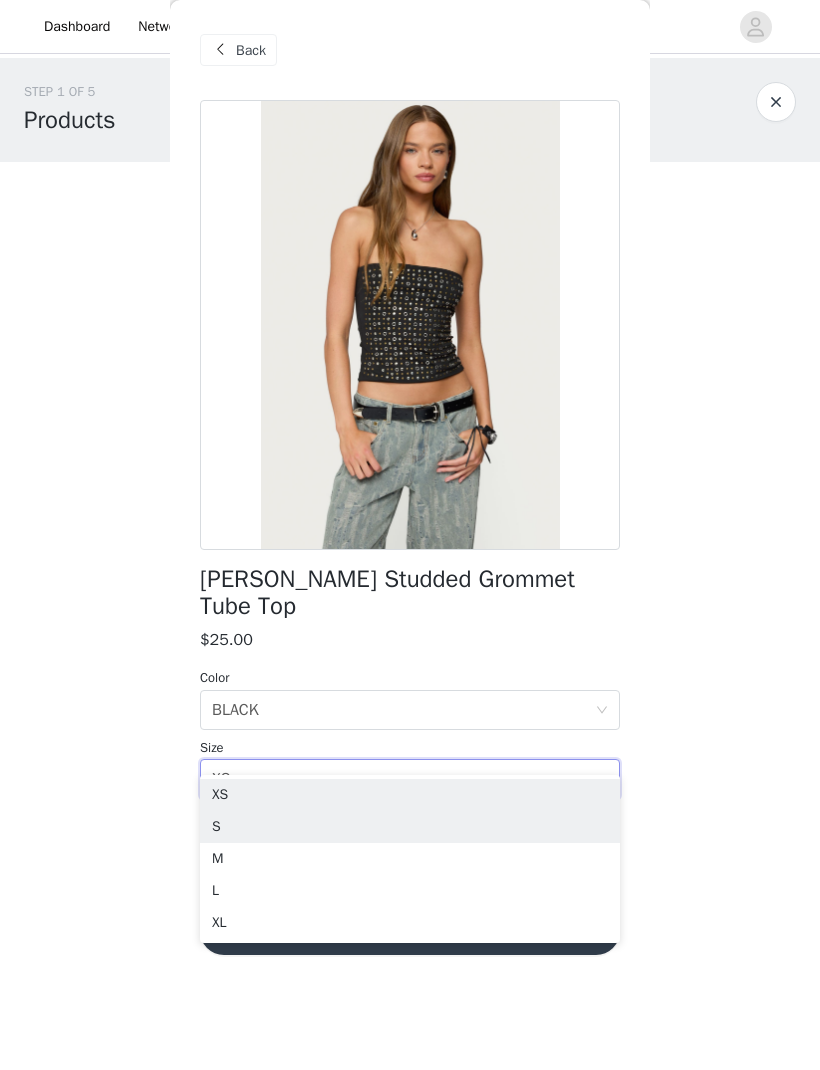 click on "S" at bounding box center (410, 827) 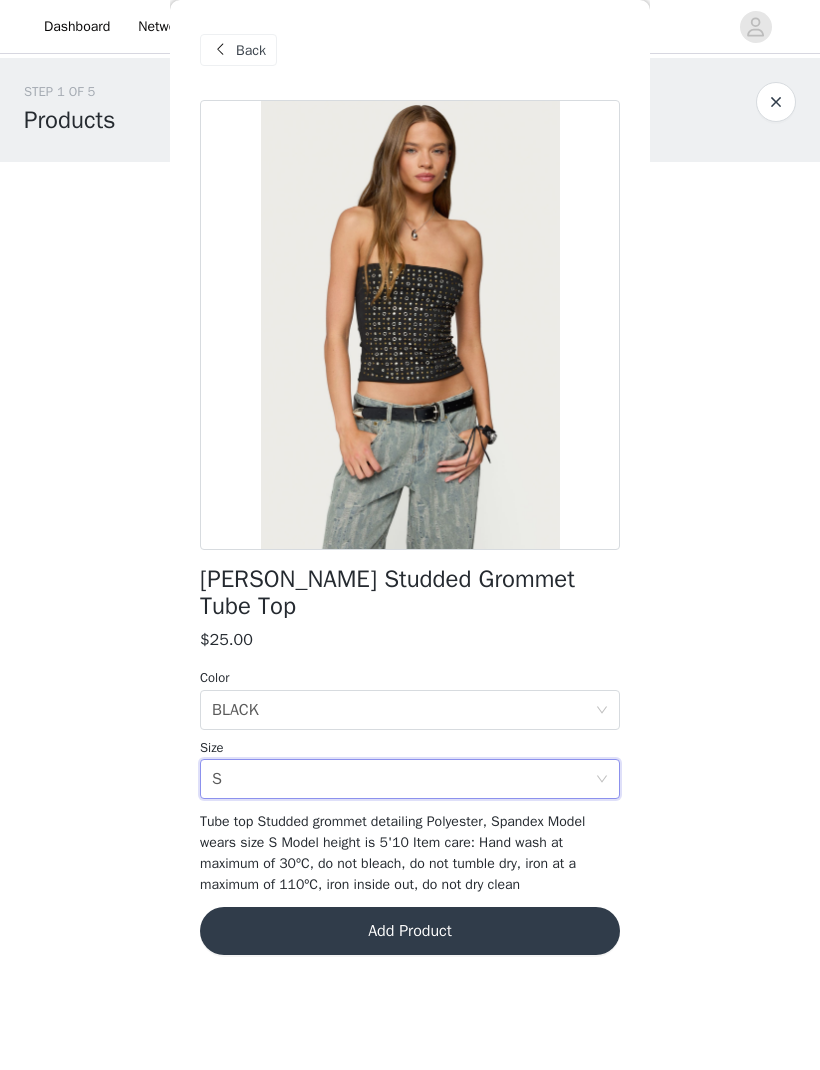 click on "Add Product" at bounding box center [410, 931] 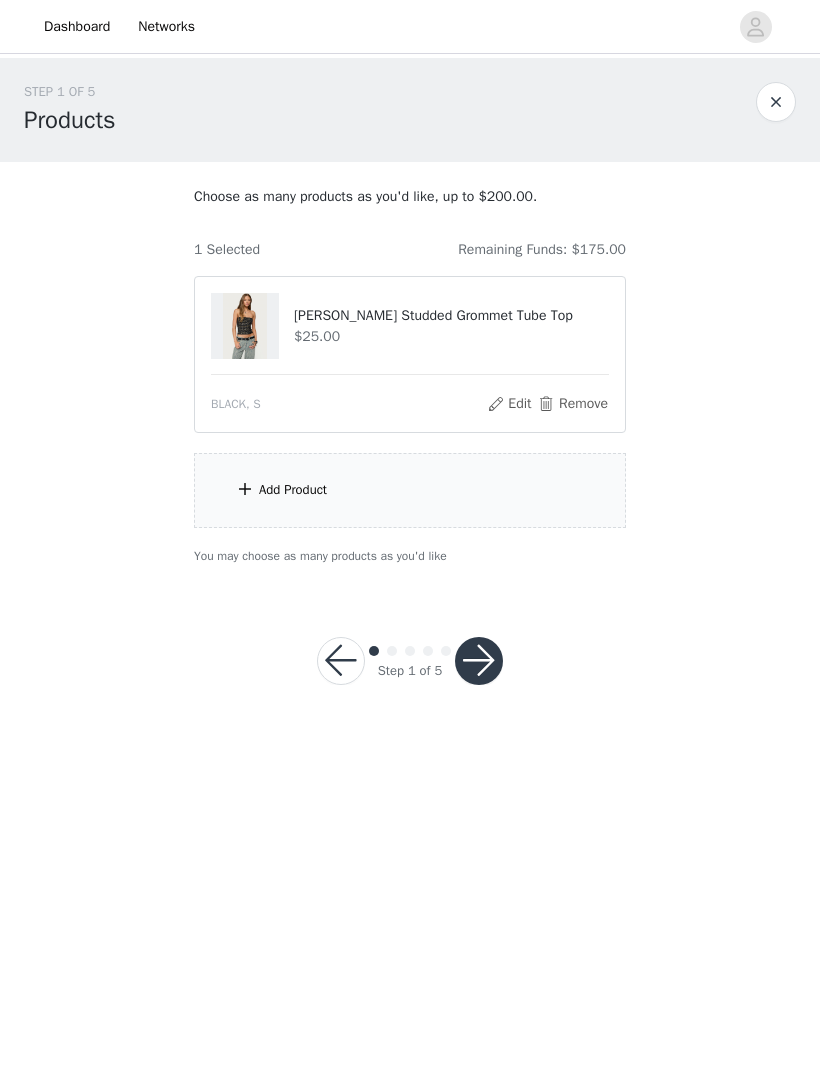 click on "Add Product" at bounding box center [410, 490] 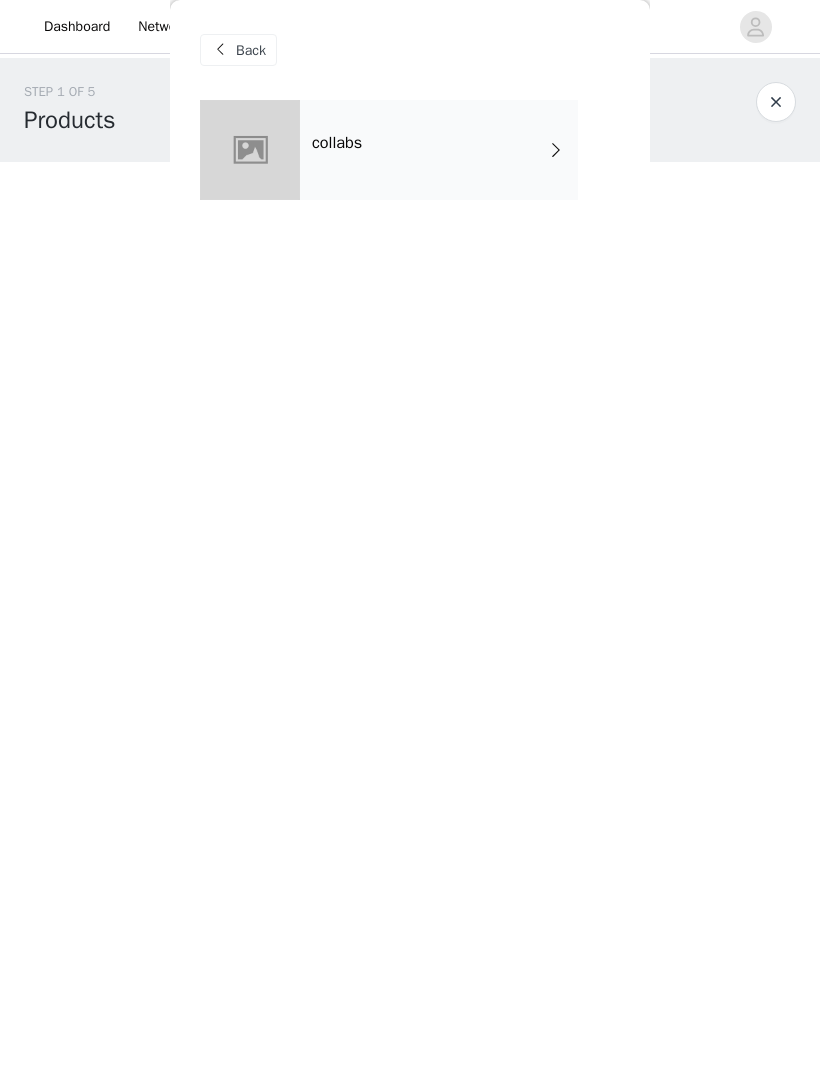 click at bounding box center [556, 150] 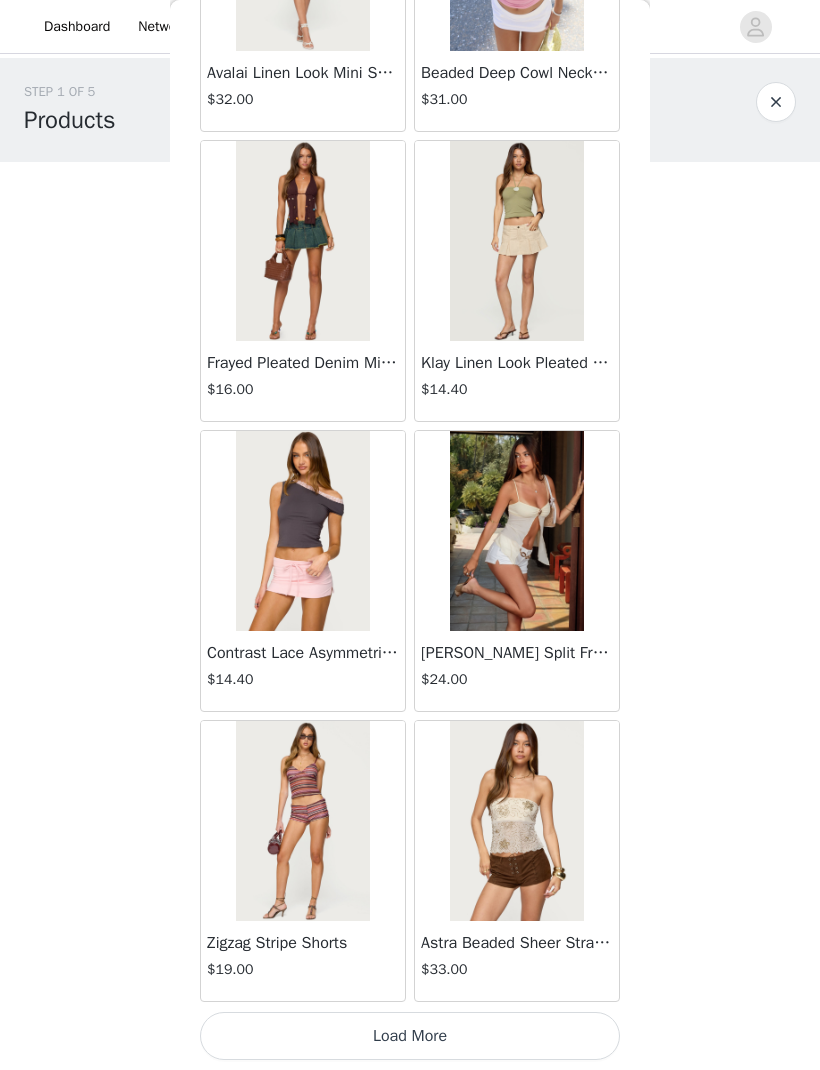 click on "Load More" at bounding box center [410, 1036] 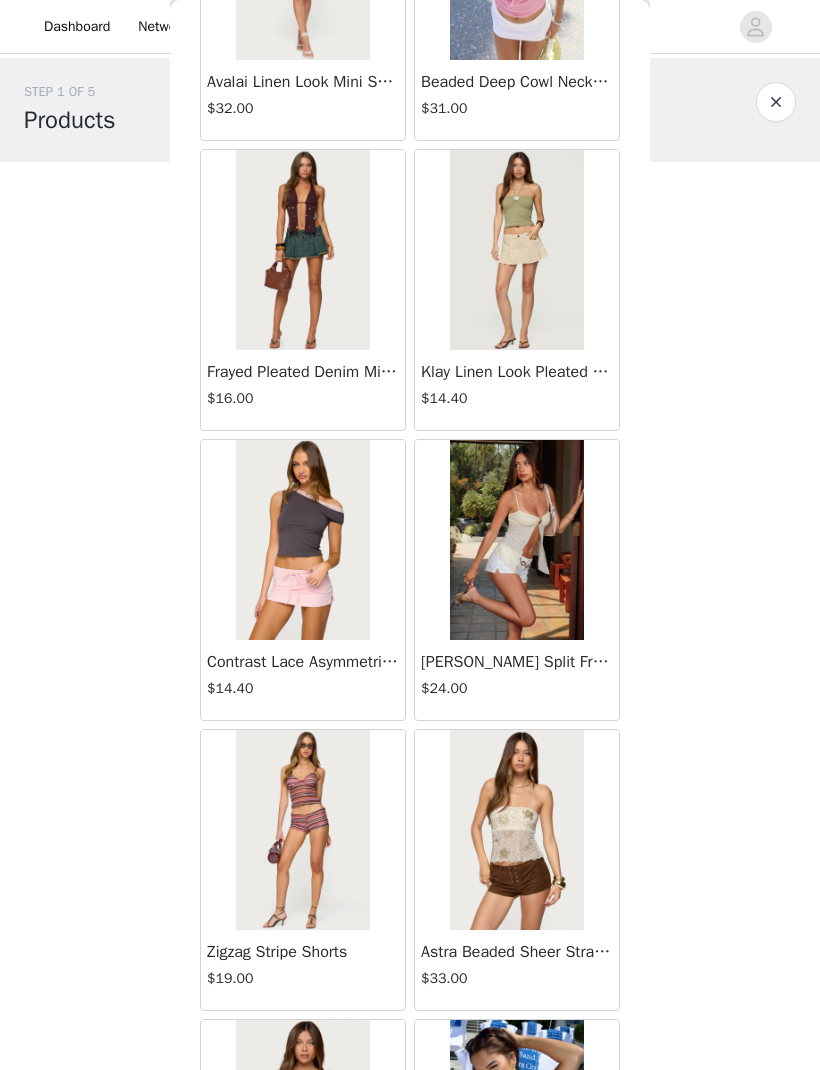 click at bounding box center (516, 540) 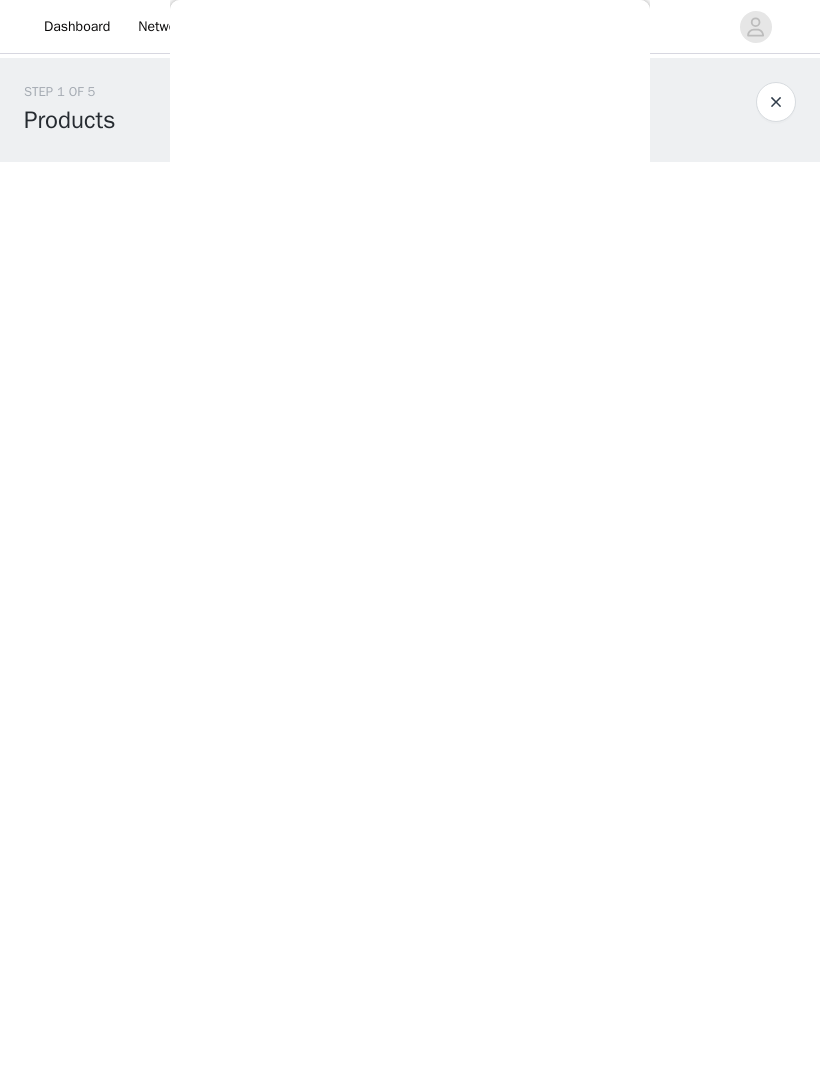 scroll, scrollTop: 0, scrollLeft: 0, axis: both 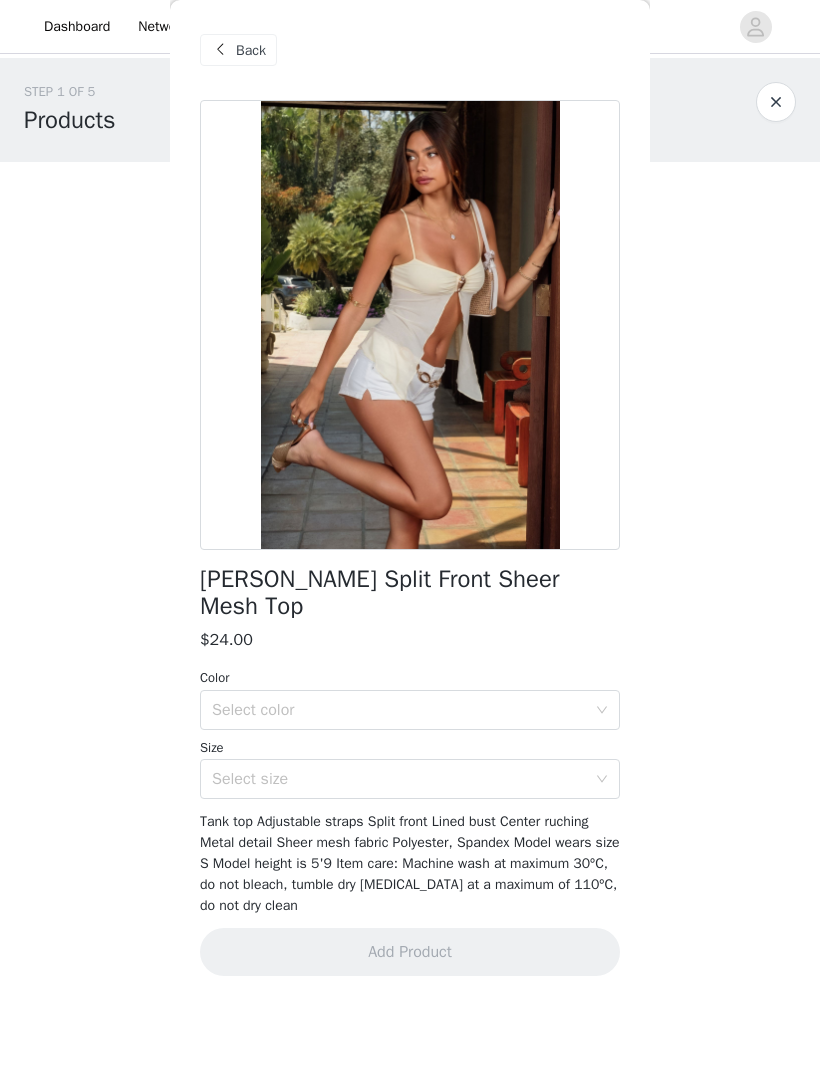 click on "Back" at bounding box center [238, 50] 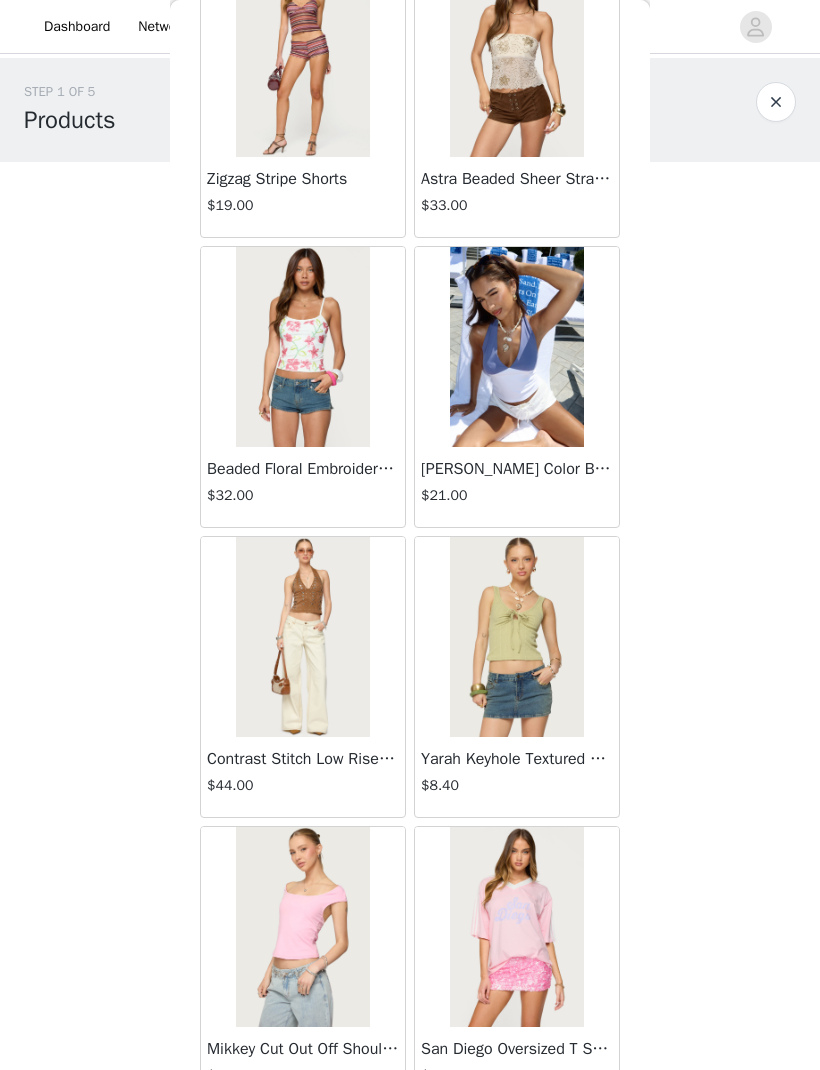 scroll, scrollTop: 2774, scrollLeft: 0, axis: vertical 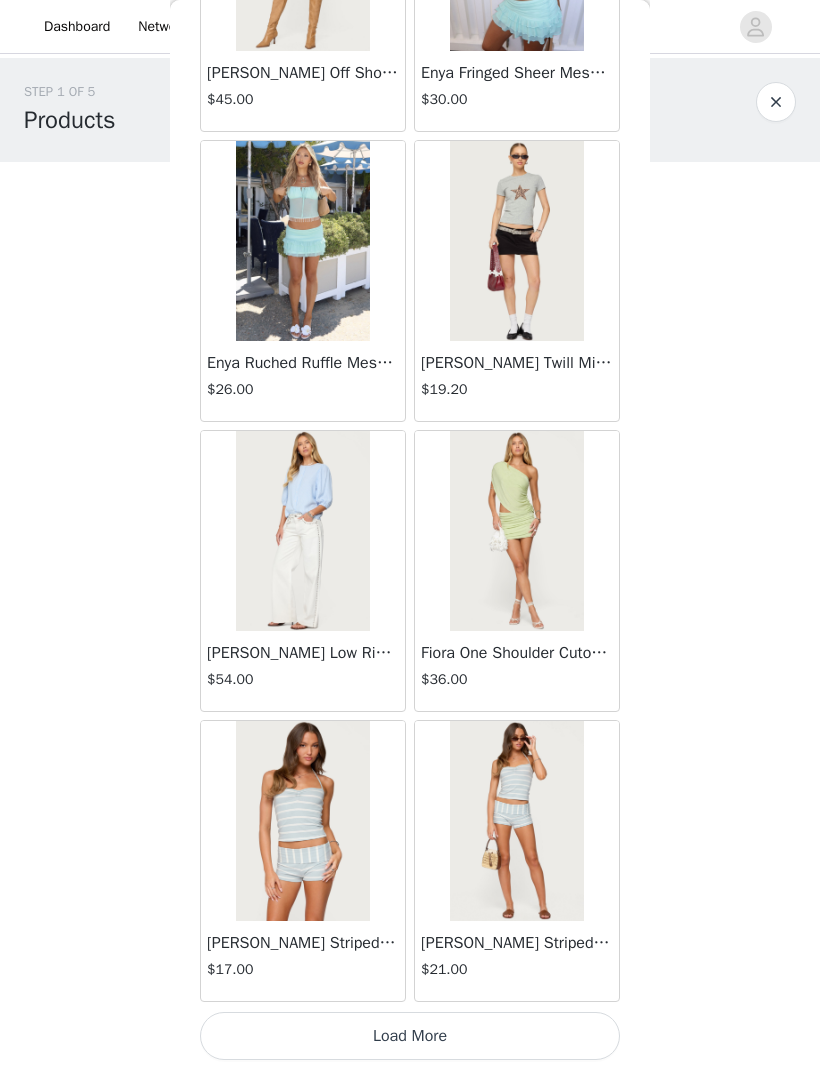 click on "Load More" at bounding box center (410, 1036) 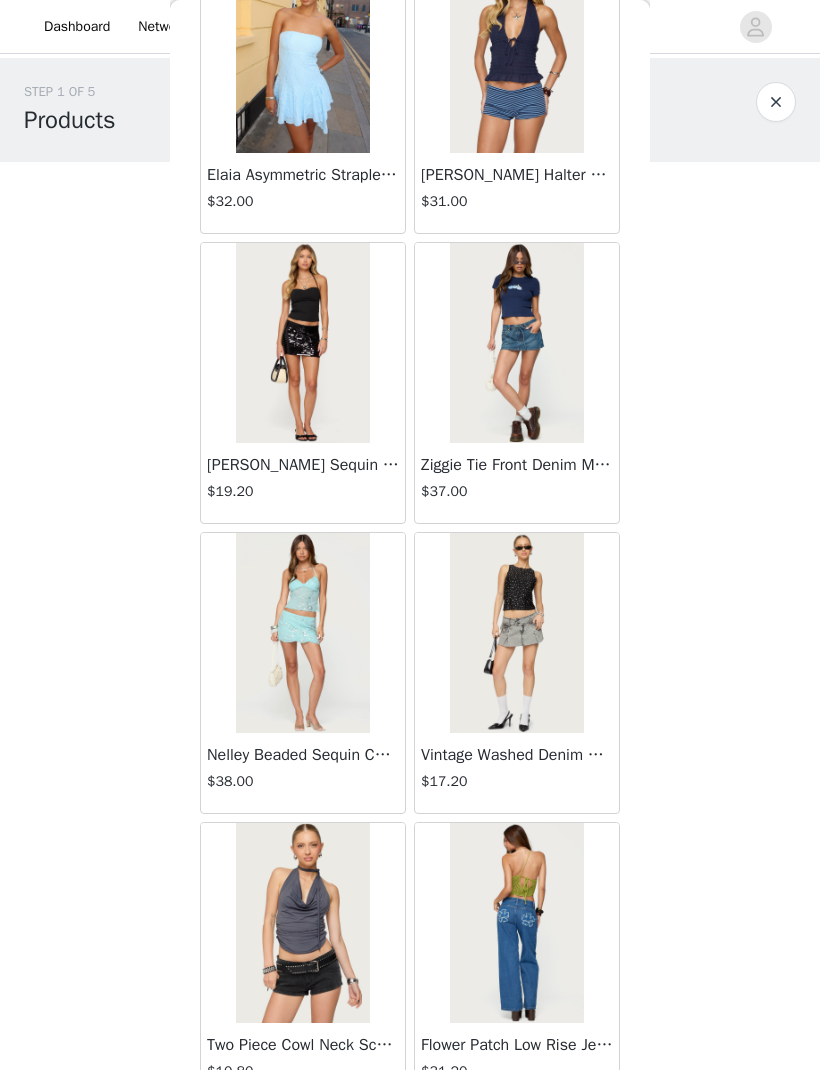 scroll, scrollTop: 6532, scrollLeft: 0, axis: vertical 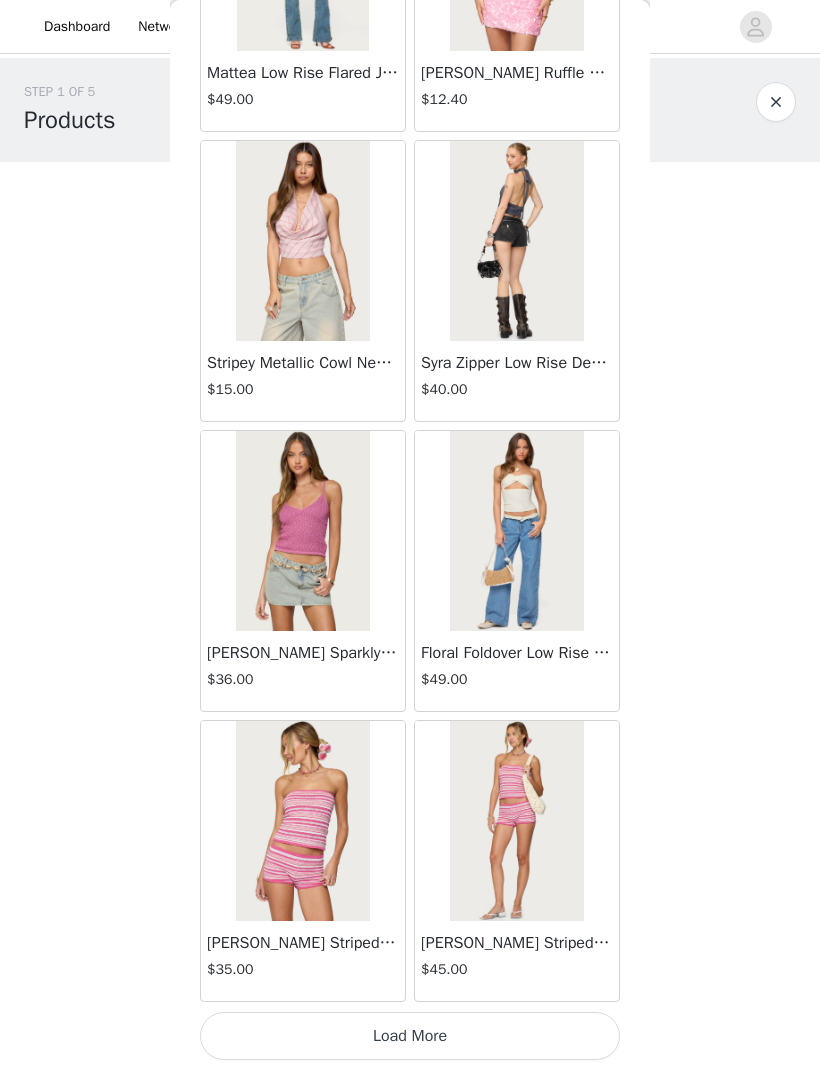 click on "Load More" at bounding box center [410, 1036] 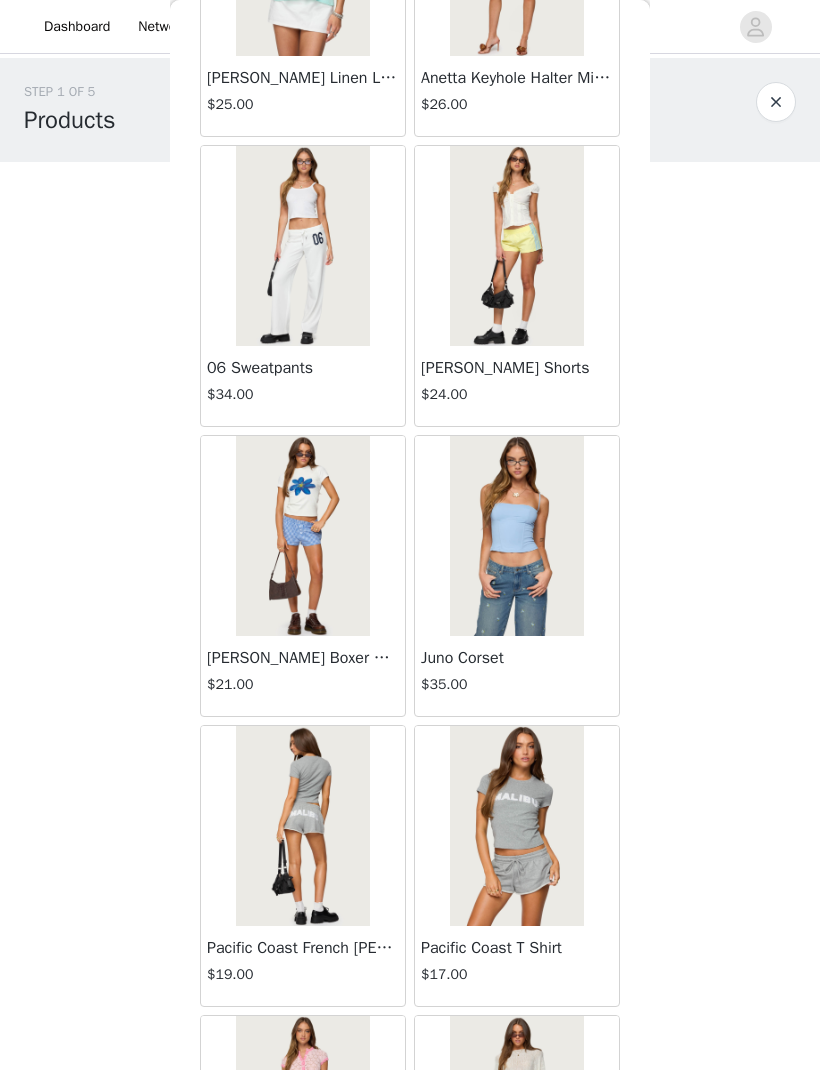 scroll, scrollTop: 10125, scrollLeft: 0, axis: vertical 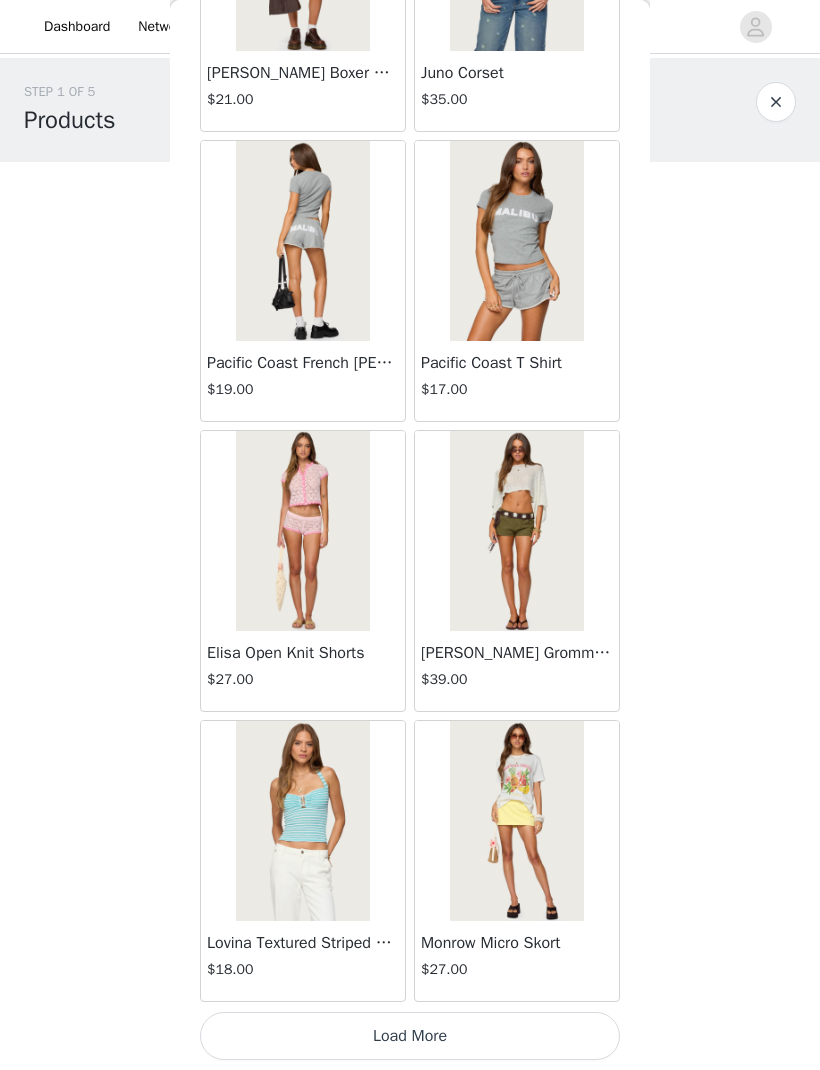 click on "Load More" at bounding box center [410, 1036] 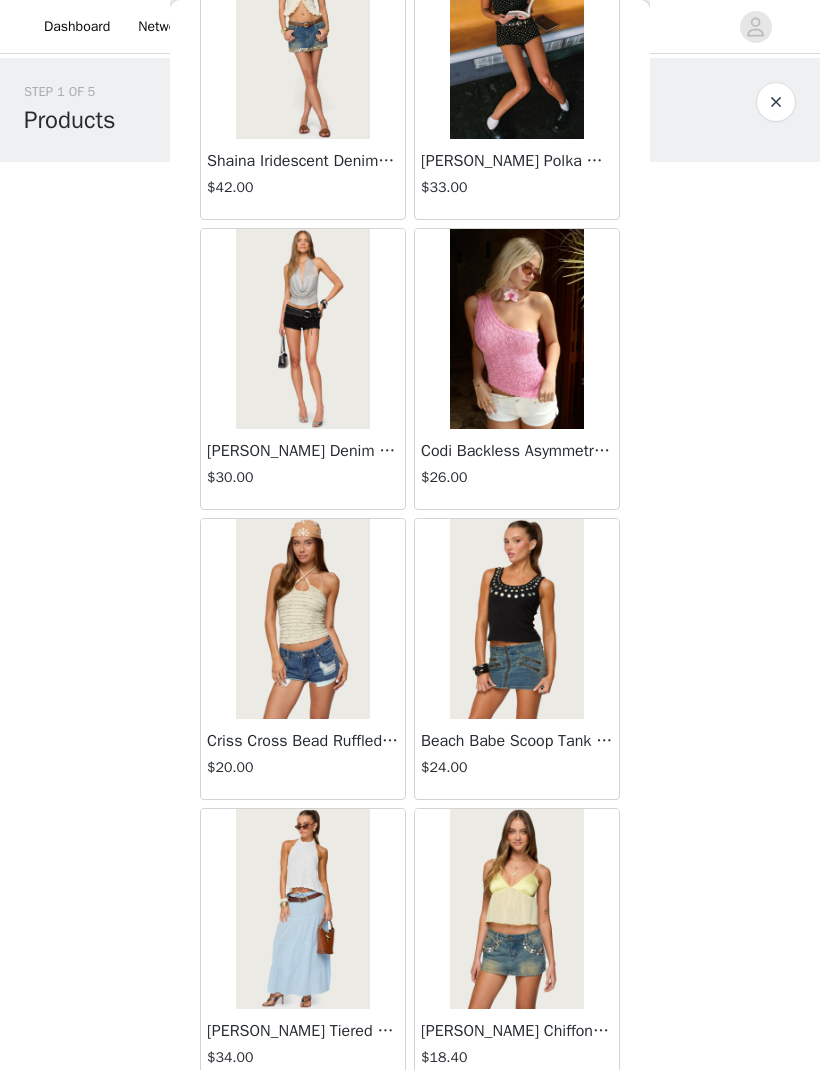 scroll, scrollTop: 12926, scrollLeft: 0, axis: vertical 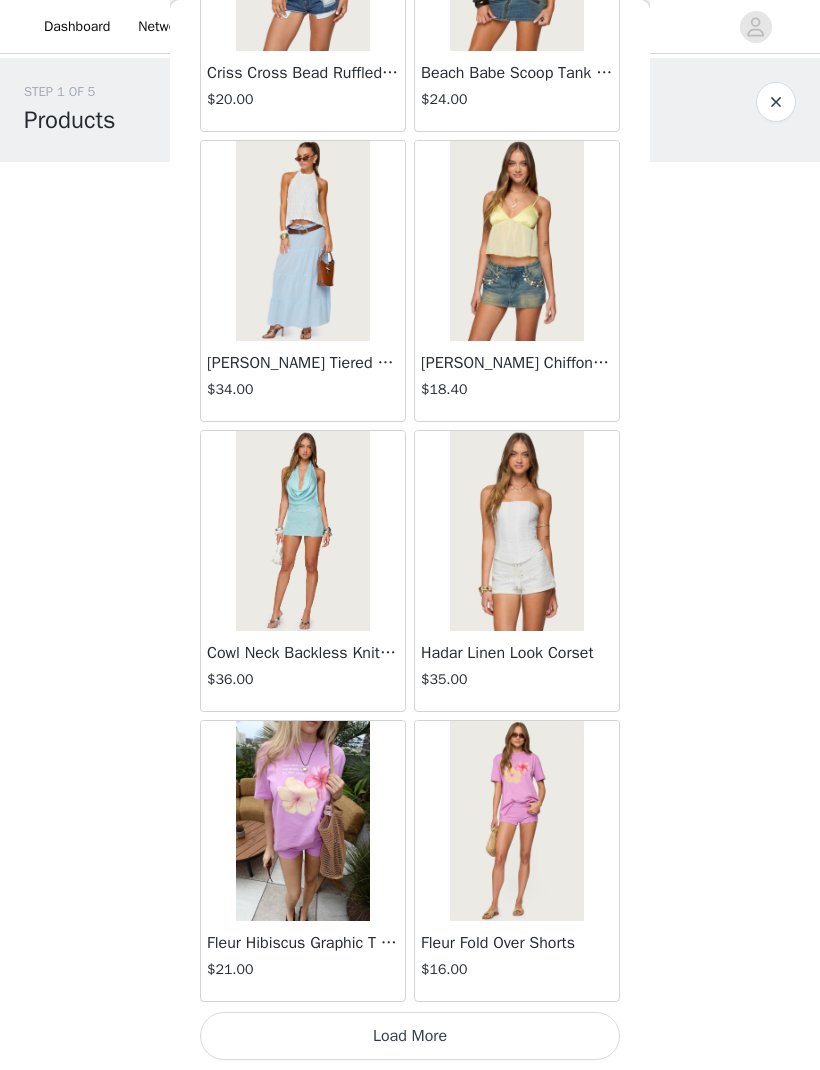 click on "Load More" at bounding box center [410, 1036] 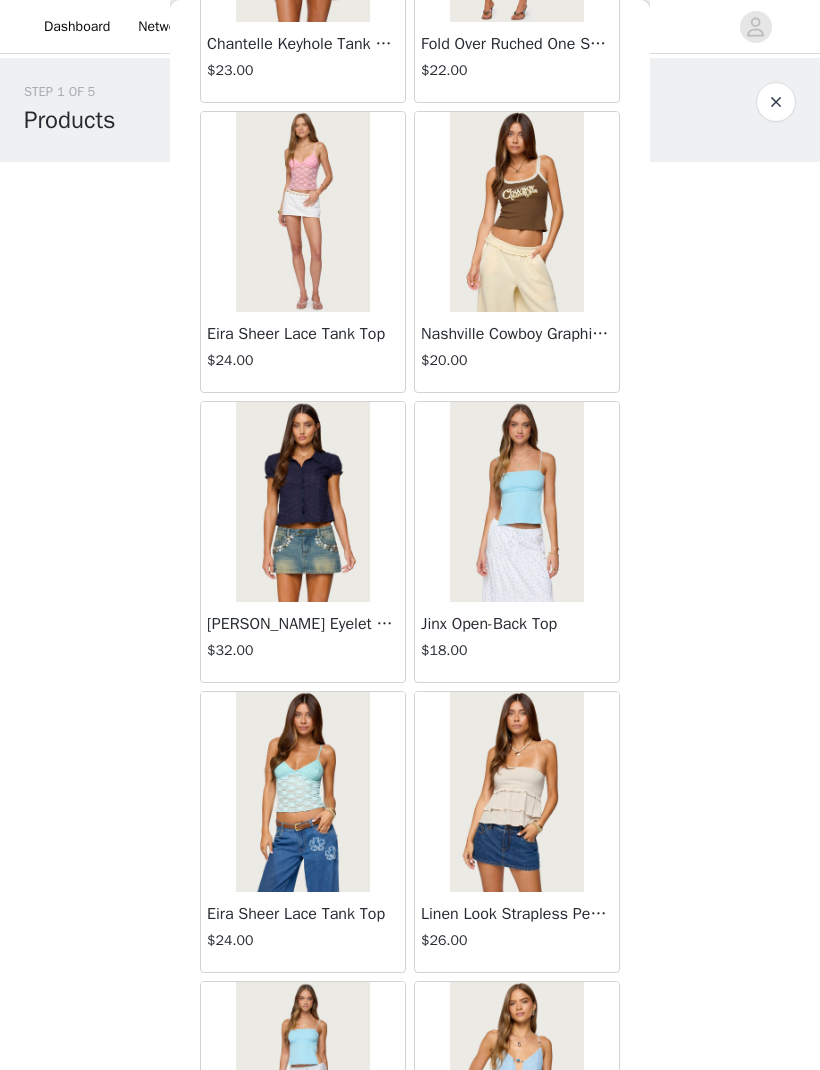 scroll, scrollTop: 15650, scrollLeft: 0, axis: vertical 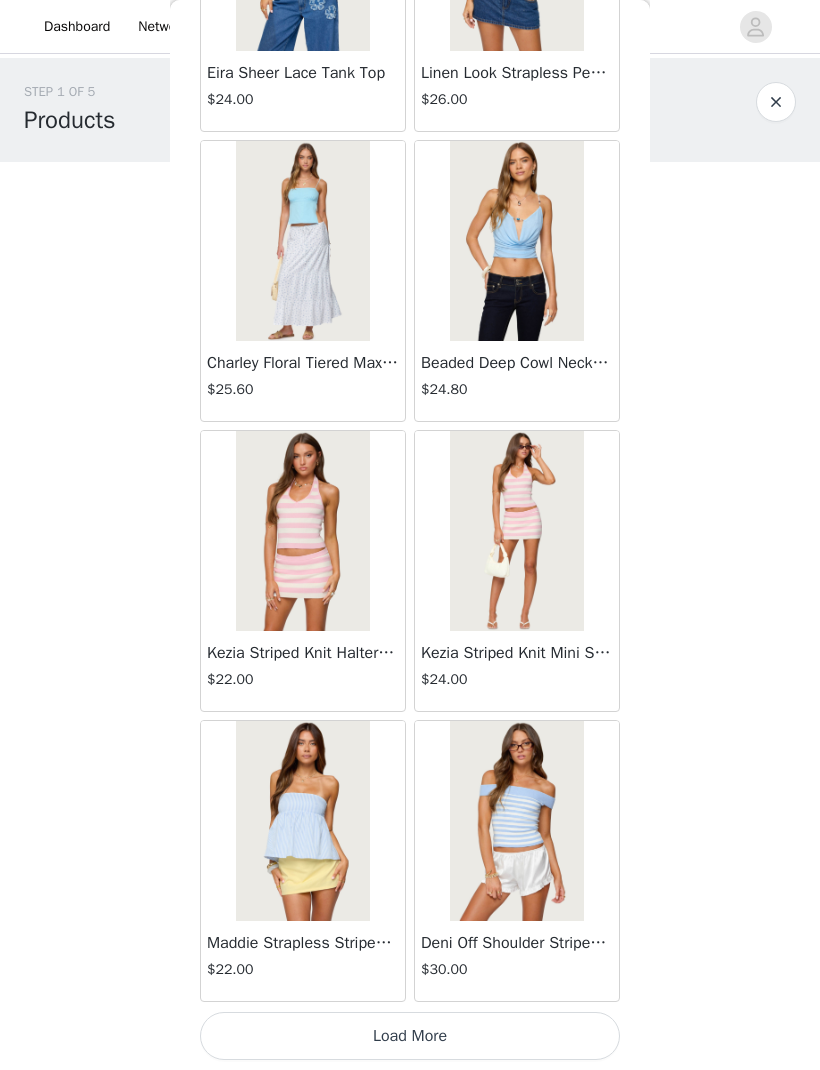 click on "Load More" at bounding box center [410, 1036] 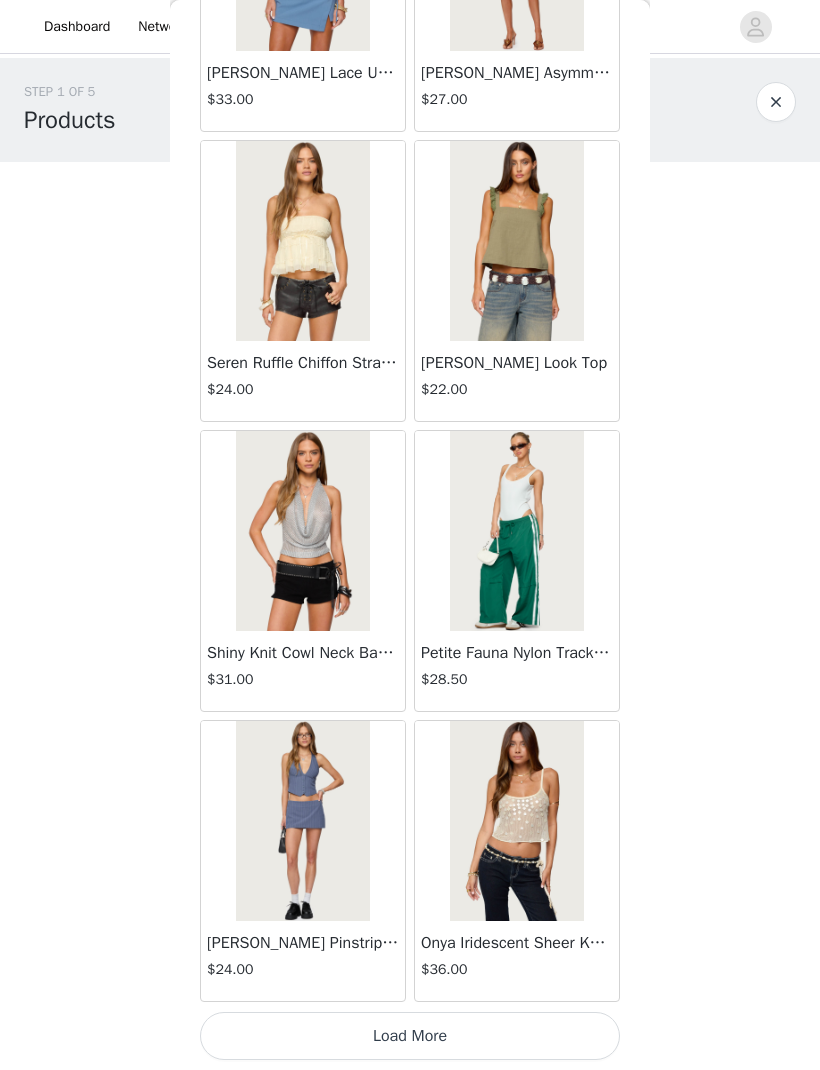 scroll, scrollTop: 19390, scrollLeft: 0, axis: vertical 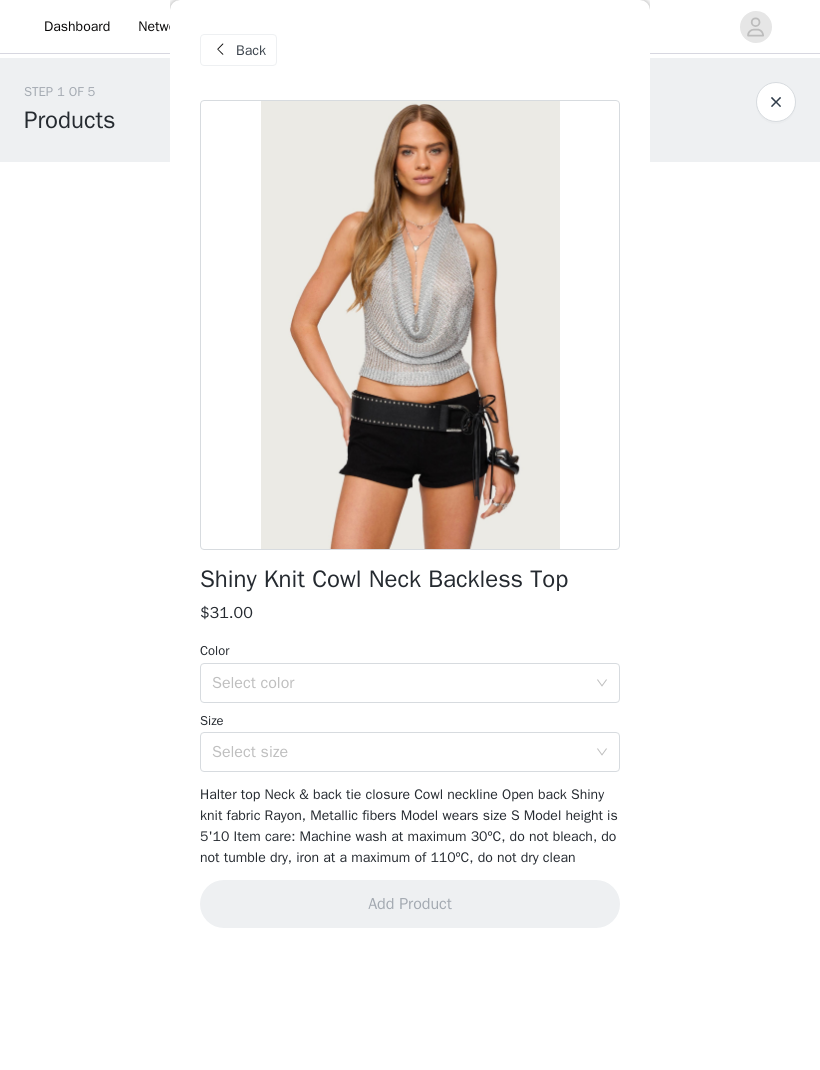 click on "Select color" at bounding box center (399, 683) 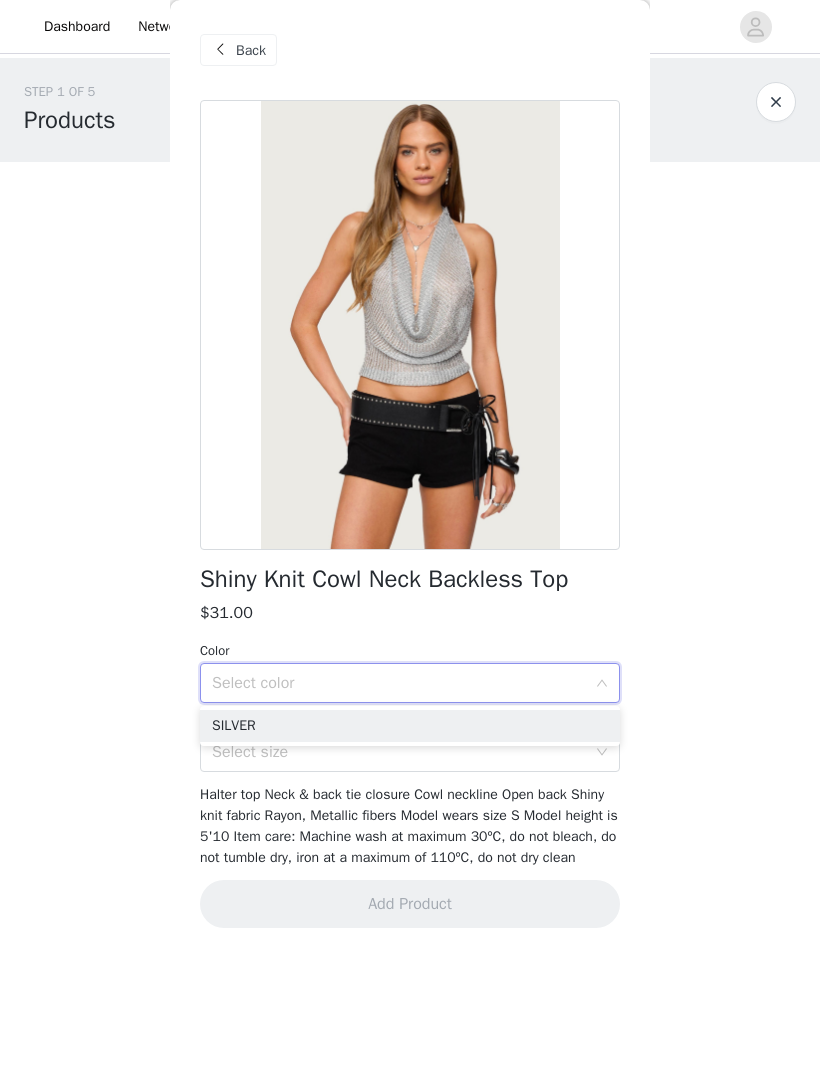 click at bounding box center [220, 50] 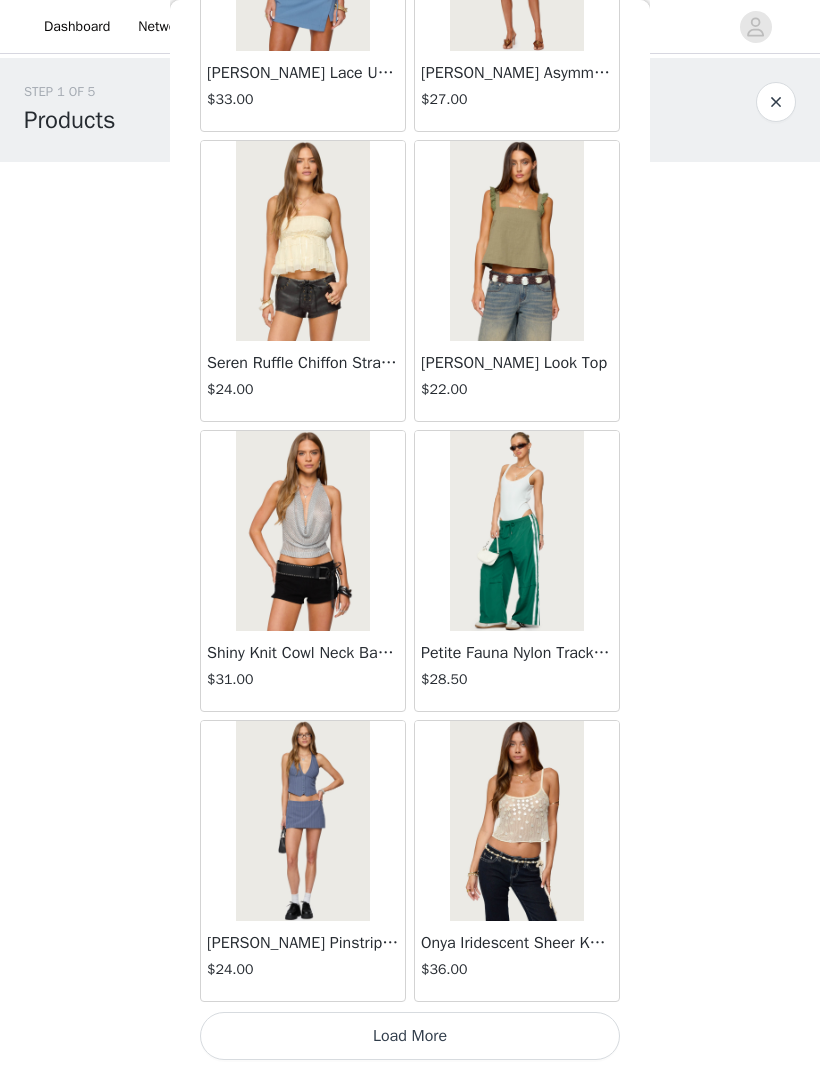 click on "Load More" at bounding box center (410, 1036) 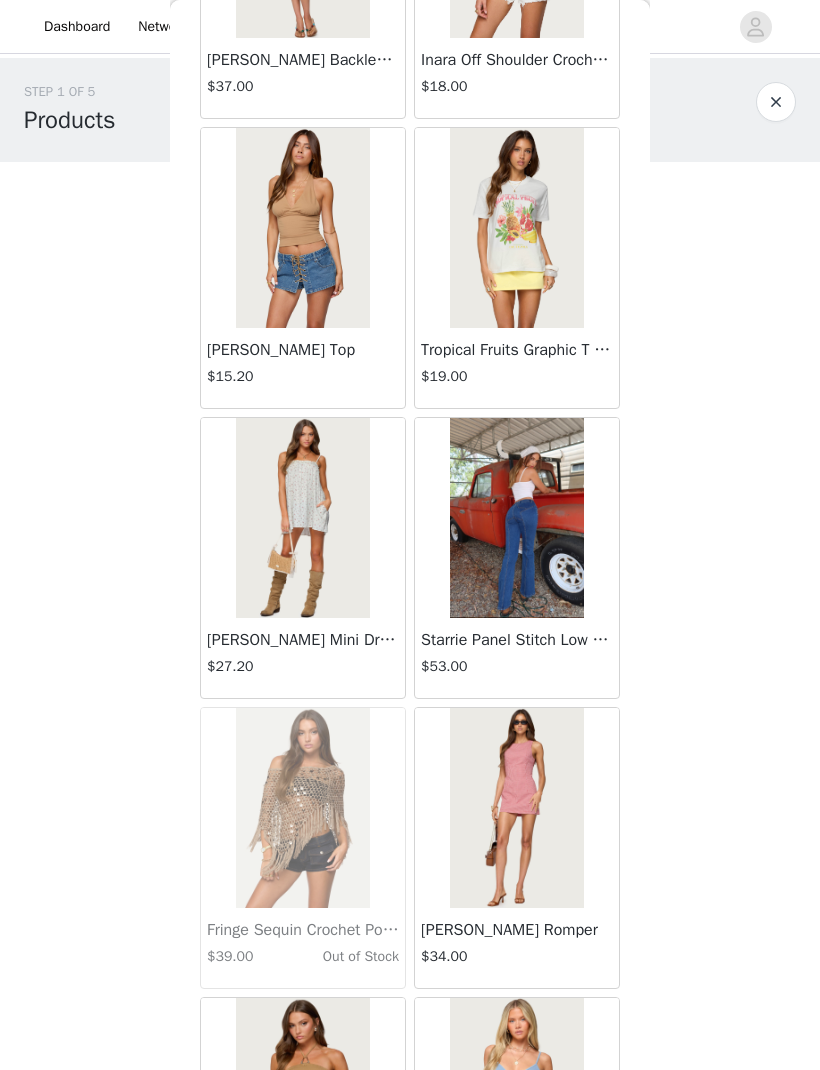 scroll, scrollTop: 21140, scrollLeft: 0, axis: vertical 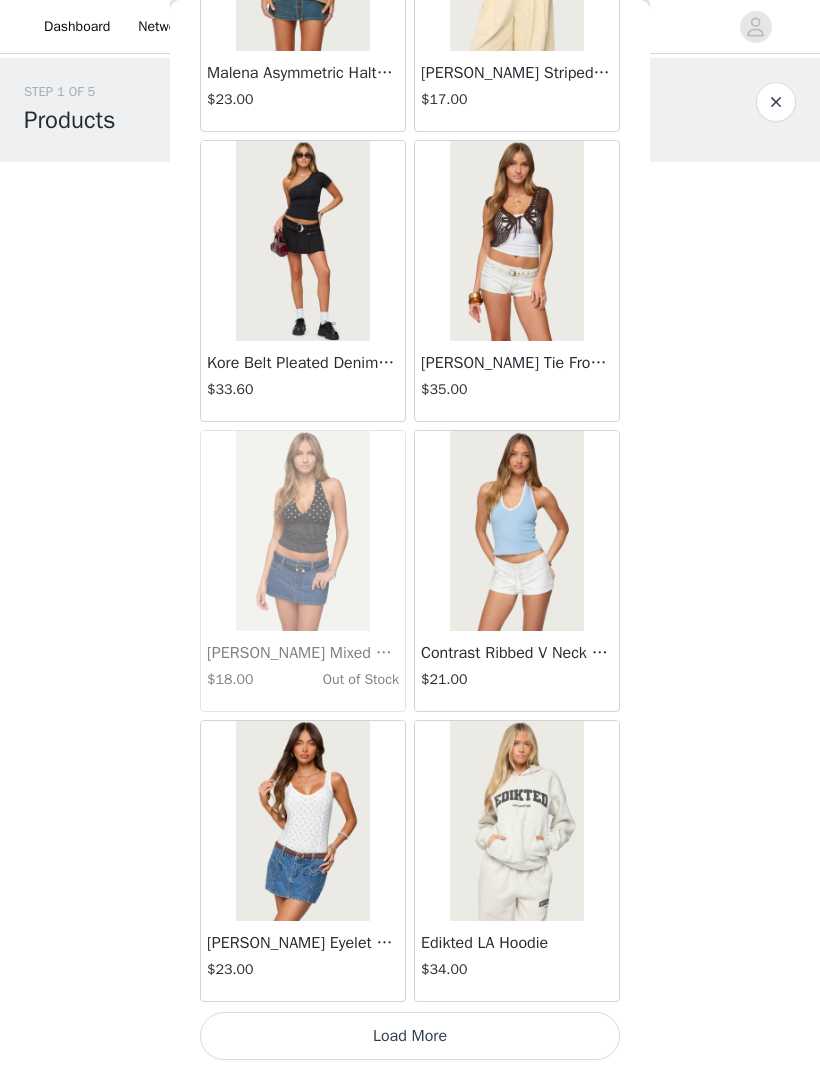 click on "Load More" at bounding box center [410, 1036] 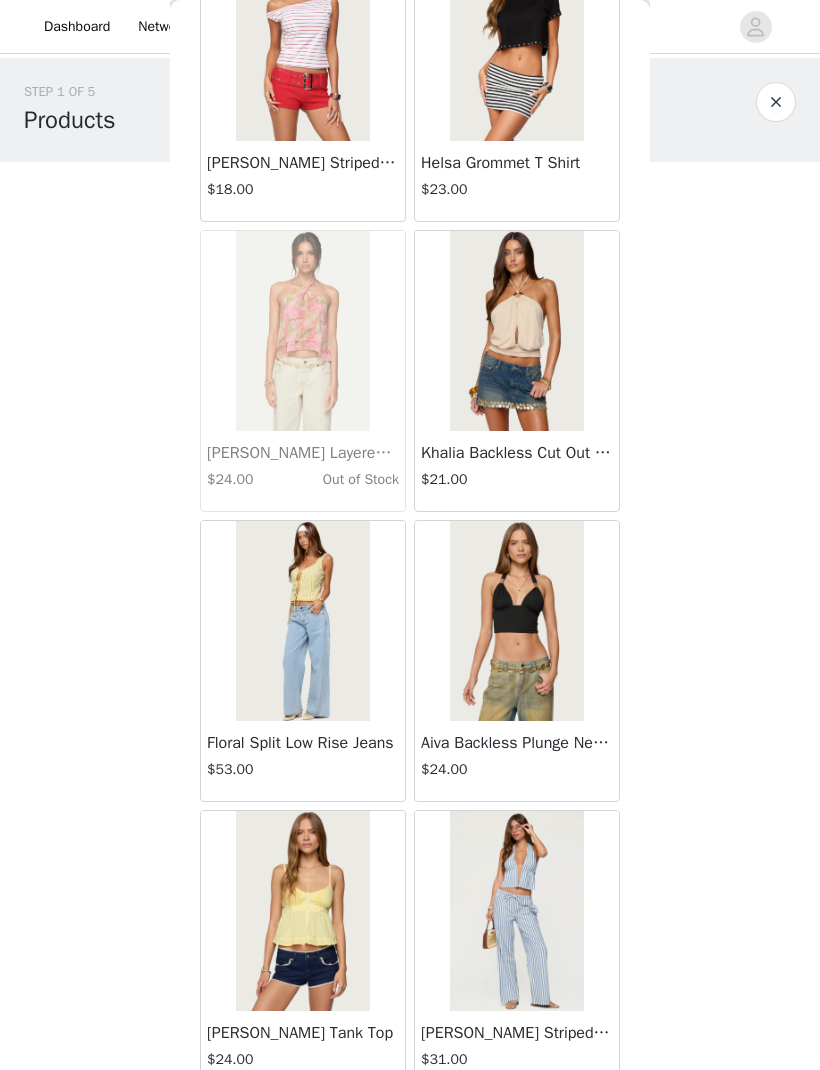 scroll, scrollTop: 23359, scrollLeft: 0, axis: vertical 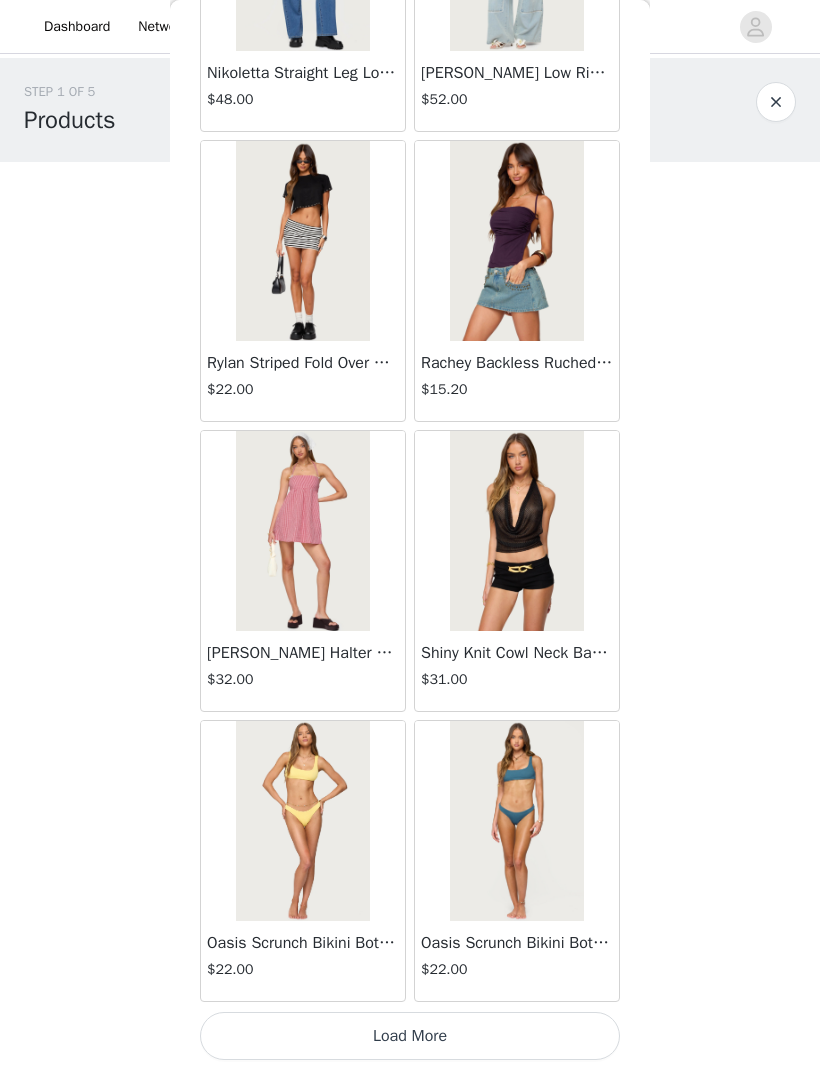 click on "Load More" at bounding box center [410, 1036] 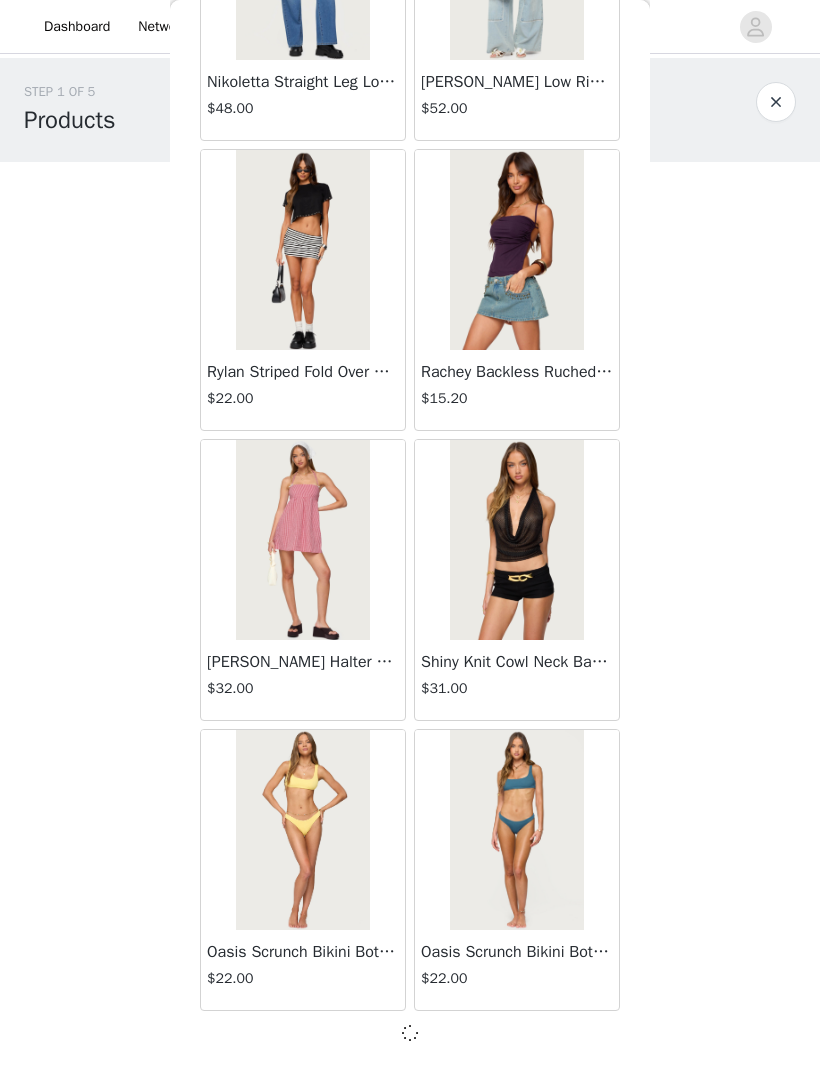 scroll, scrollTop: 25181, scrollLeft: 0, axis: vertical 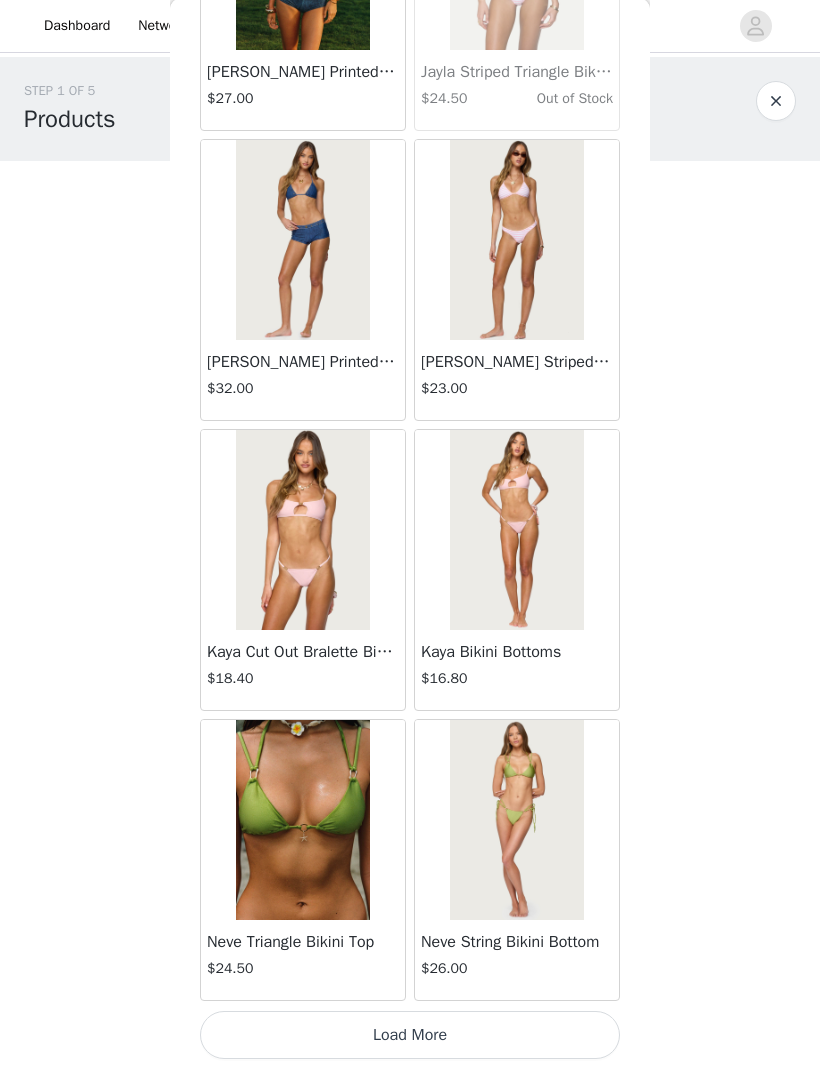 click on "Load More" at bounding box center [410, 1036] 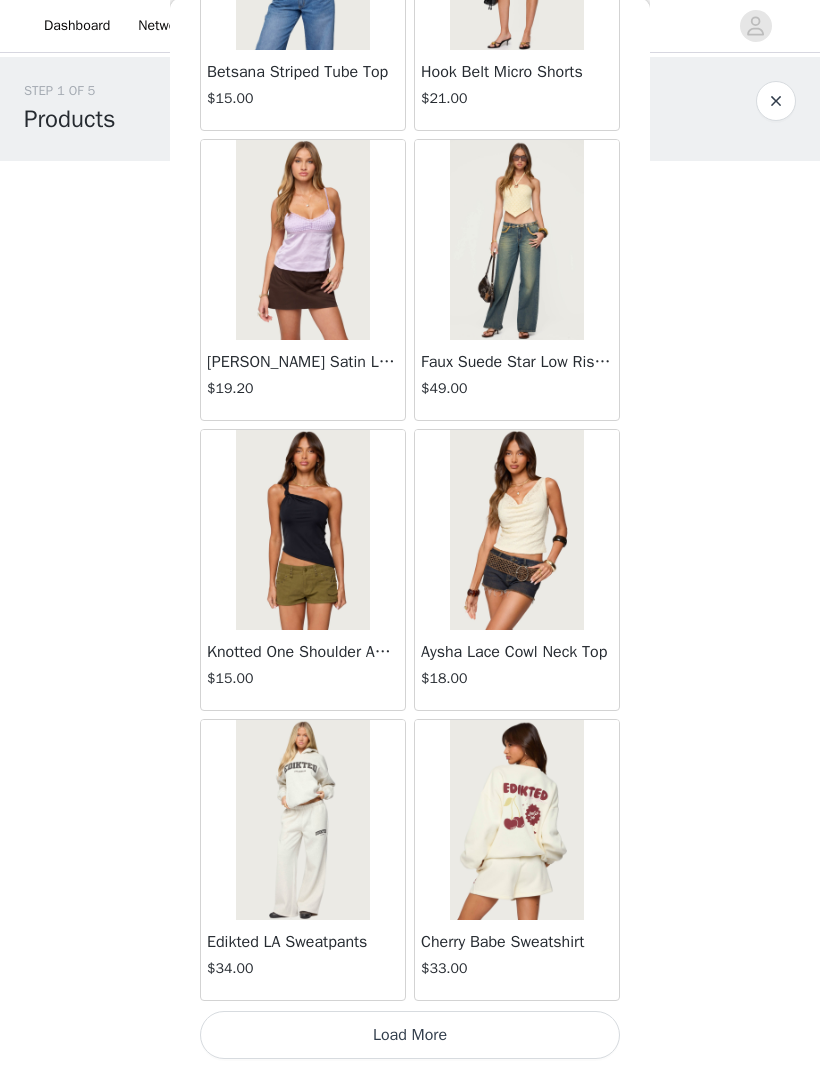 scroll, scrollTop: 30990, scrollLeft: 0, axis: vertical 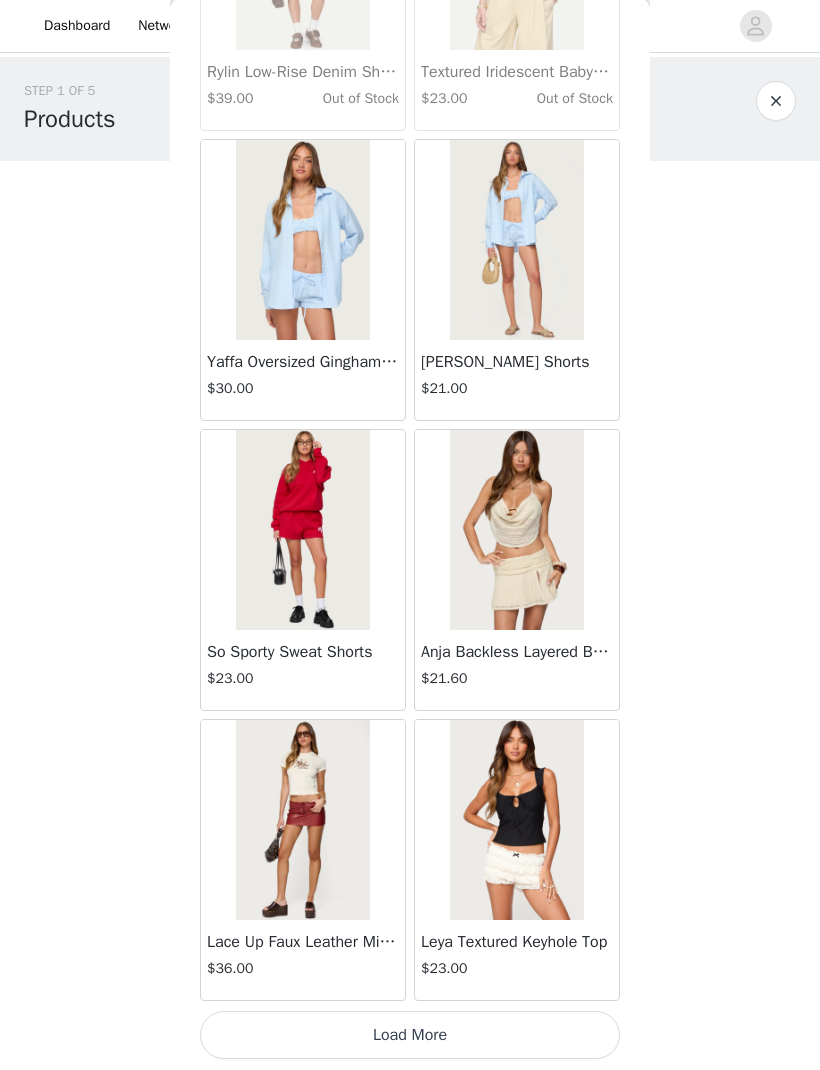 click on "Load More" at bounding box center (410, 1036) 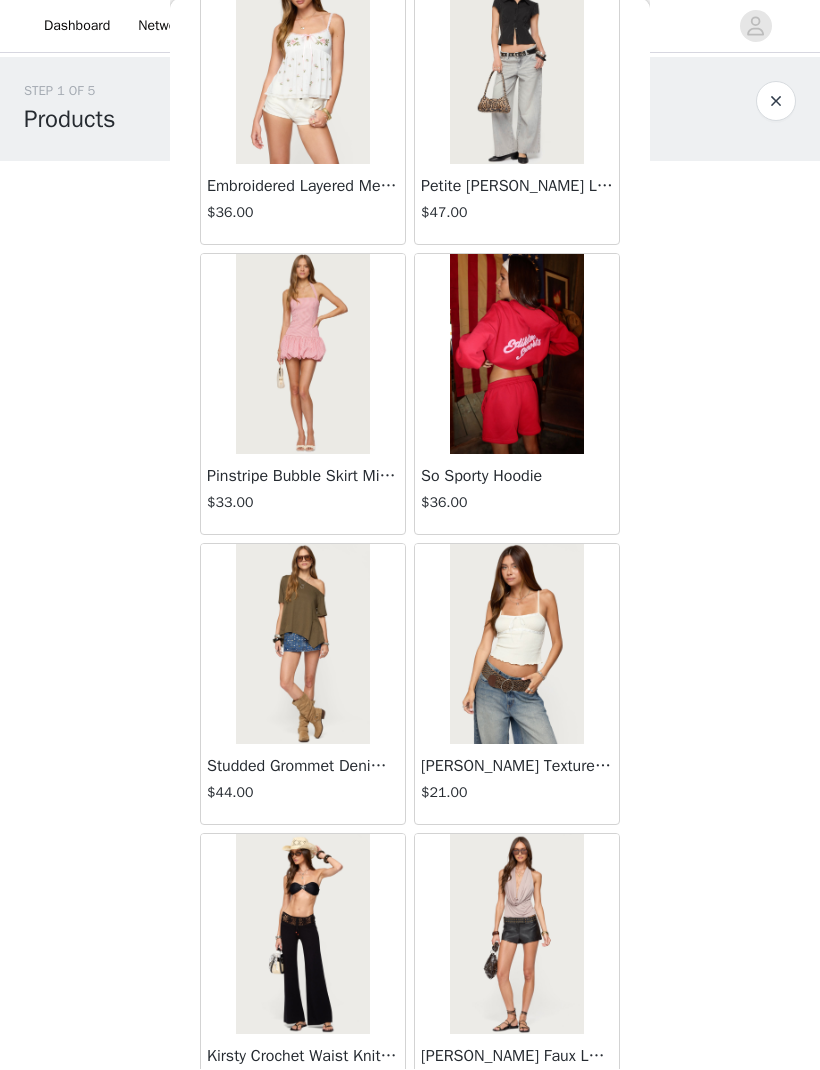 scroll, scrollTop: 36109, scrollLeft: 0, axis: vertical 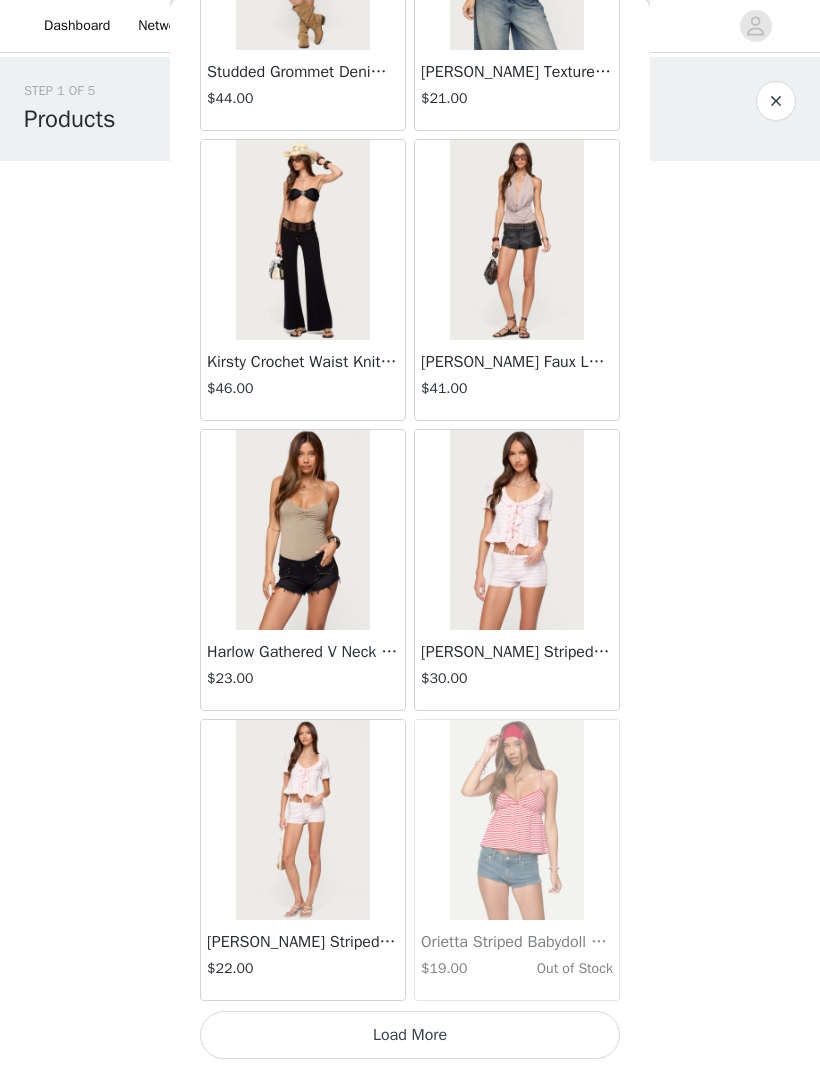 click on "Load More" at bounding box center [410, 1036] 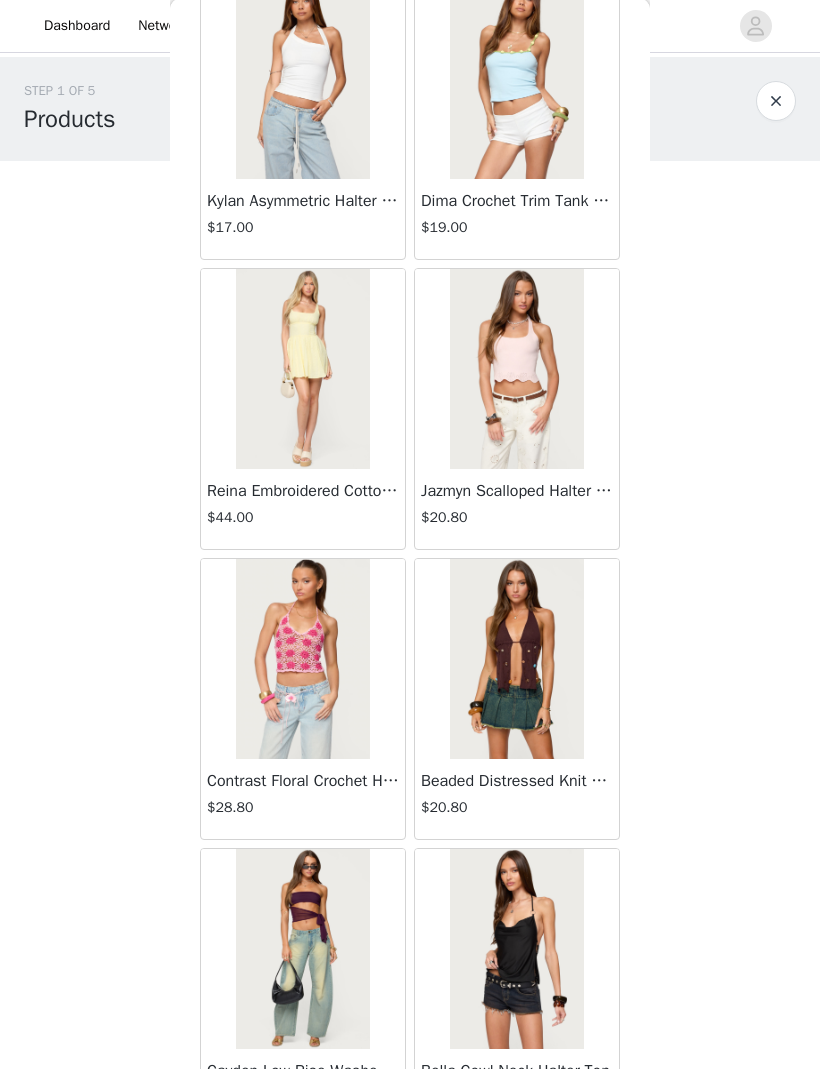 scroll, scrollTop: 39008, scrollLeft: 0, axis: vertical 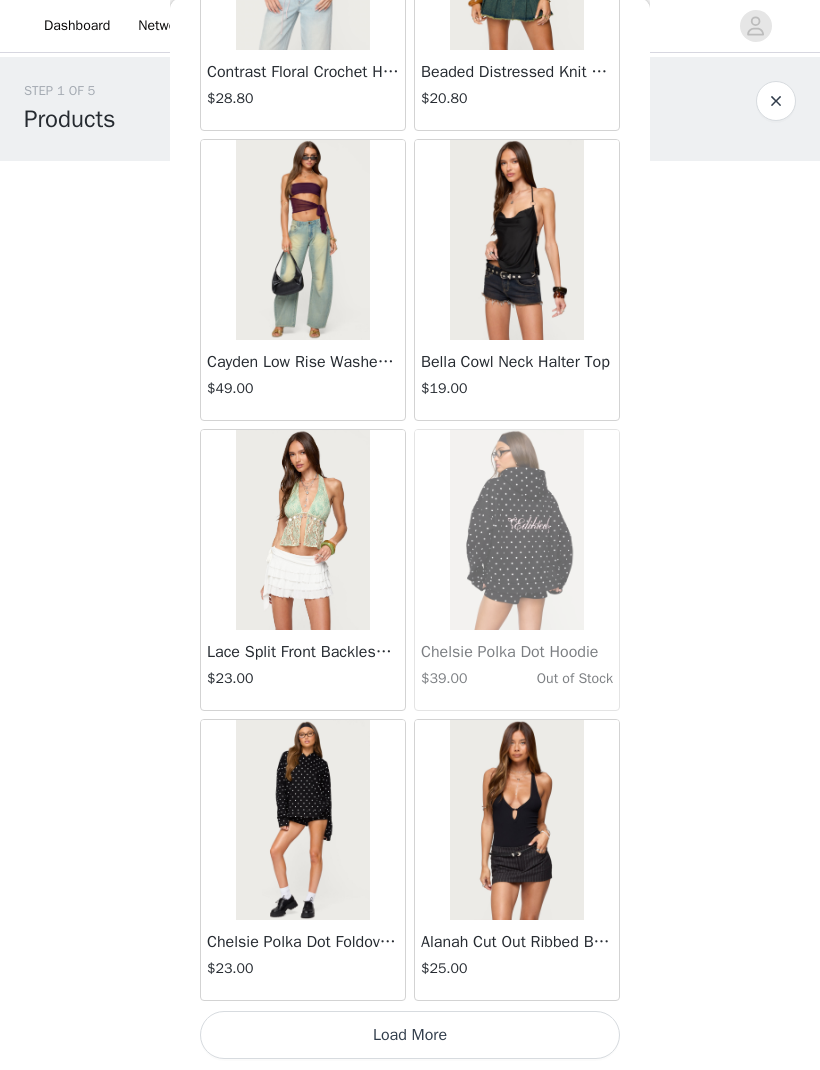 click on "Load More" at bounding box center (410, 1036) 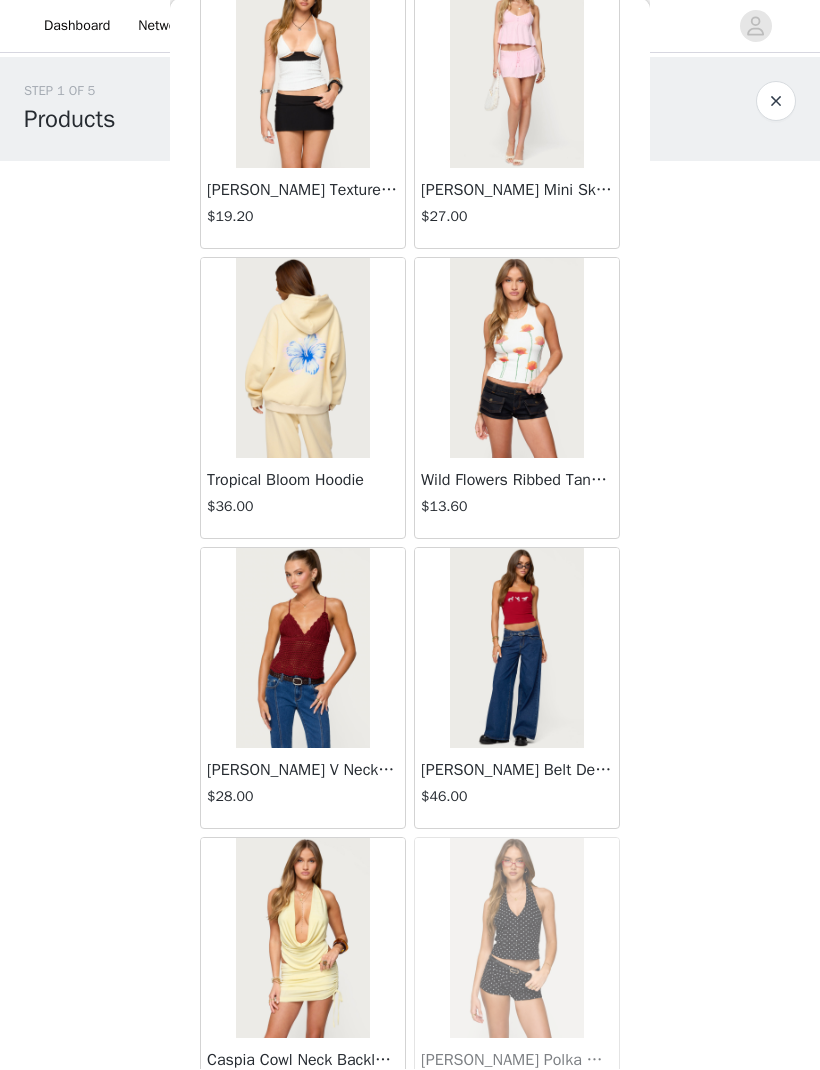scroll, scrollTop: 42478, scrollLeft: 0, axis: vertical 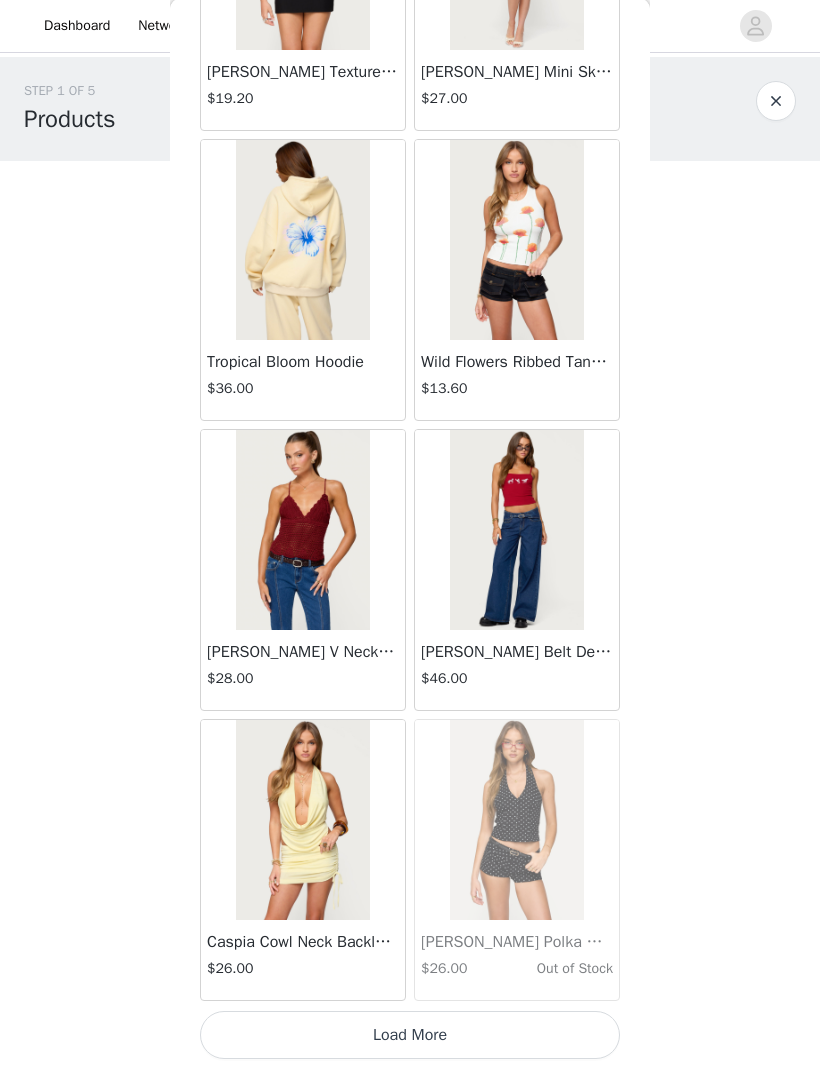 click on "Load More" at bounding box center (410, 1036) 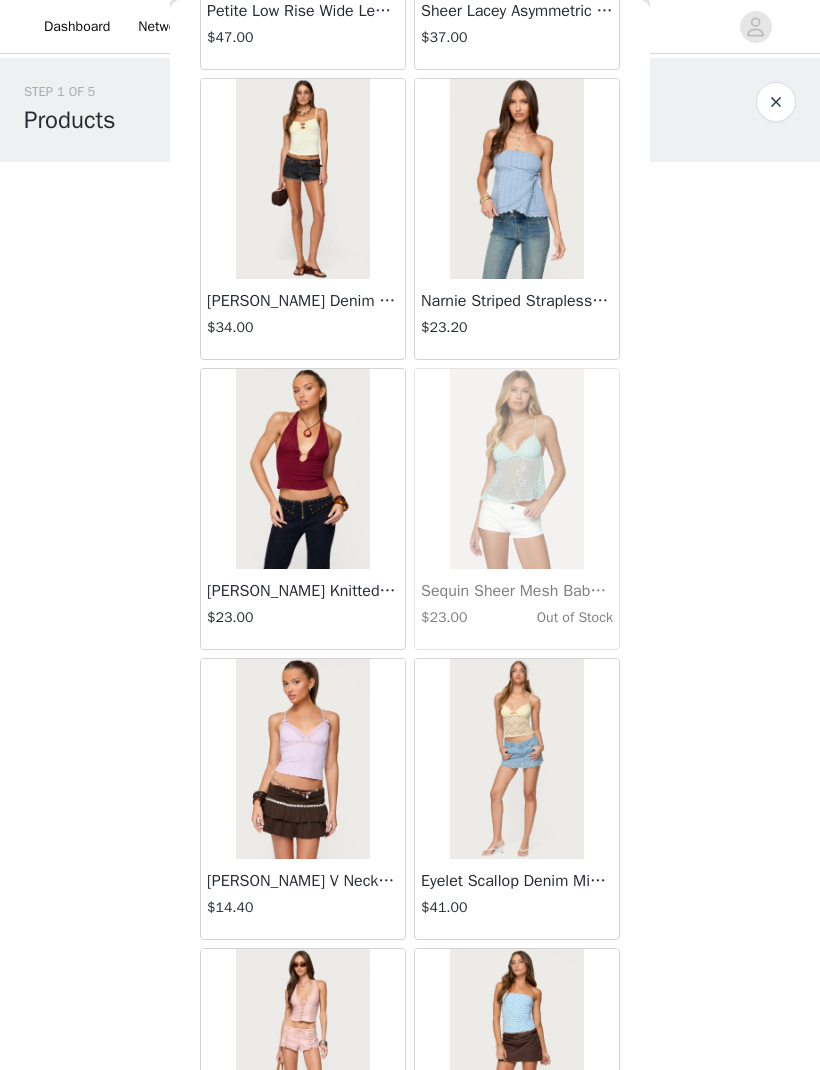scroll, scrollTop: 45265, scrollLeft: 0, axis: vertical 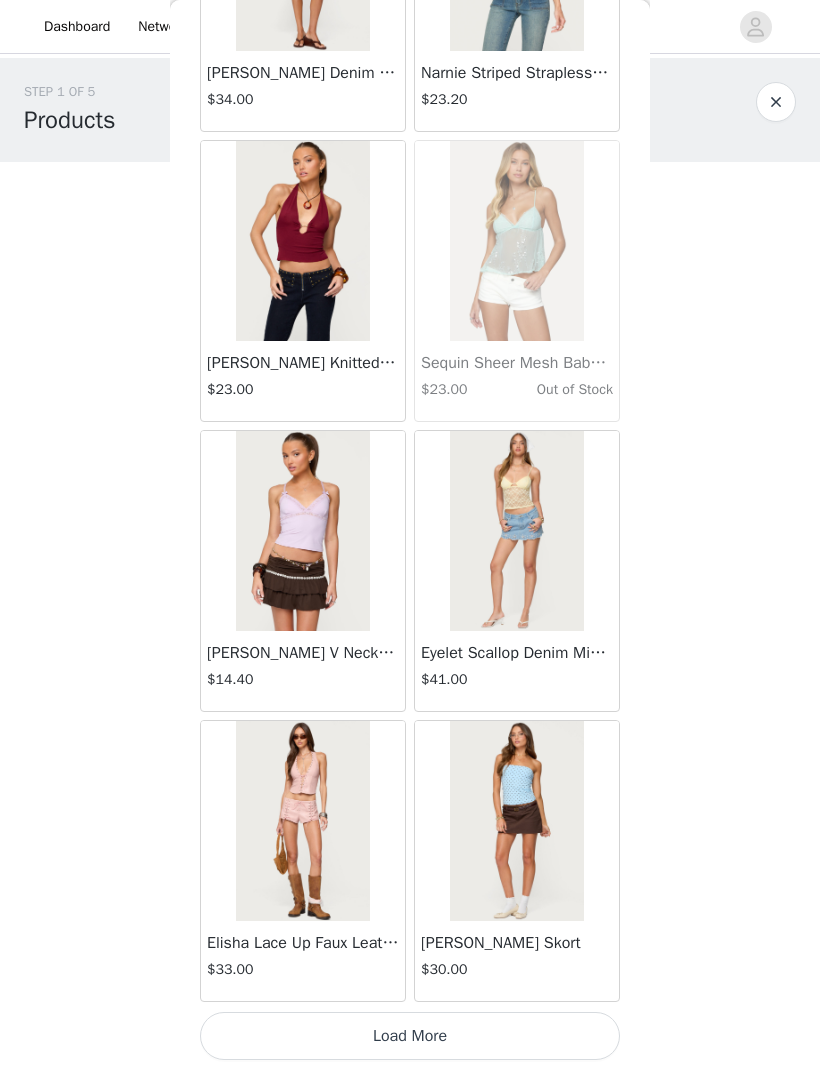click on "Load More" at bounding box center (410, 1036) 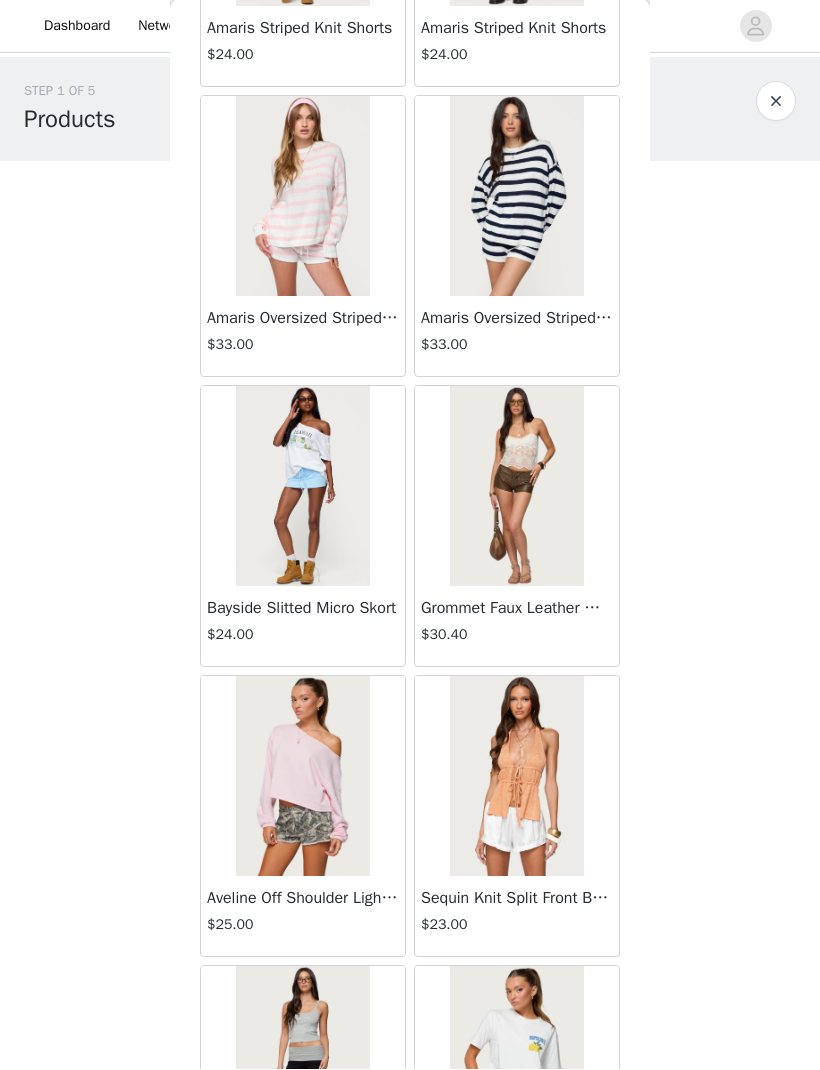 scroll, scrollTop: 47856, scrollLeft: 0, axis: vertical 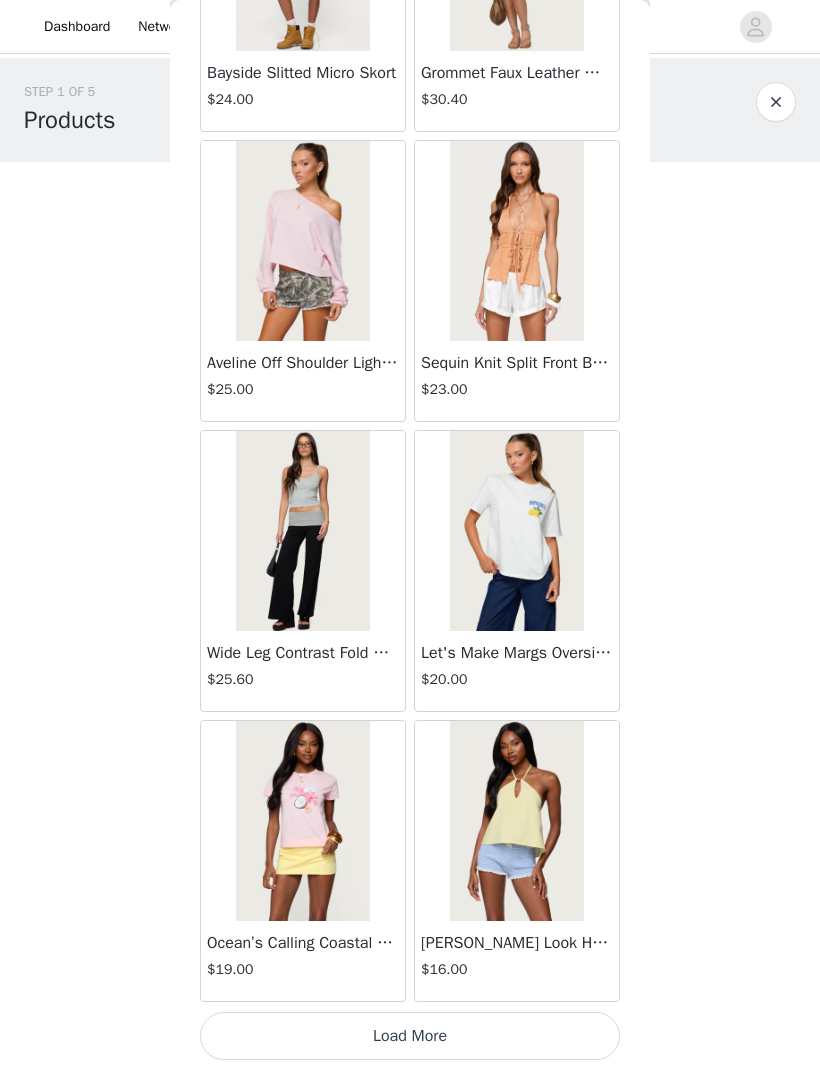 click on "Load More" at bounding box center [410, 1036] 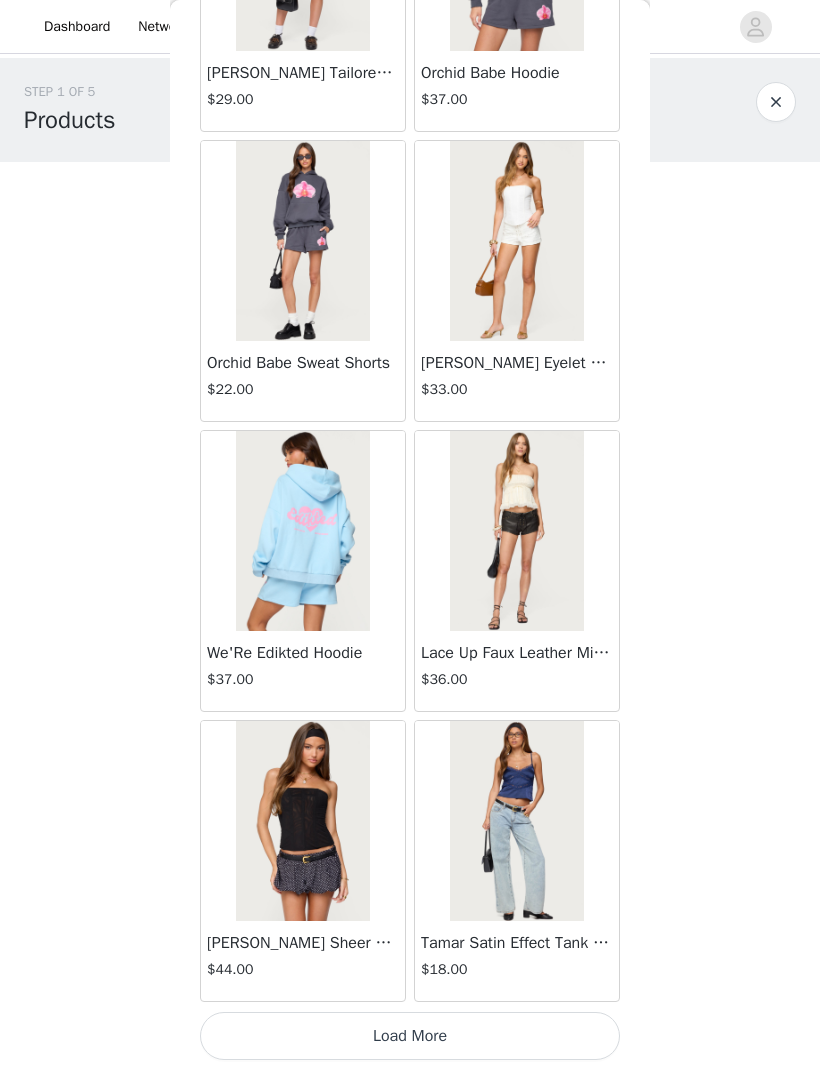 scroll, scrollTop: 51290, scrollLeft: 0, axis: vertical 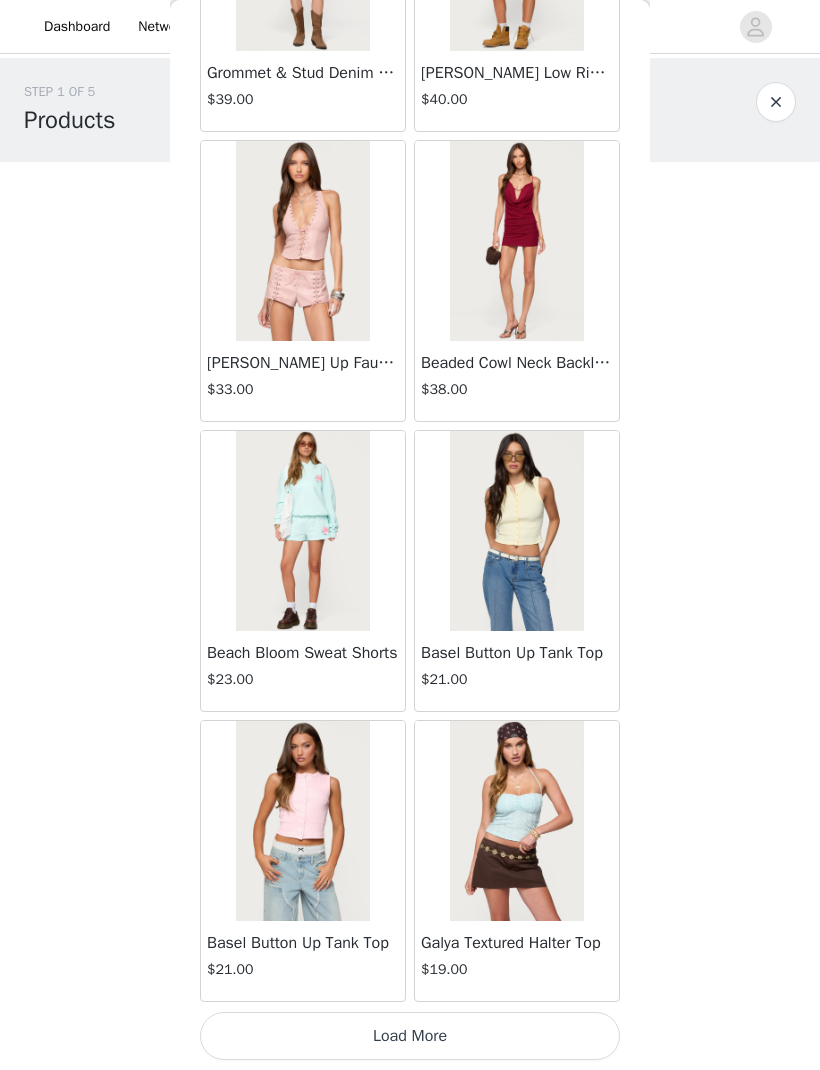 click on "Load More" at bounding box center [410, 1036] 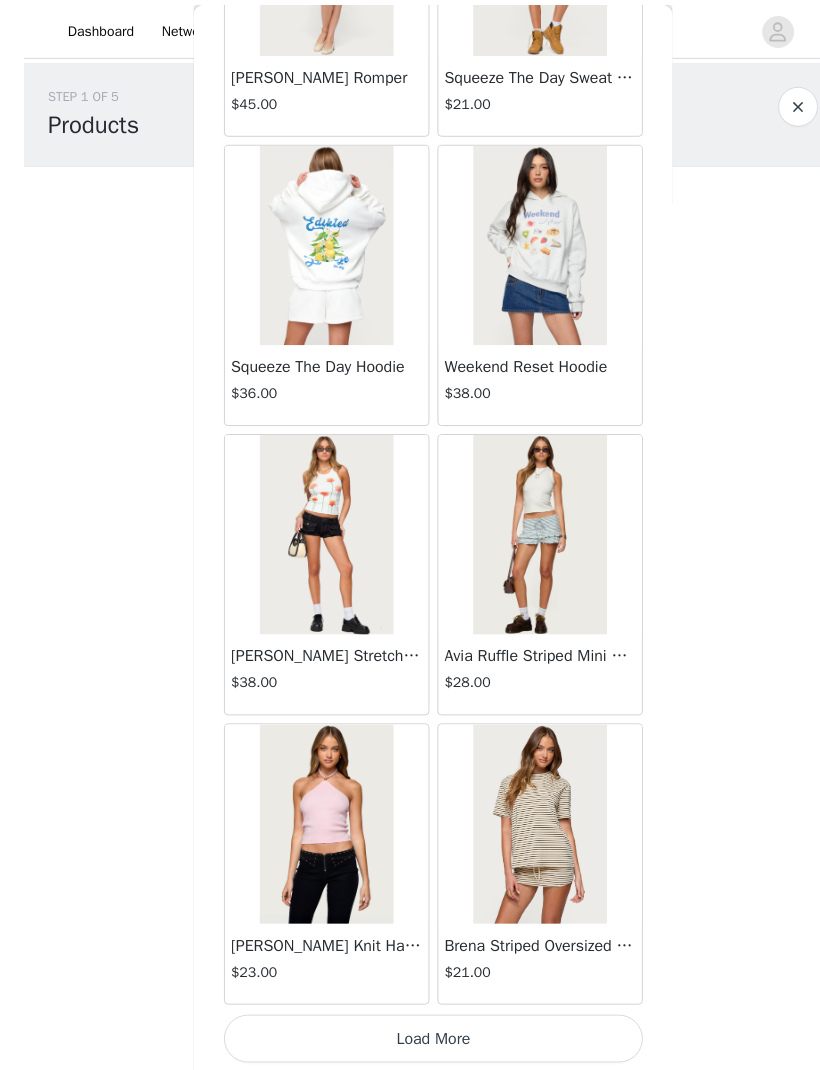 scroll, scrollTop: 57087, scrollLeft: 0, axis: vertical 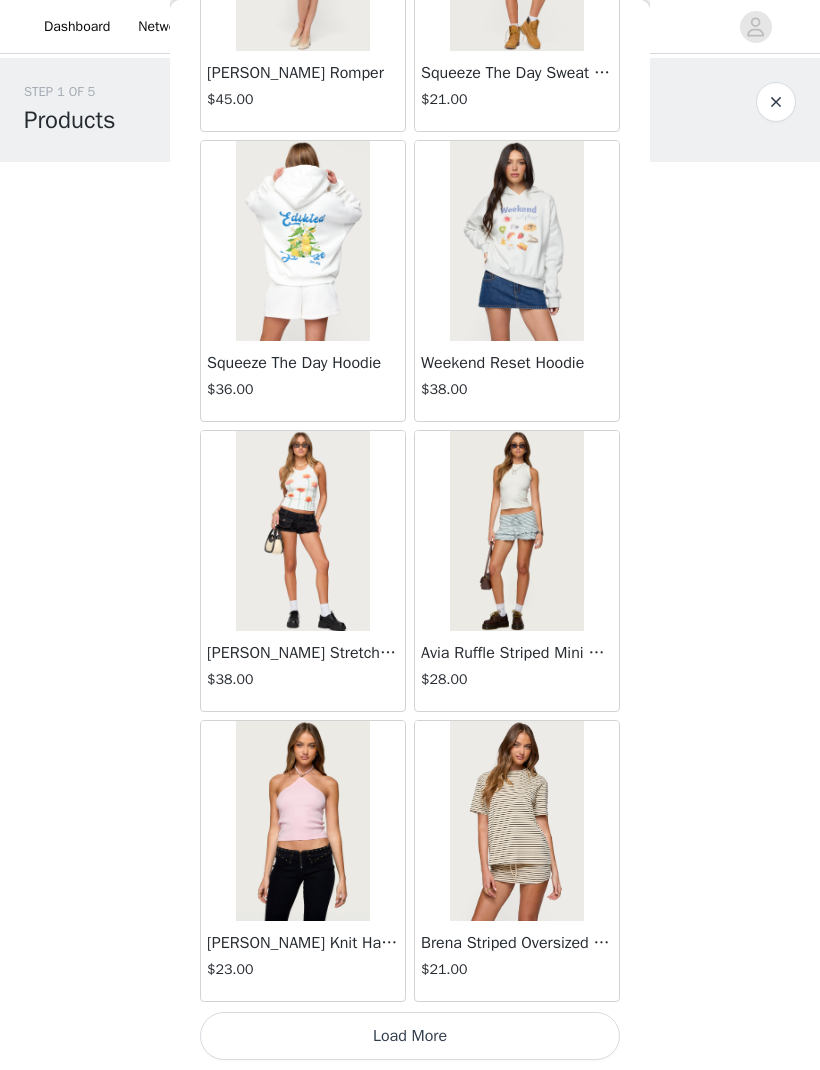 click on "Load More" at bounding box center (410, 1036) 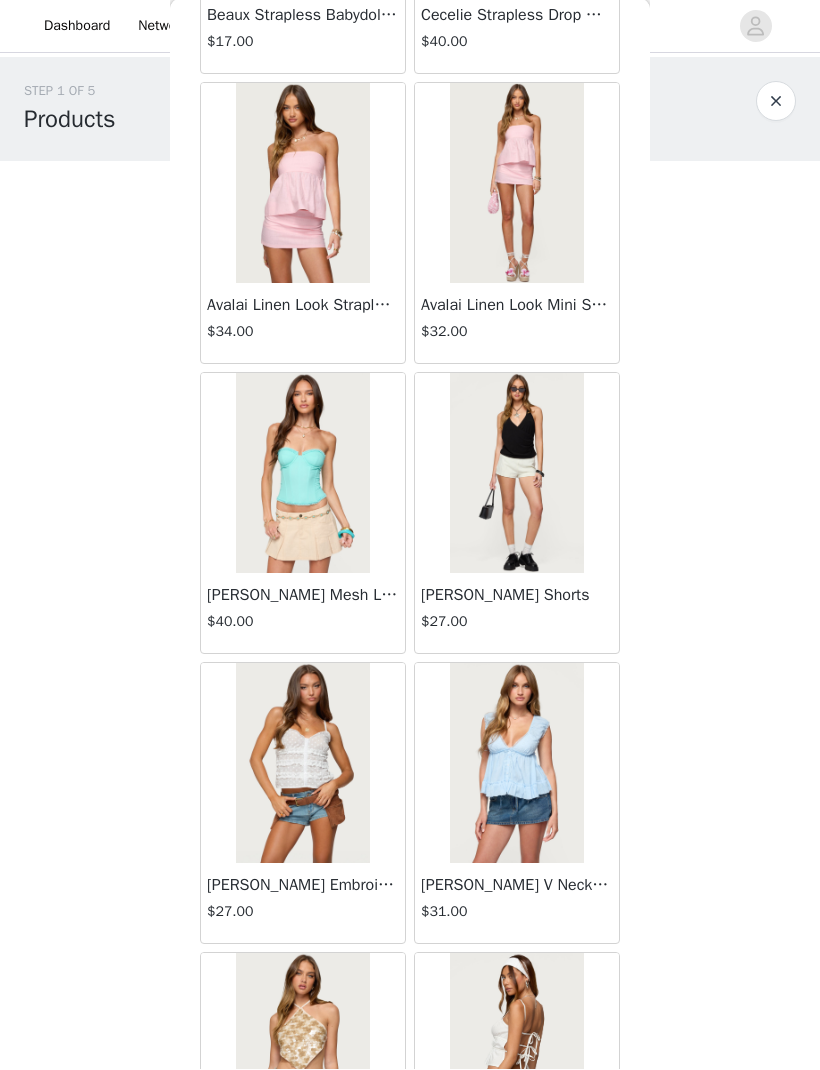 scroll, scrollTop: 58892, scrollLeft: 0, axis: vertical 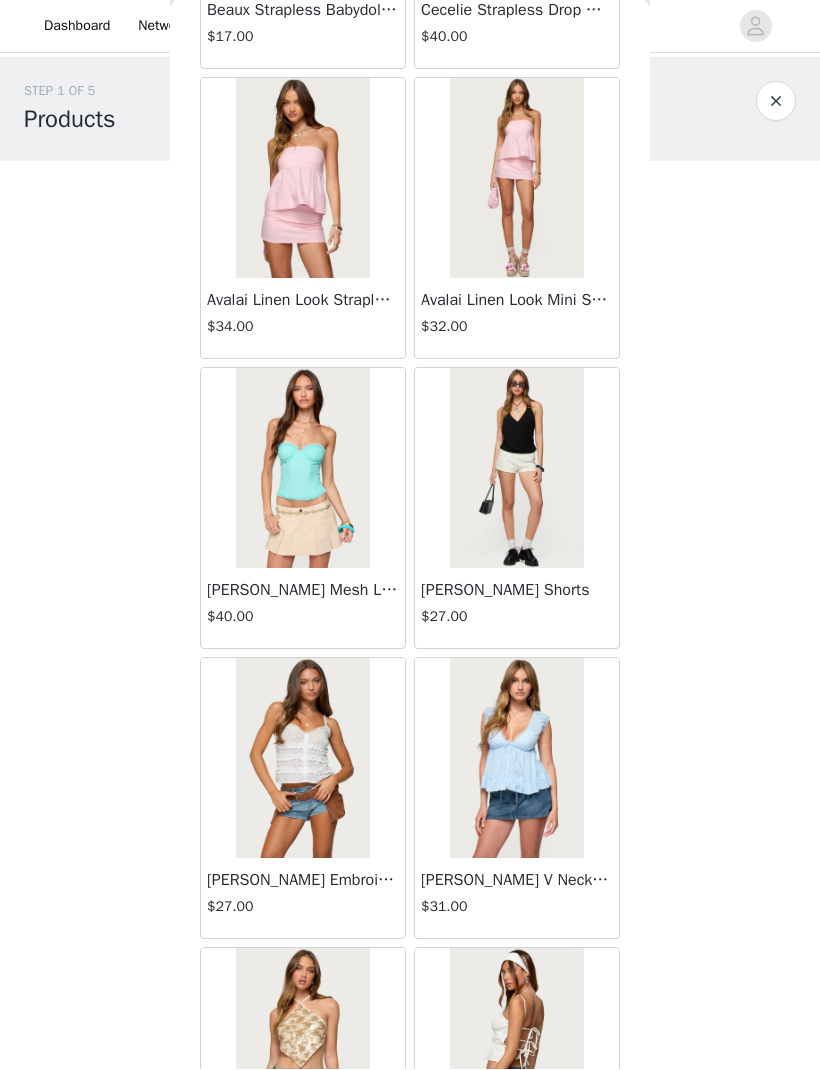 click on "[PERSON_NAME] Mesh Lace Up Corset" at bounding box center [303, 591] 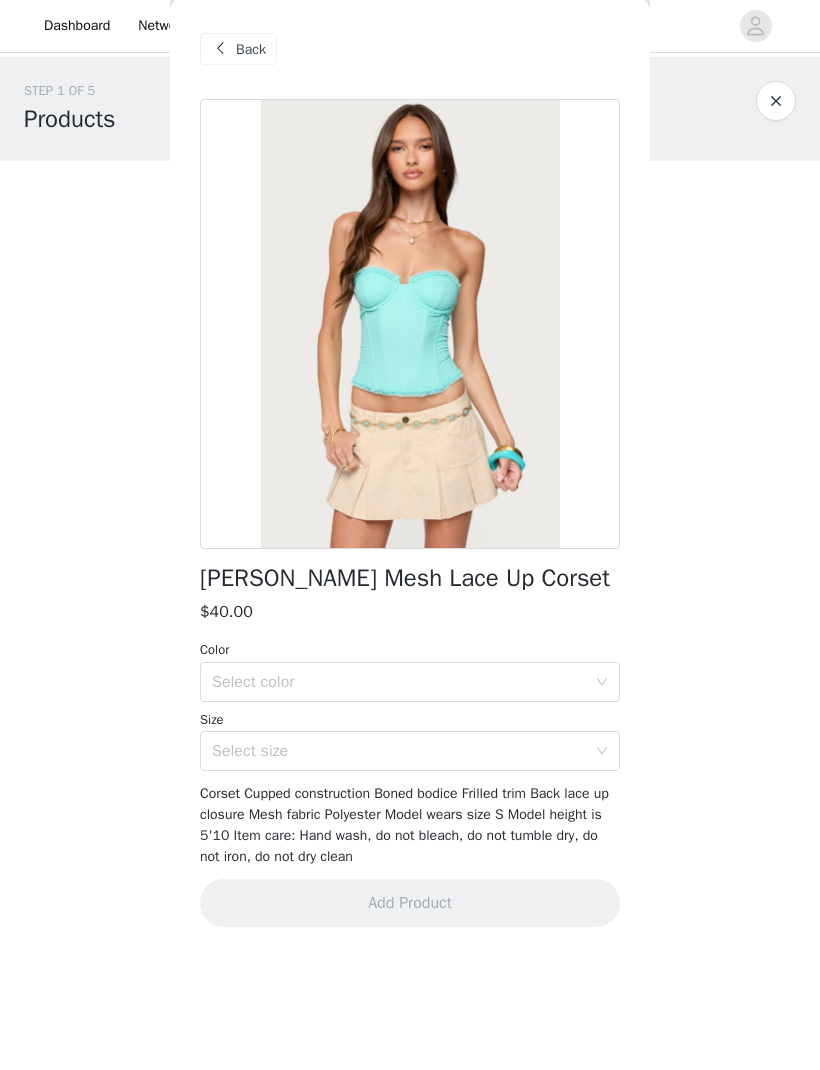scroll, scrollTop: 0, scrollLeft: 0, axis: both 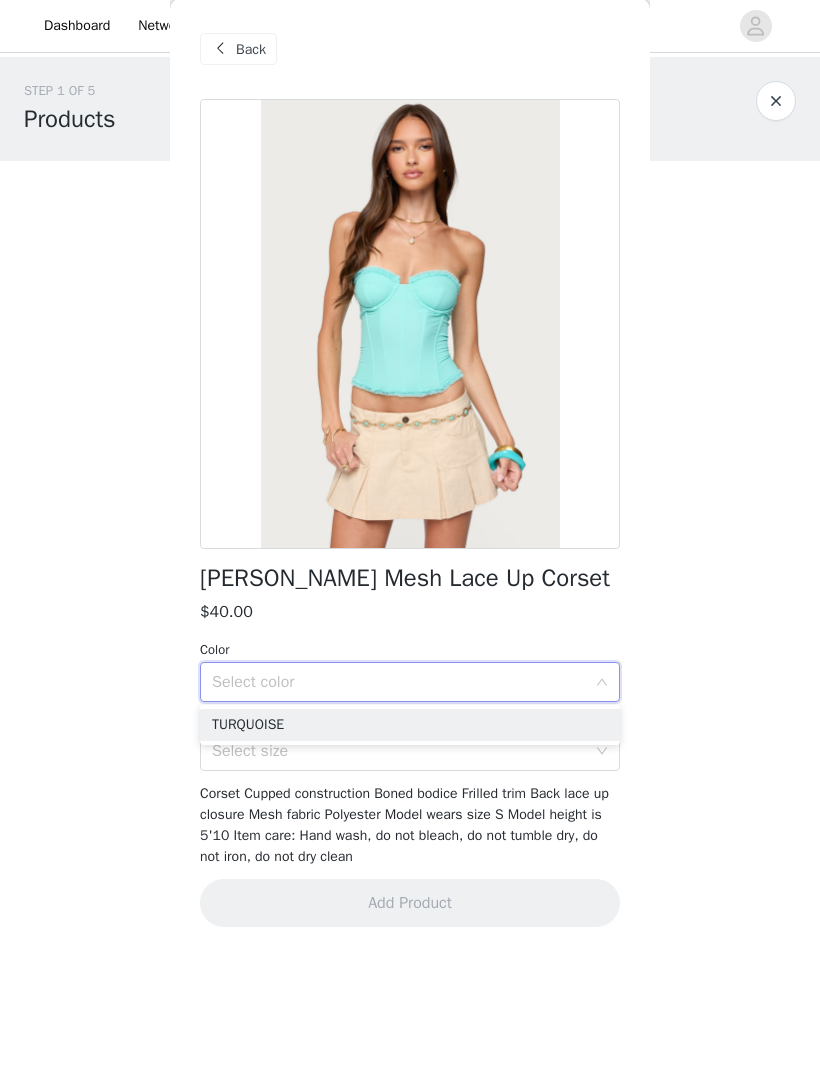 click on "TURQUOISE" at bounding box center (410, 726) 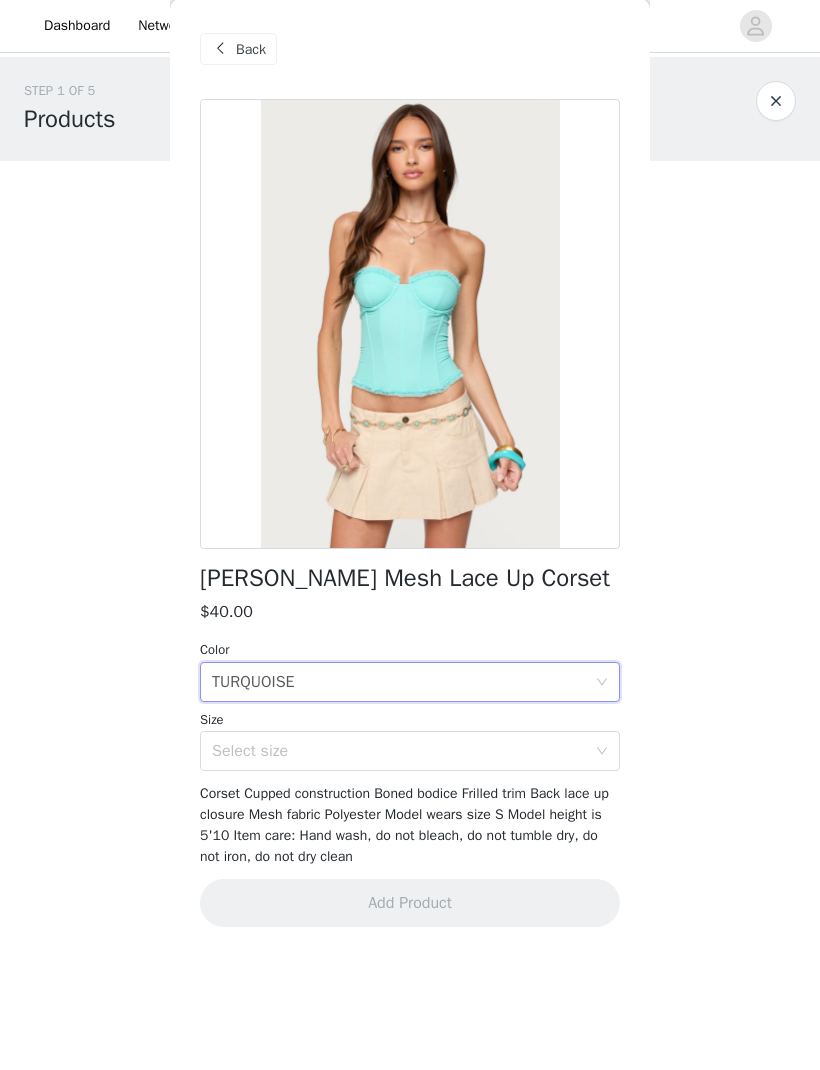 click at bounding box center [220, 50] 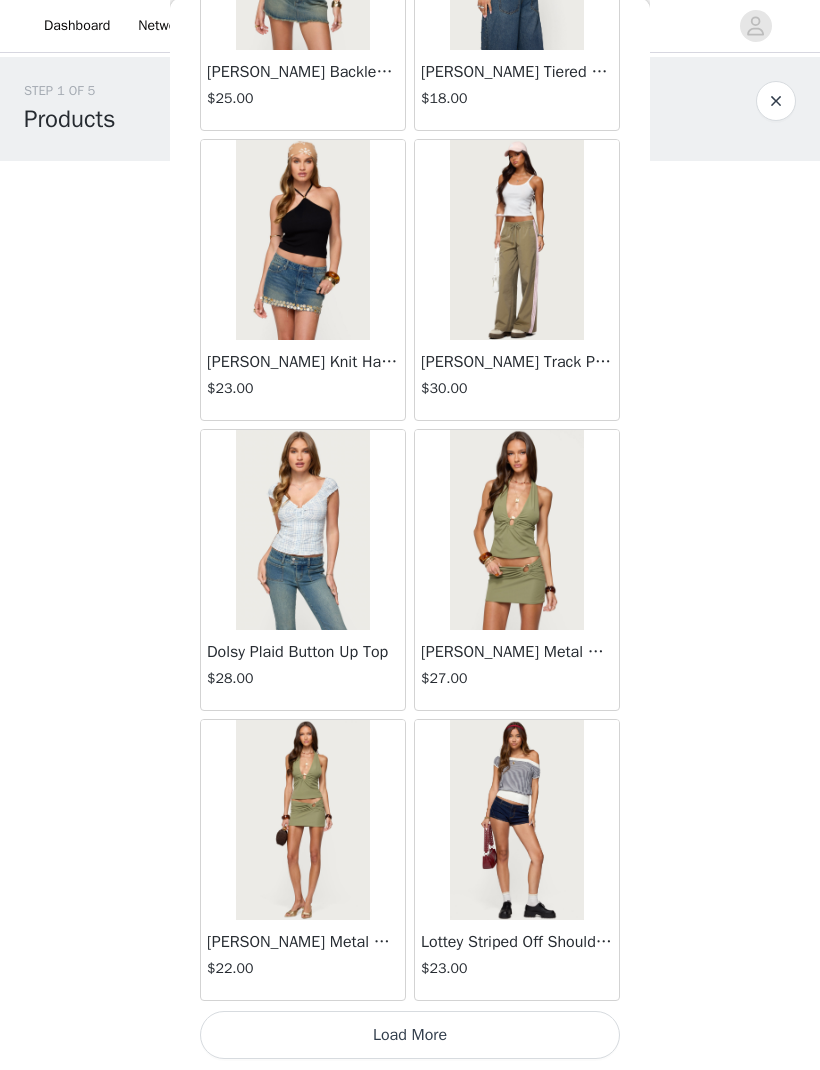 click on "Load More" at bounding box center [410, 1036] 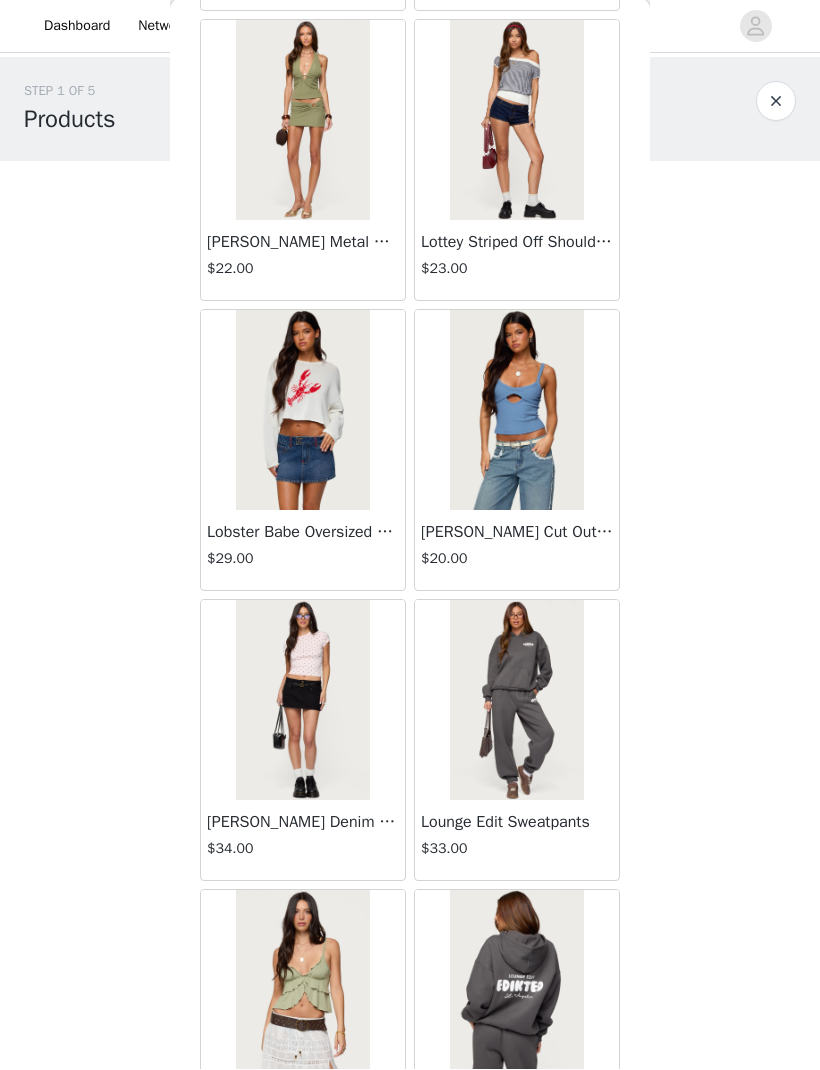 scroll, scrollTop: 60705, scrollLeft: 0, axis: vertical 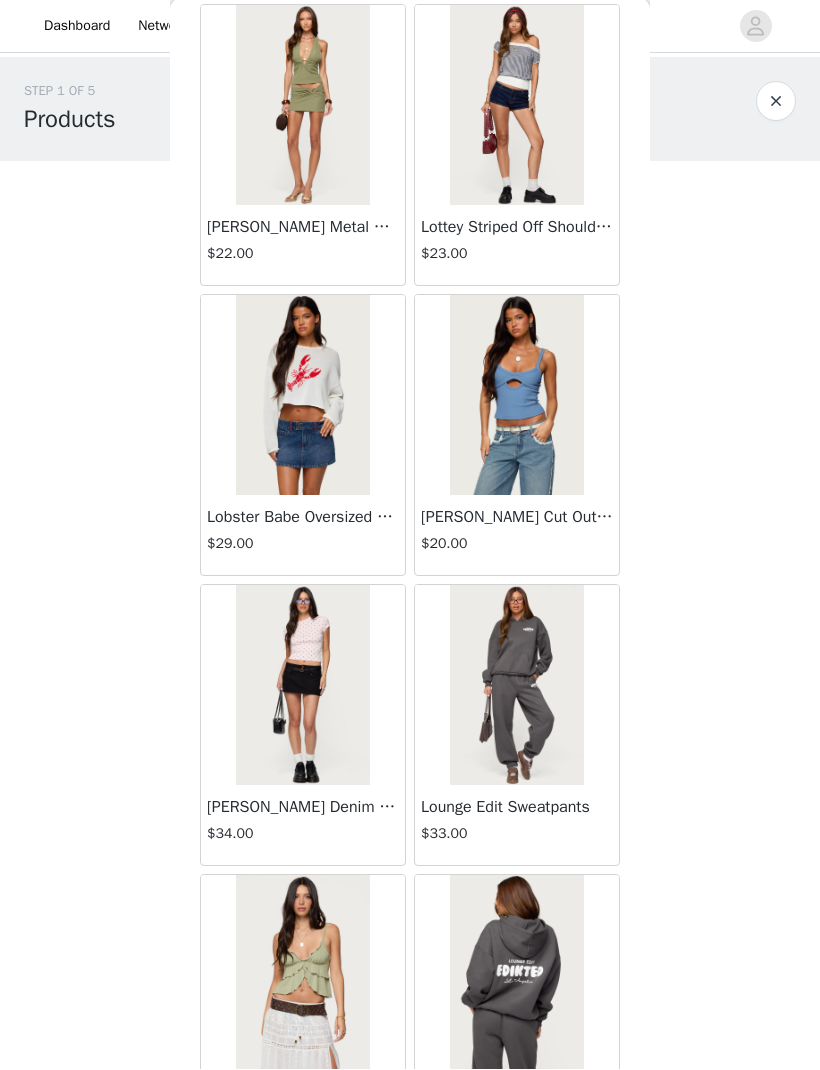 click on "[PERSON_NAME] Cut Out Ribbed Tank Top" at bounding box center (517, 518) 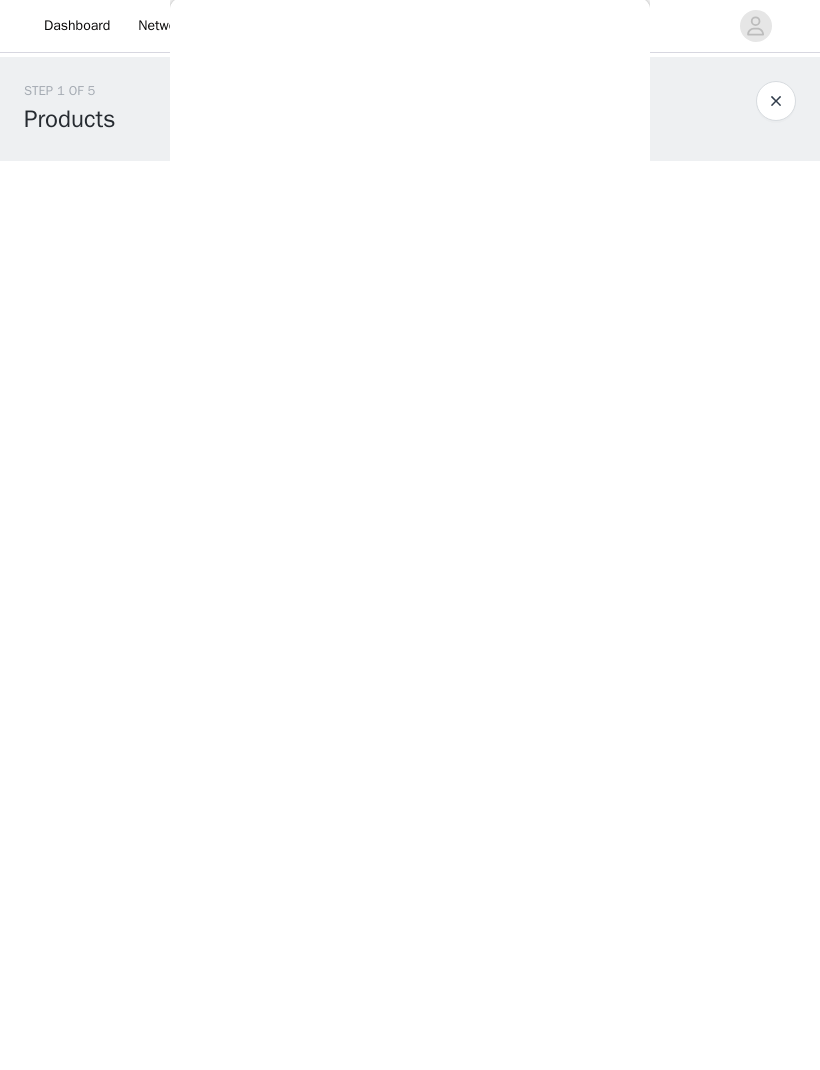 scroll, scrollTop: 0, scrollLeft: 0, axis: both 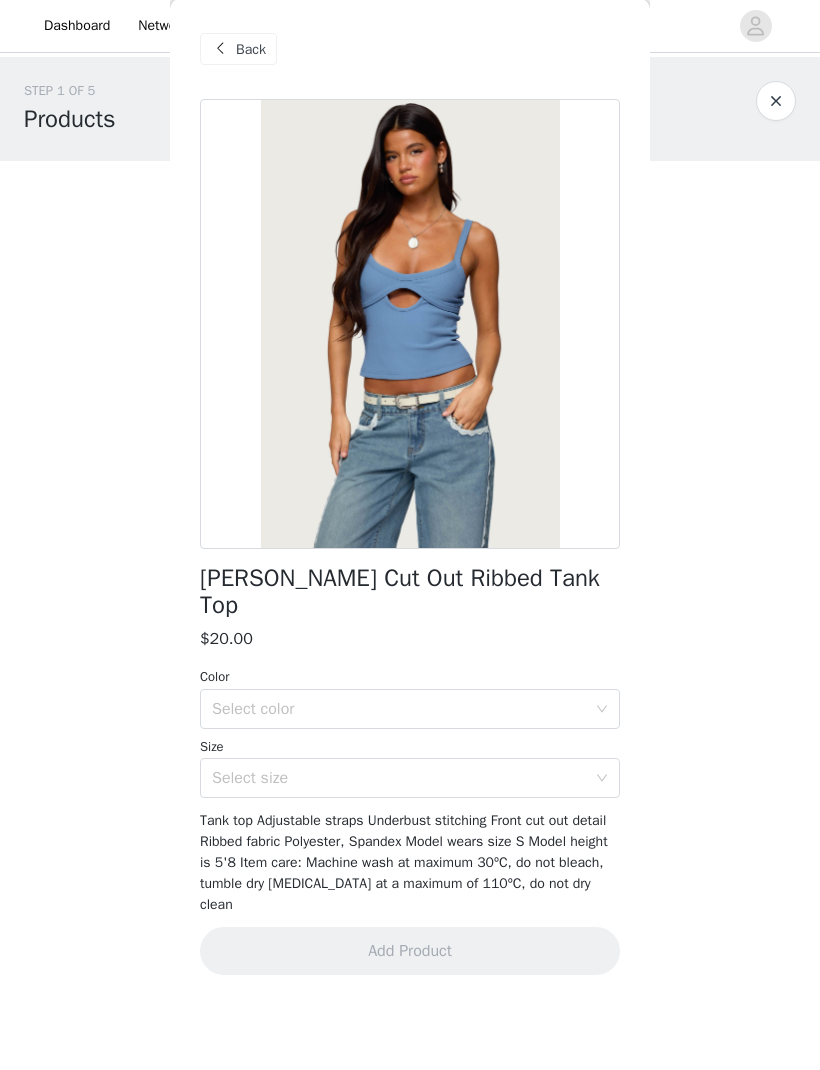 click on "Select color" at bounding box center (399, 710) 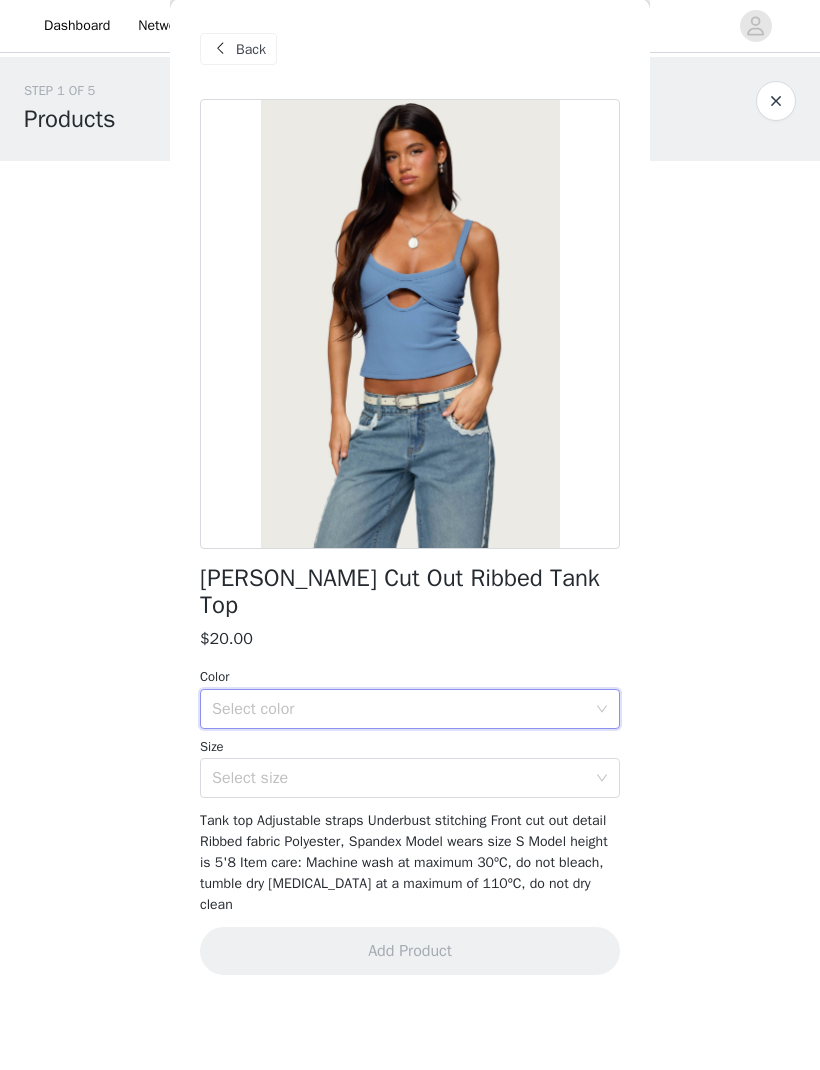 click at bounding box center (220, 50) 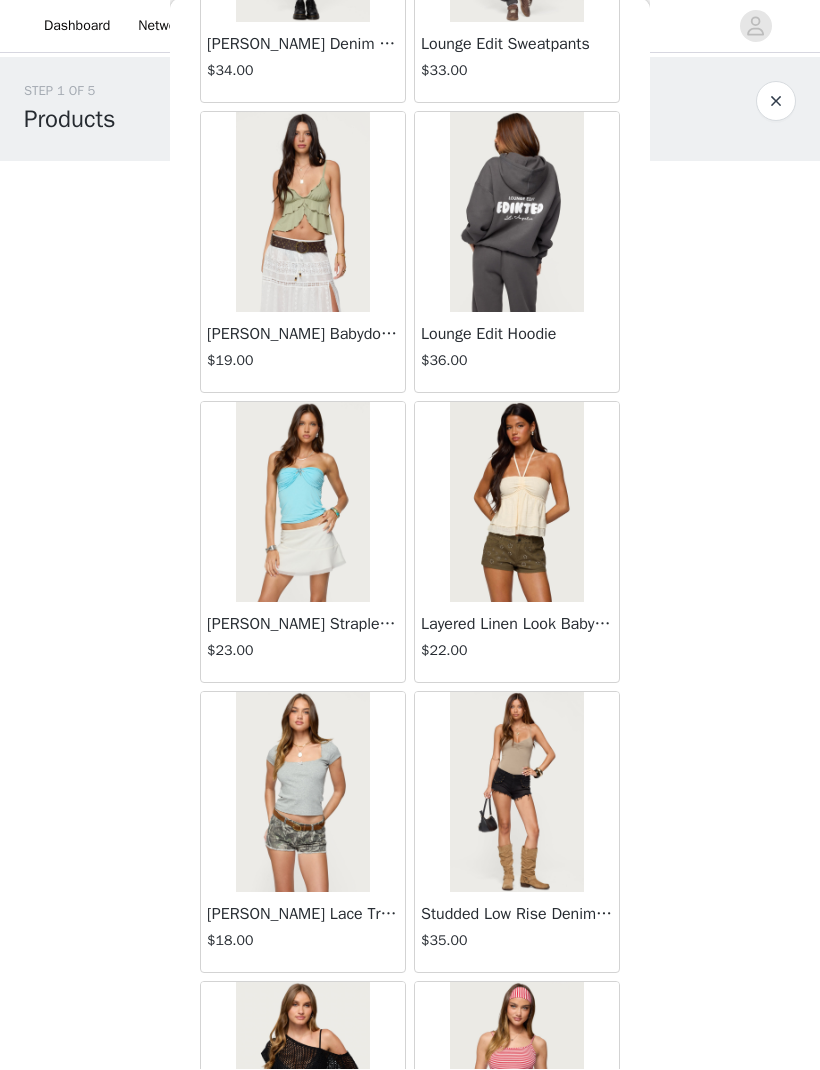 scroll, scrollTop: 61467, scrollLeft: 0, axis: vertical 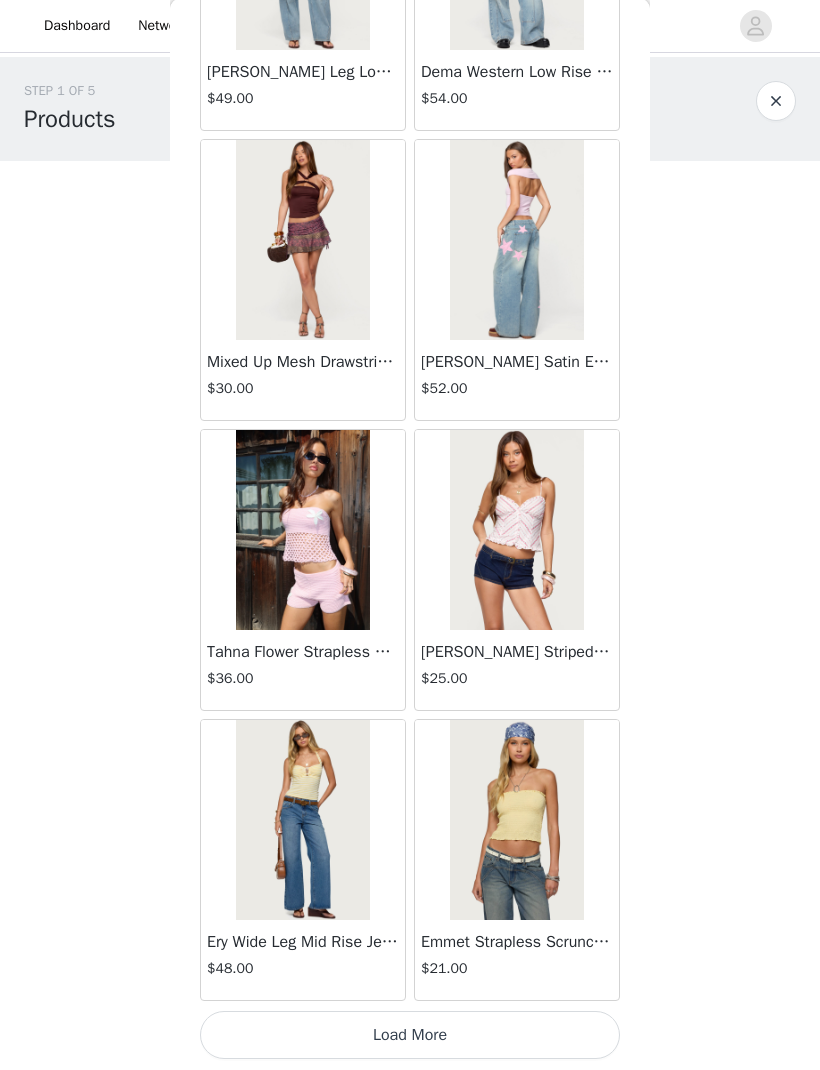 click on "Load More" at bounding box center (410, 1036) 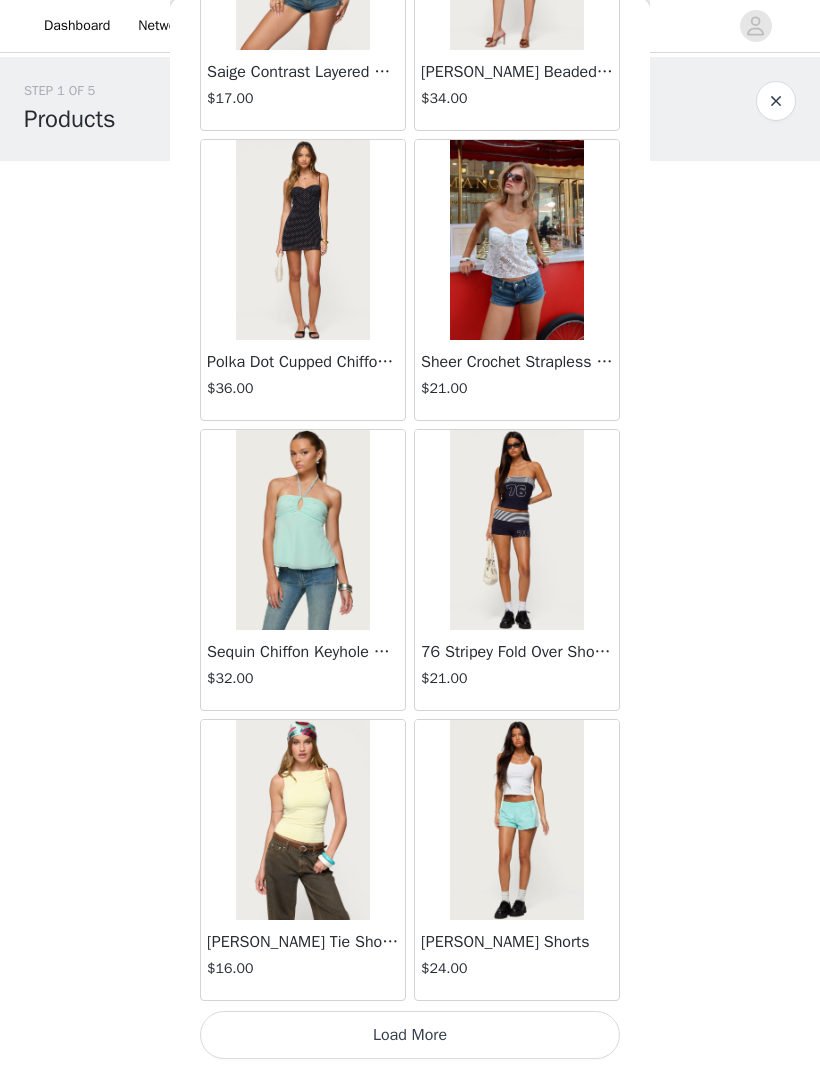 scroll, scrollTop: 65790, scrollLeft: 0, axis: vertical 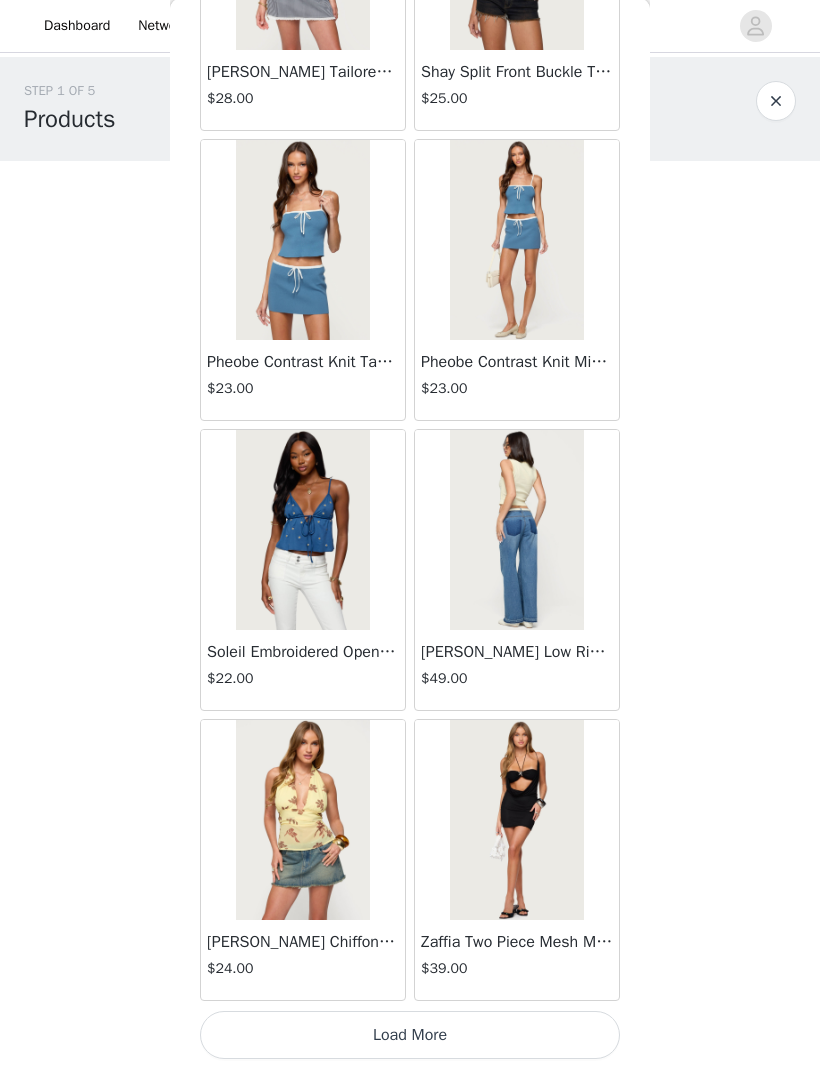 click on "Load More" at bounding box center [410, 1036] 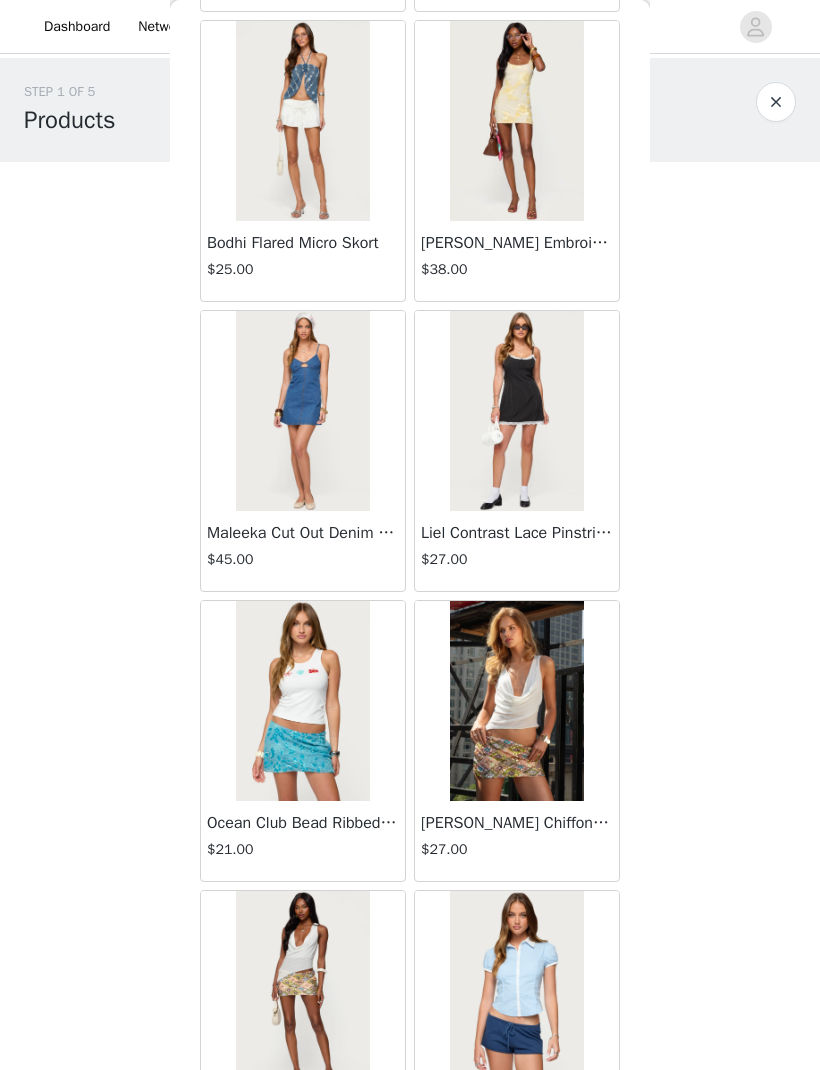 scroll, scrollTop: 70099, scrollLeft: 0, axis: vertical 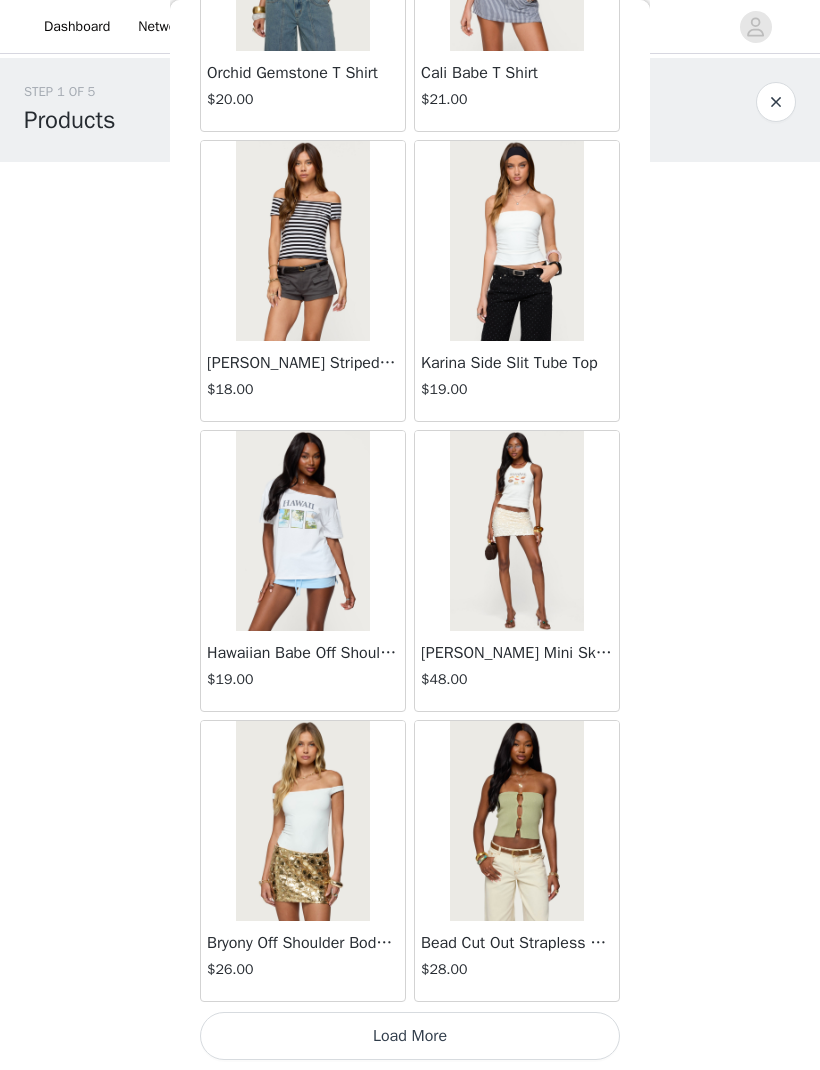 click on "Load More" at bounding box center [410, 1036] 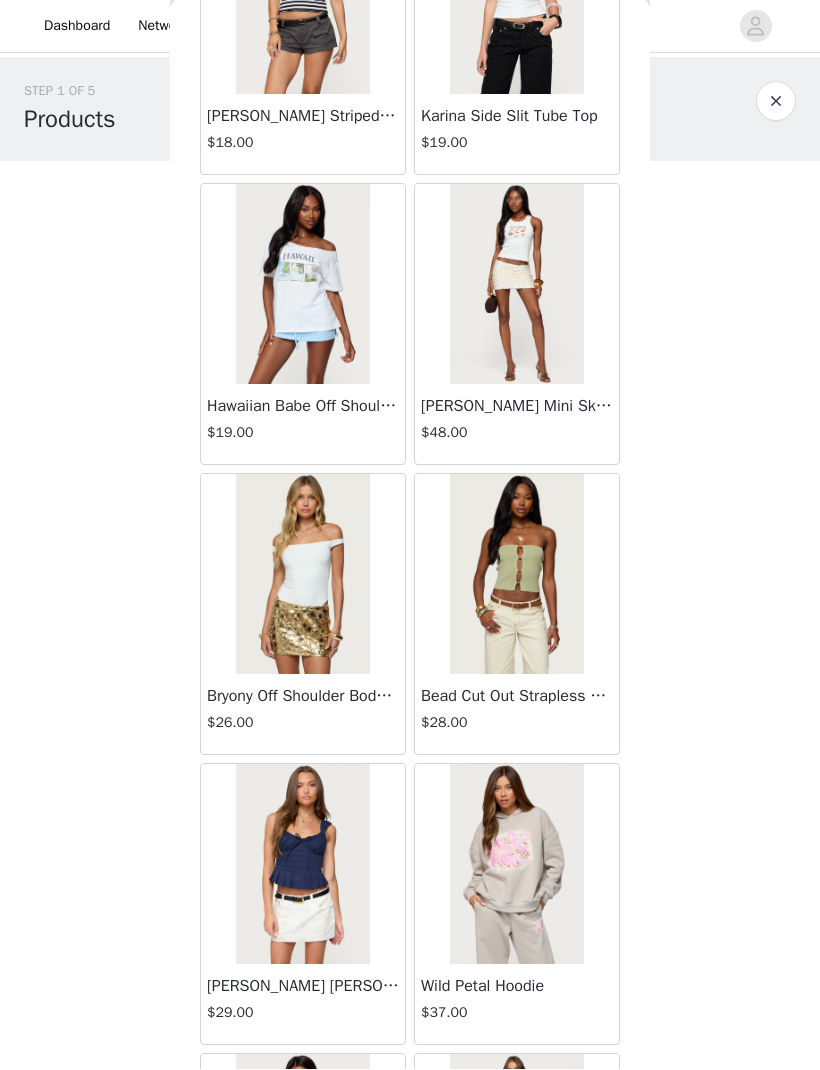 scroll, scrollTop: 71828, scrollLeft: 0, axis: vertical 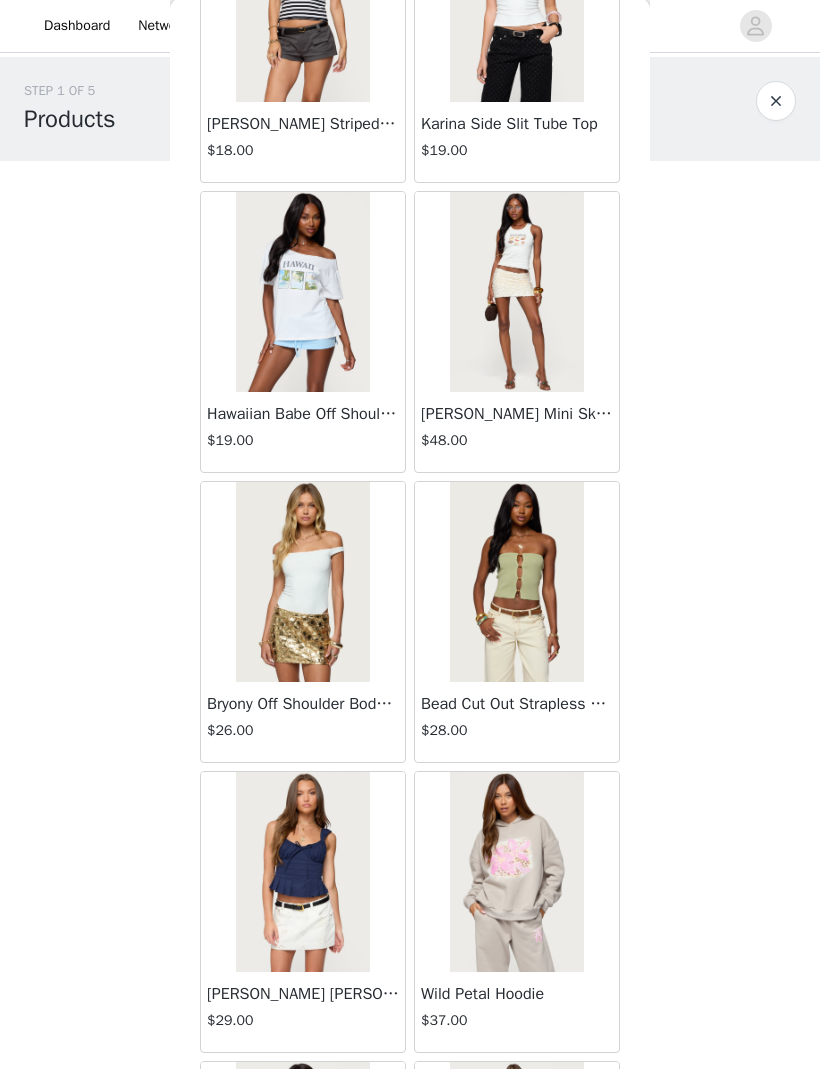 click at bounding box center (516, 293) 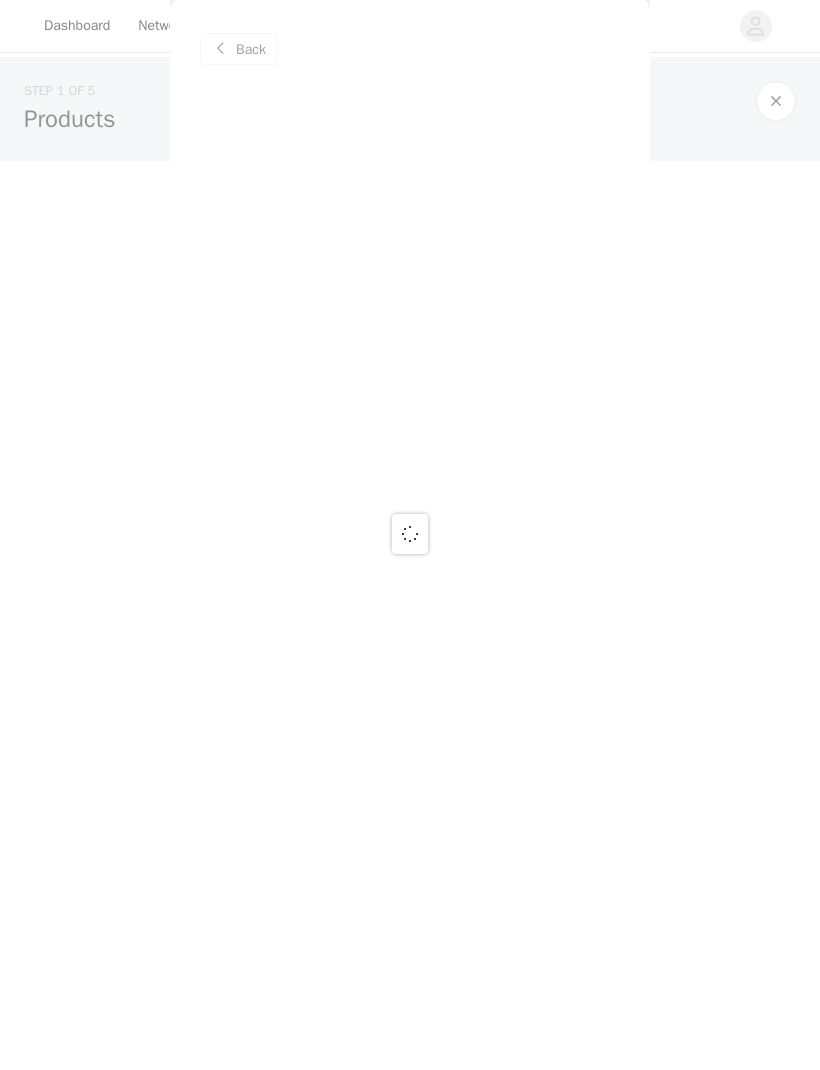scroll, scrollTop: 0, scrollLeft: 0, axis: both 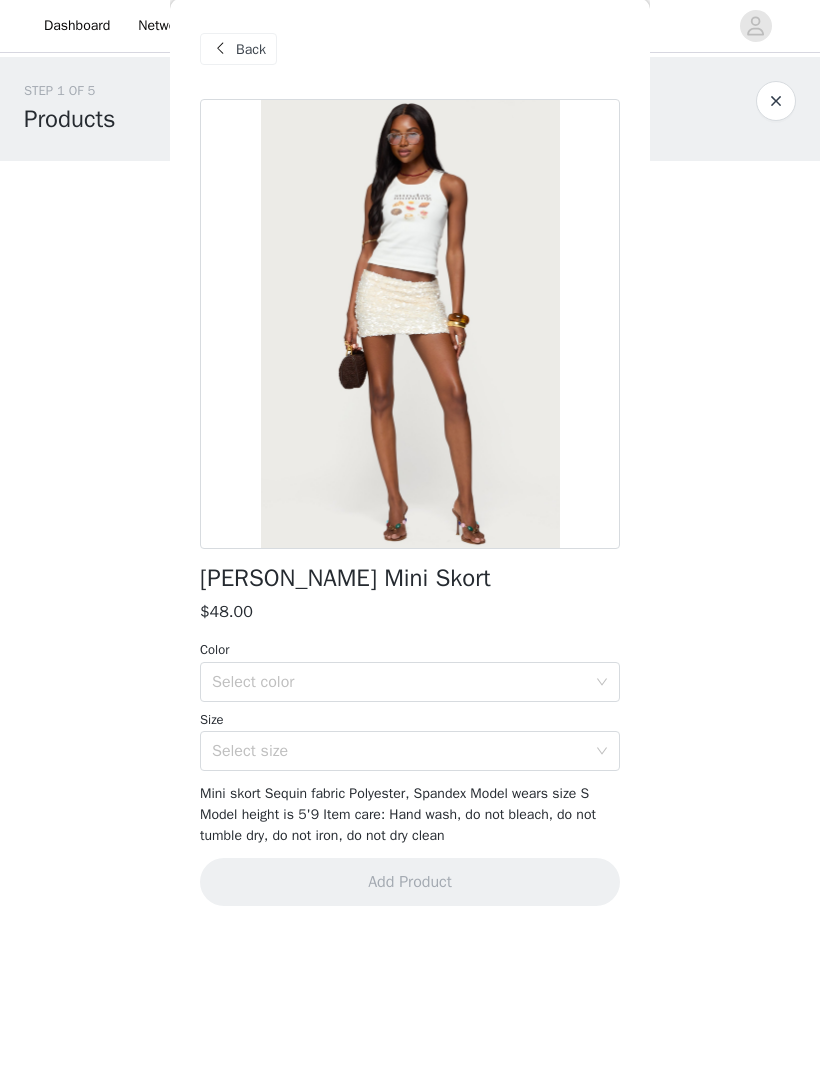 click on "Select color" at bounding box center [403, 683] 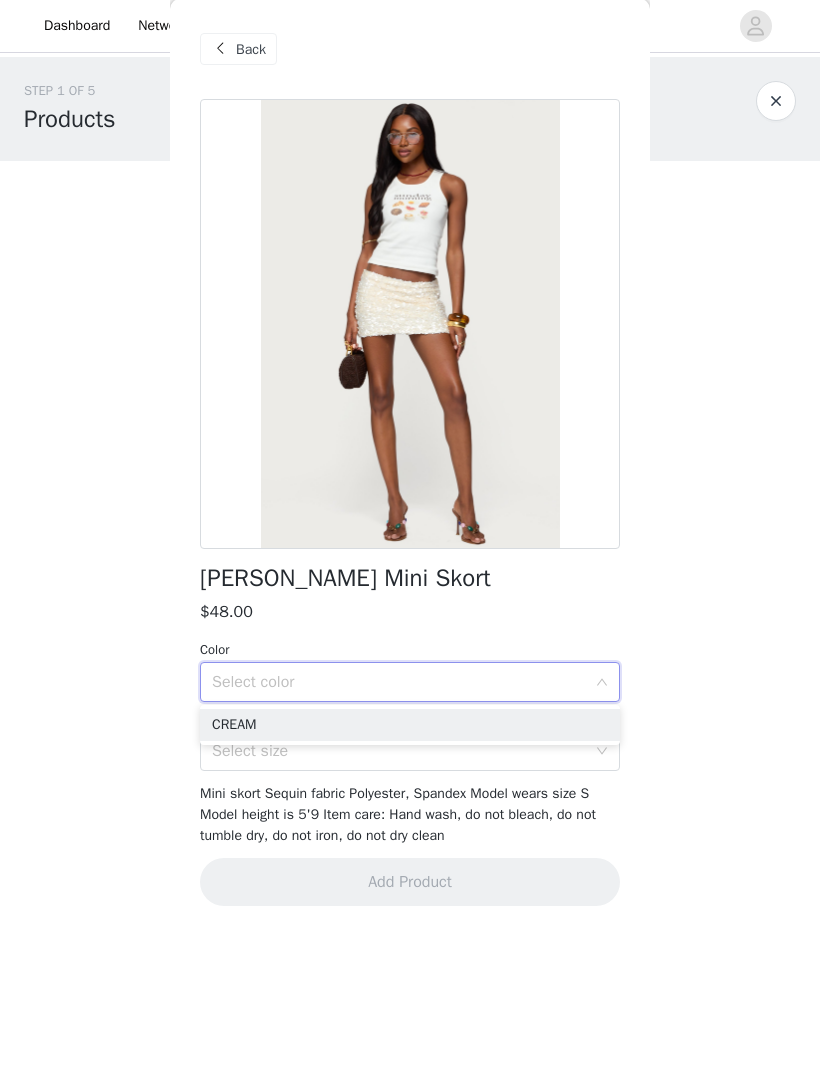 click on "CREAM" at bounding box center (410, 726) 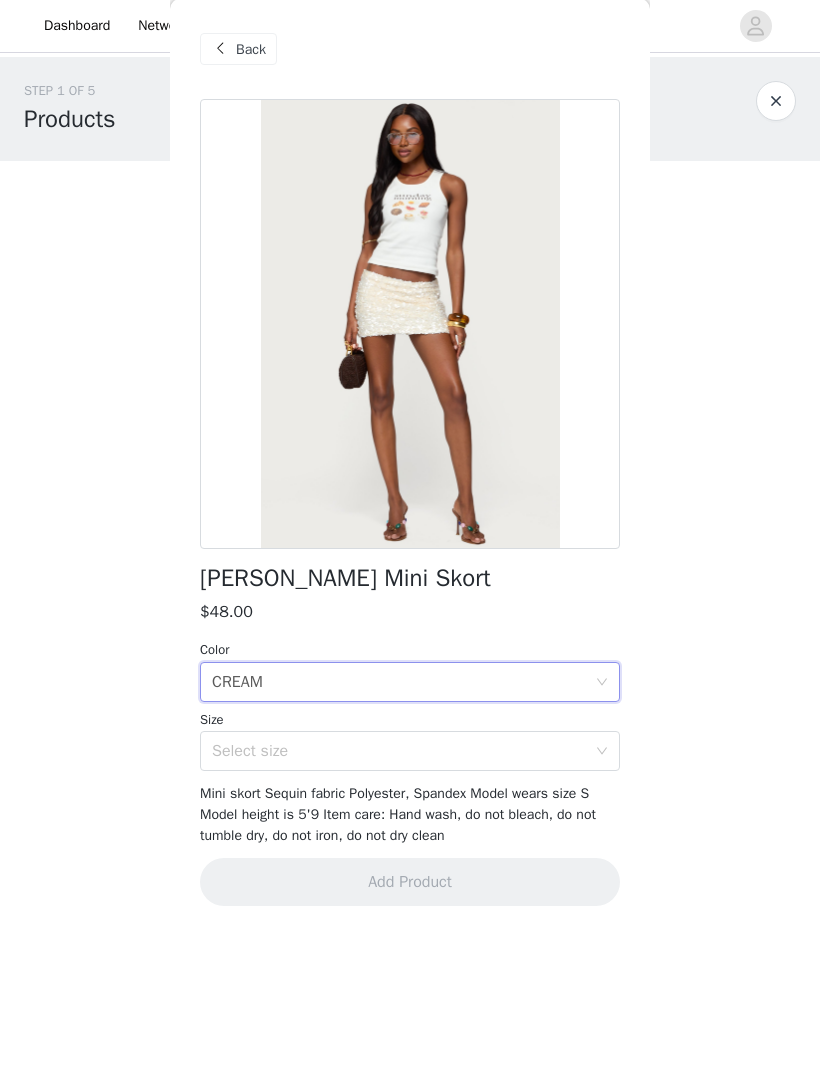 click on "Select size" at bounding box center (399, 752) 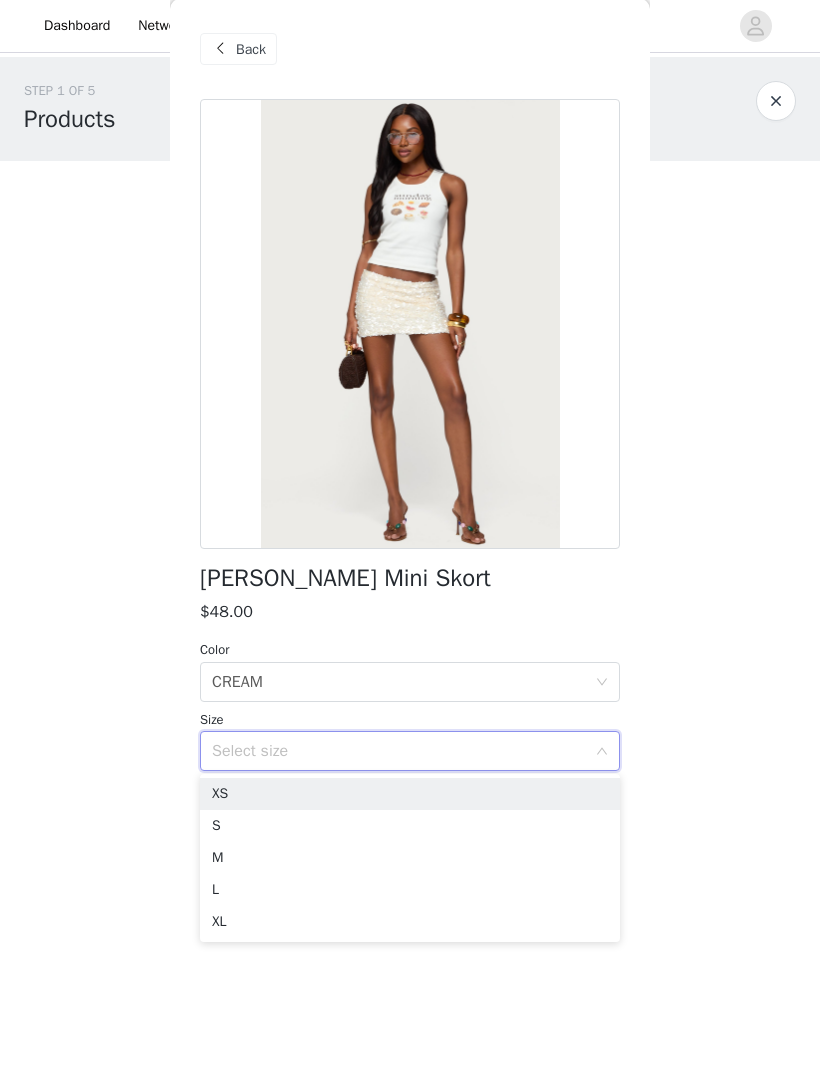 click on "S" at bounding box center (410, 827) 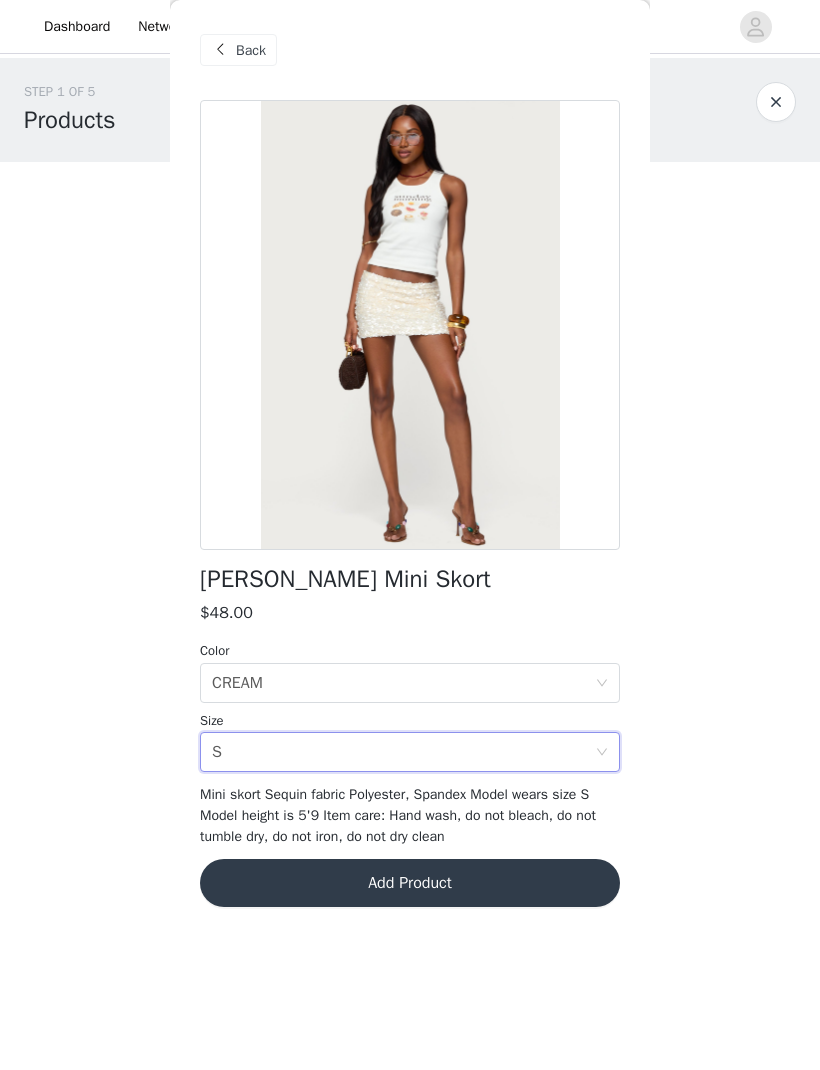 click on "Add Product" at bounding box center (410, 883) 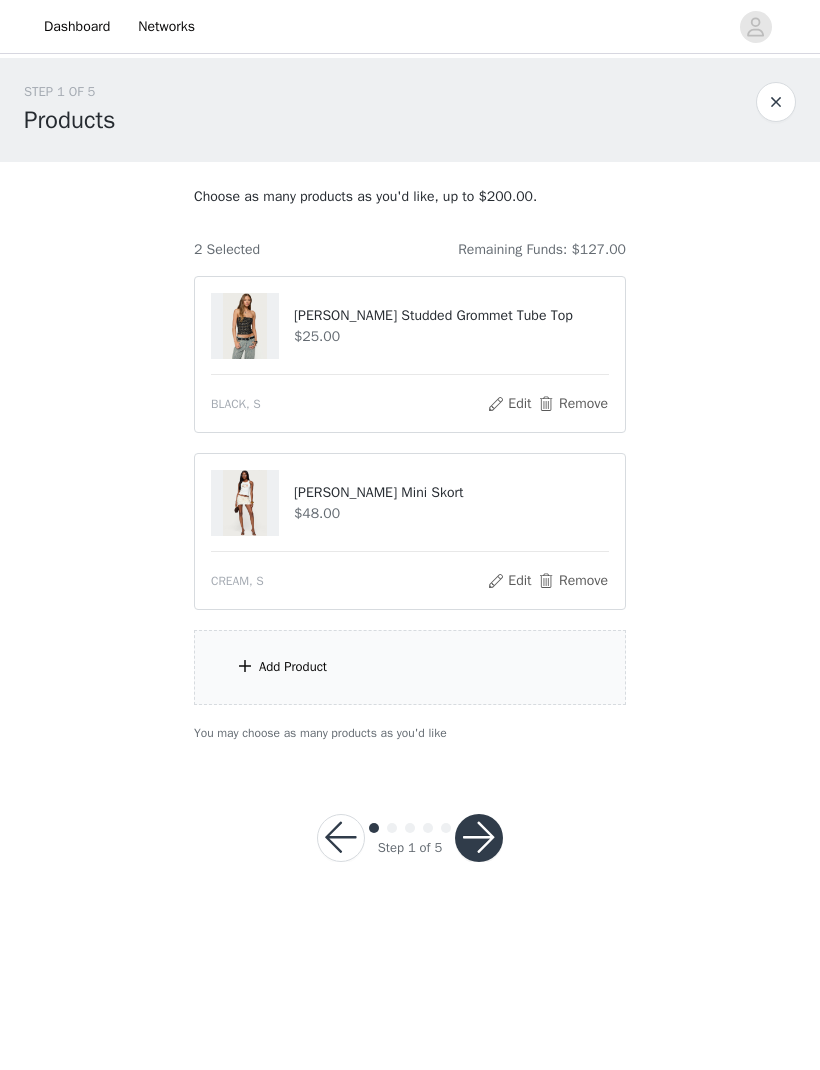 click on "Add Product" at bounding box center (410, 667) 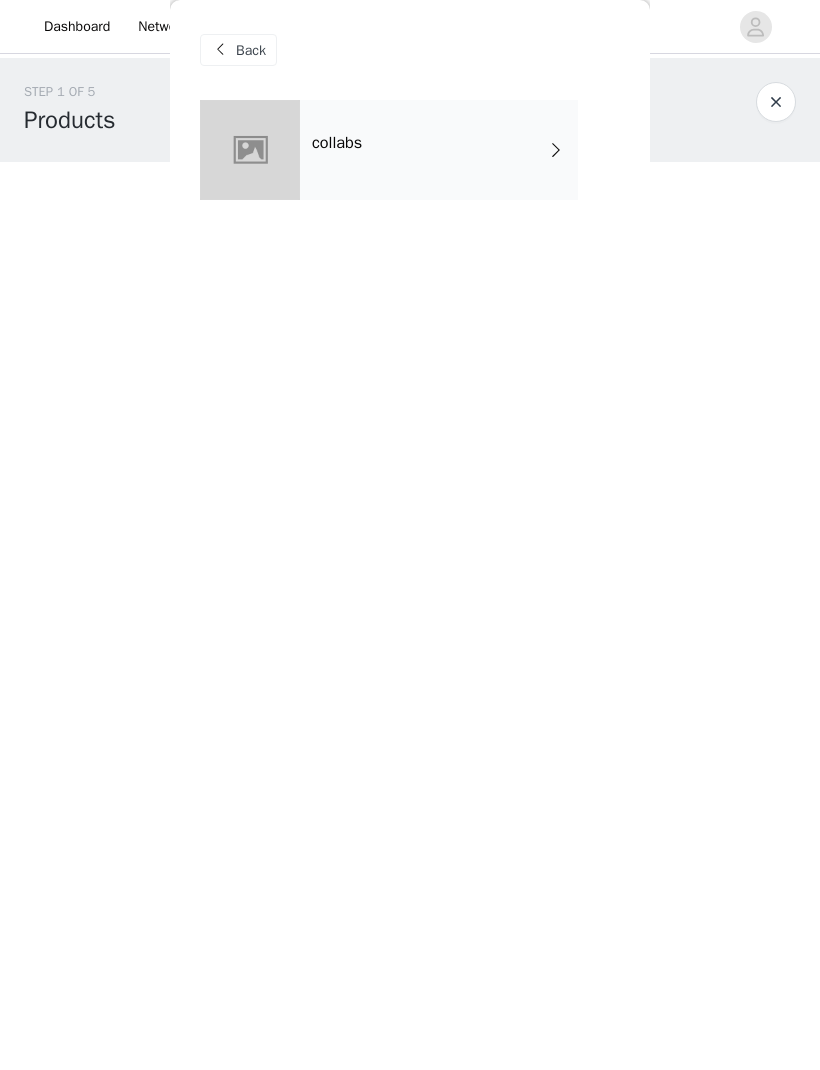 click on "collabs" at bounding box center [439, 150] 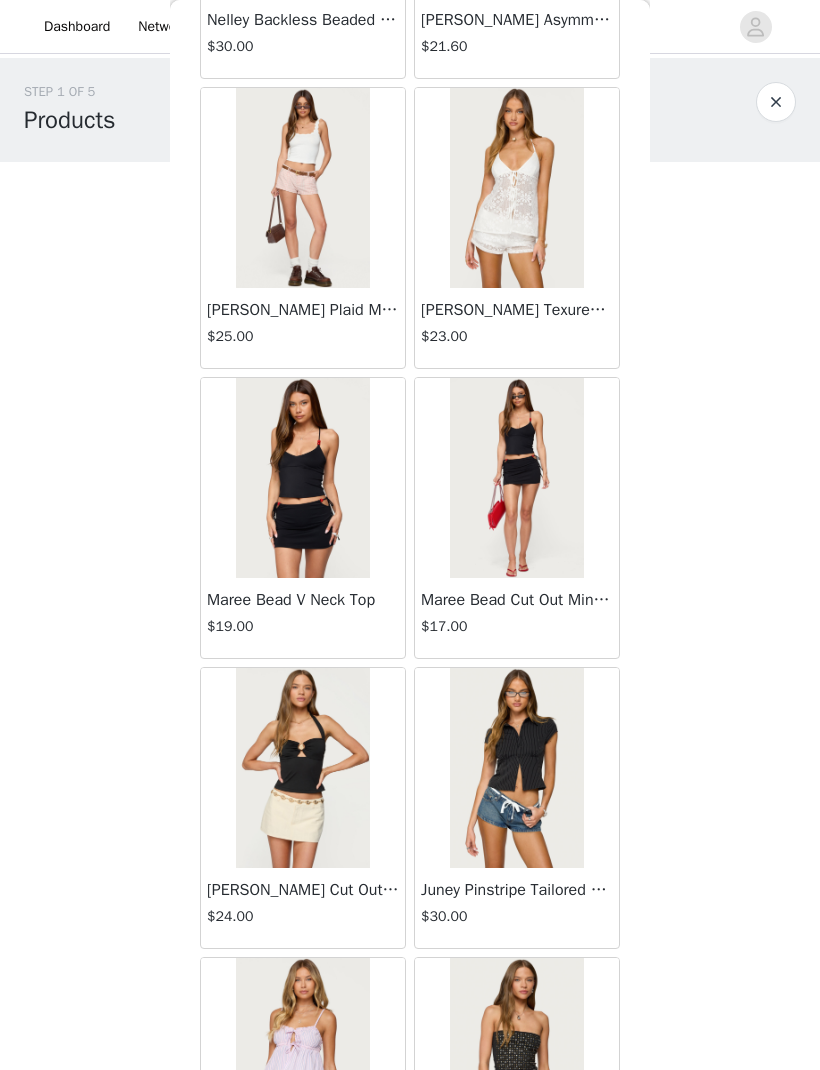 scroll, scrollTop: 606, scrollLeft: 0, axis: vertical 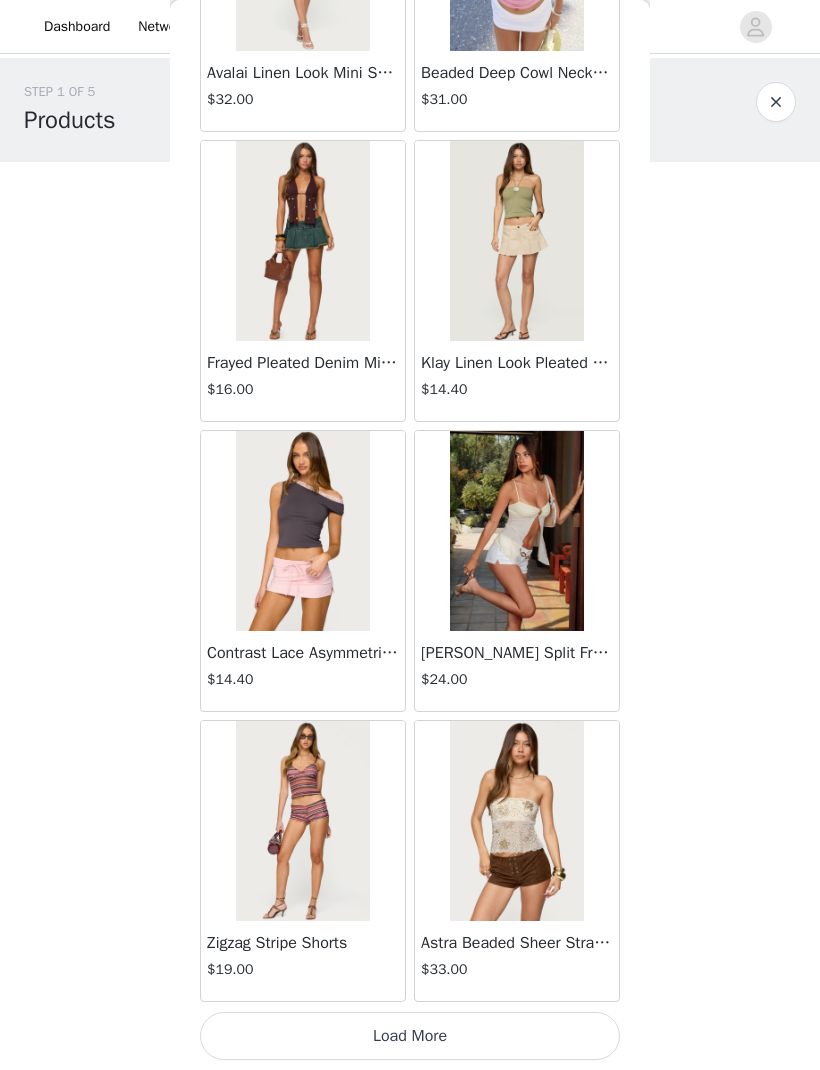 click on "Load More" at bounding box center (410, 1036) 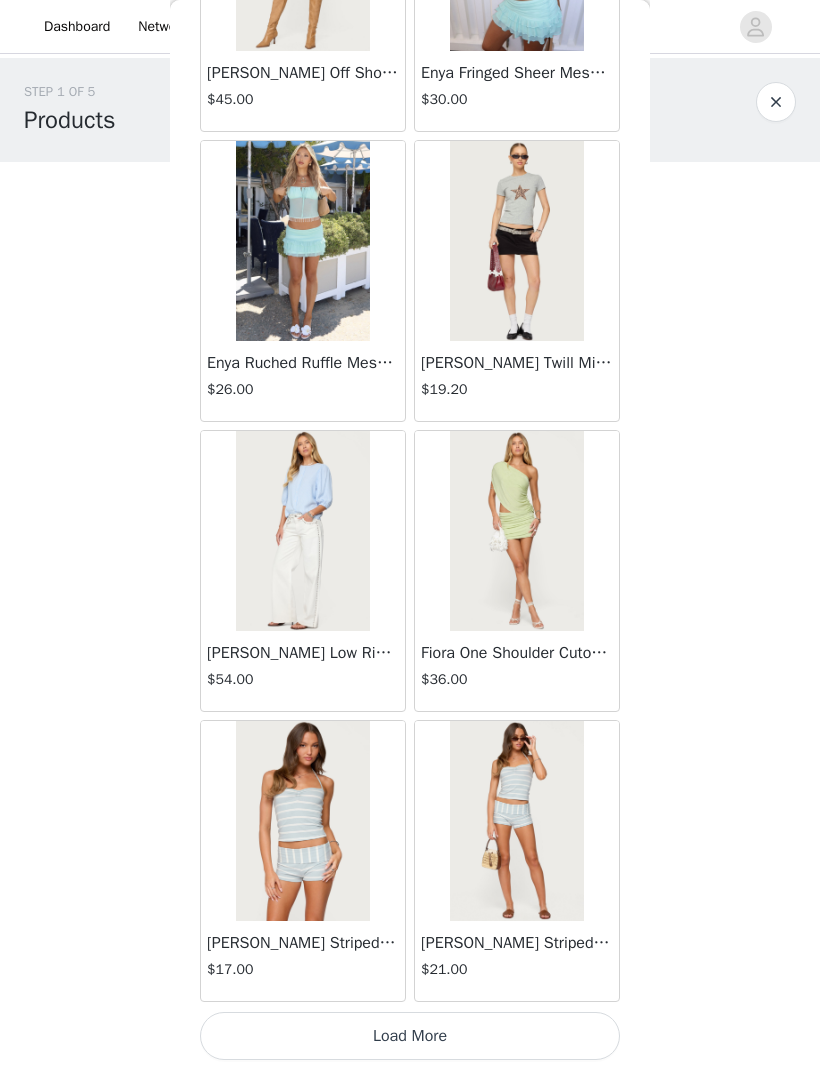 scroll, scrollTop: 4890, scrollLeft: 0, axis: vertical 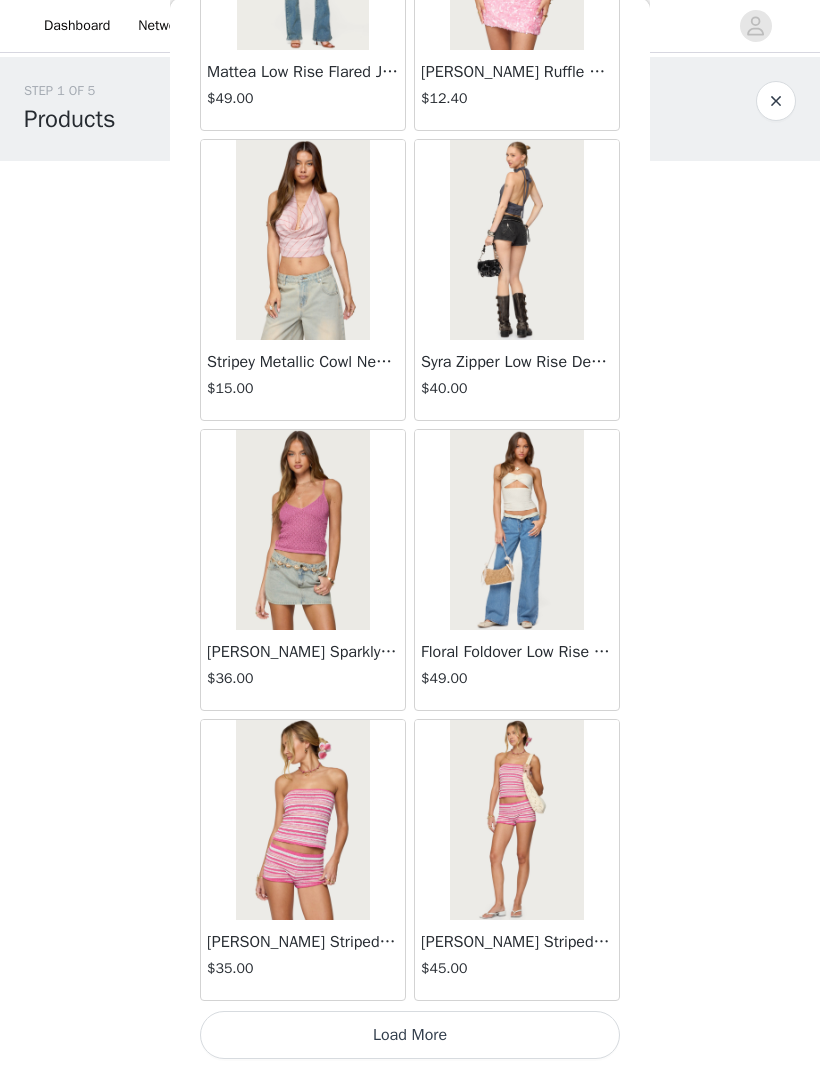 click on "Load More" at bounding box center [410, 1036] 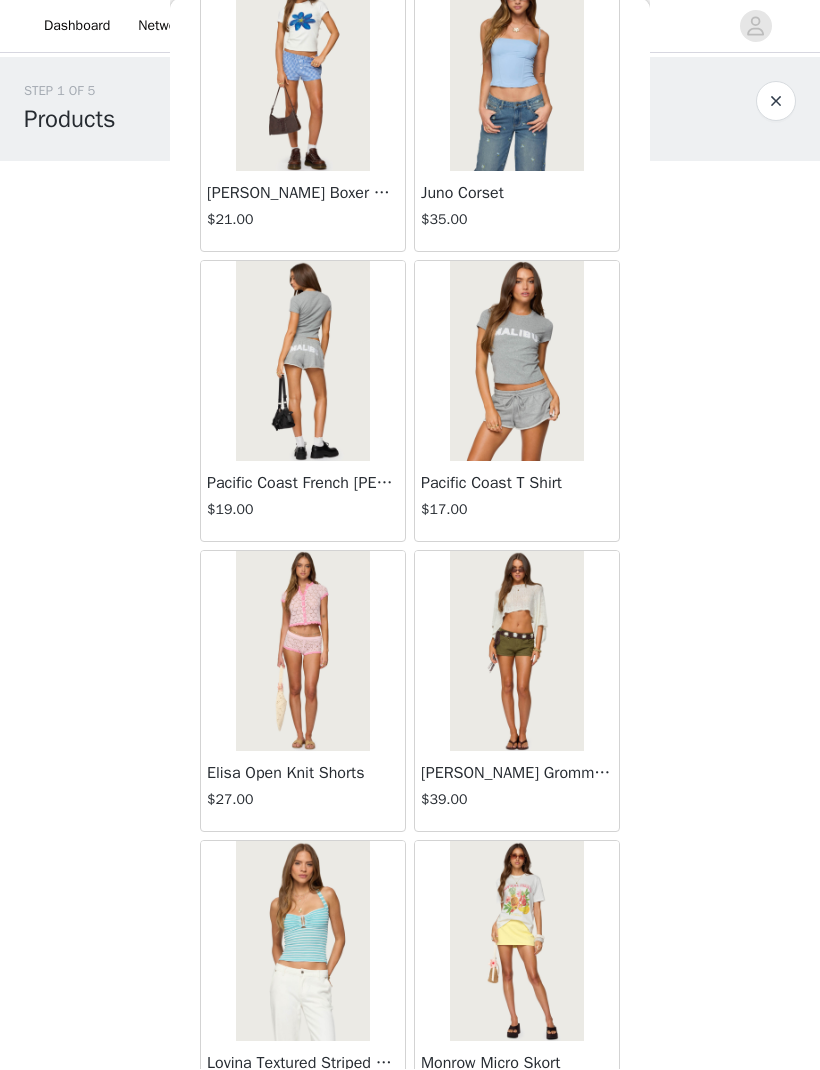 scroll, scrollTop: 10572, scrollLeft: 0, axis: vertical 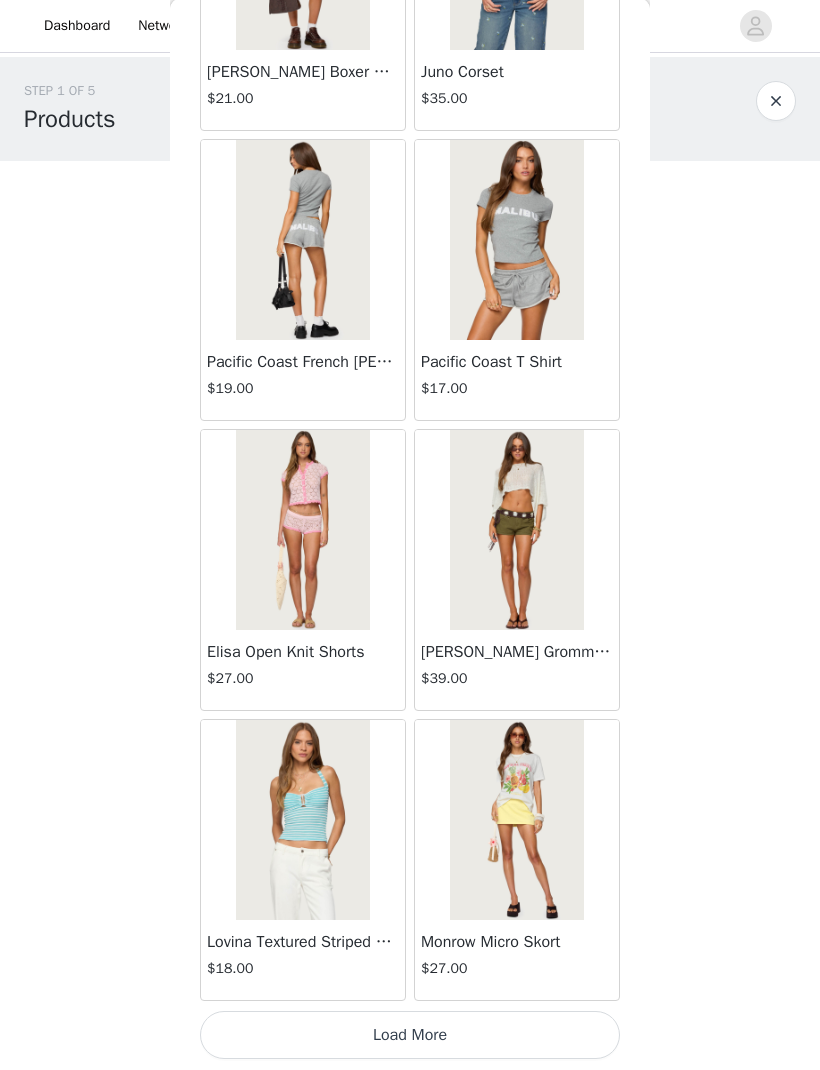 click on "Load More" at bounding box center [410, 1036] 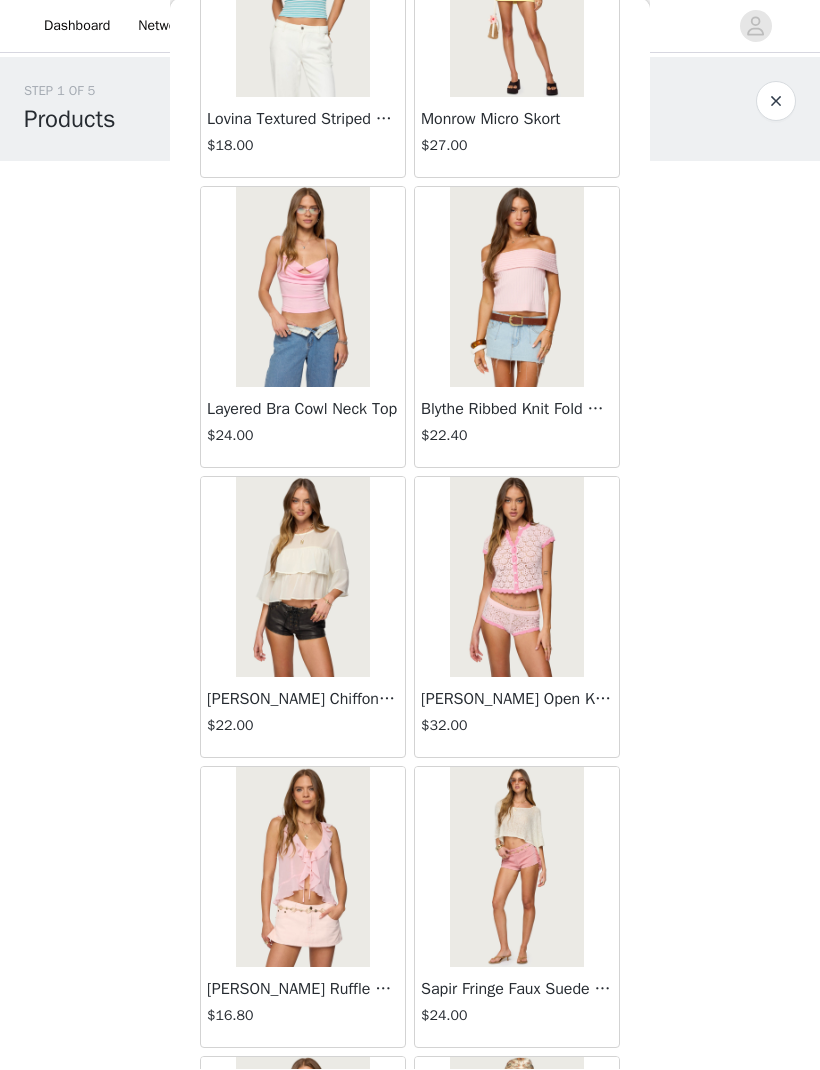 scroll, scrollTop: 11512, scrollLeft: 0, axis: vertical 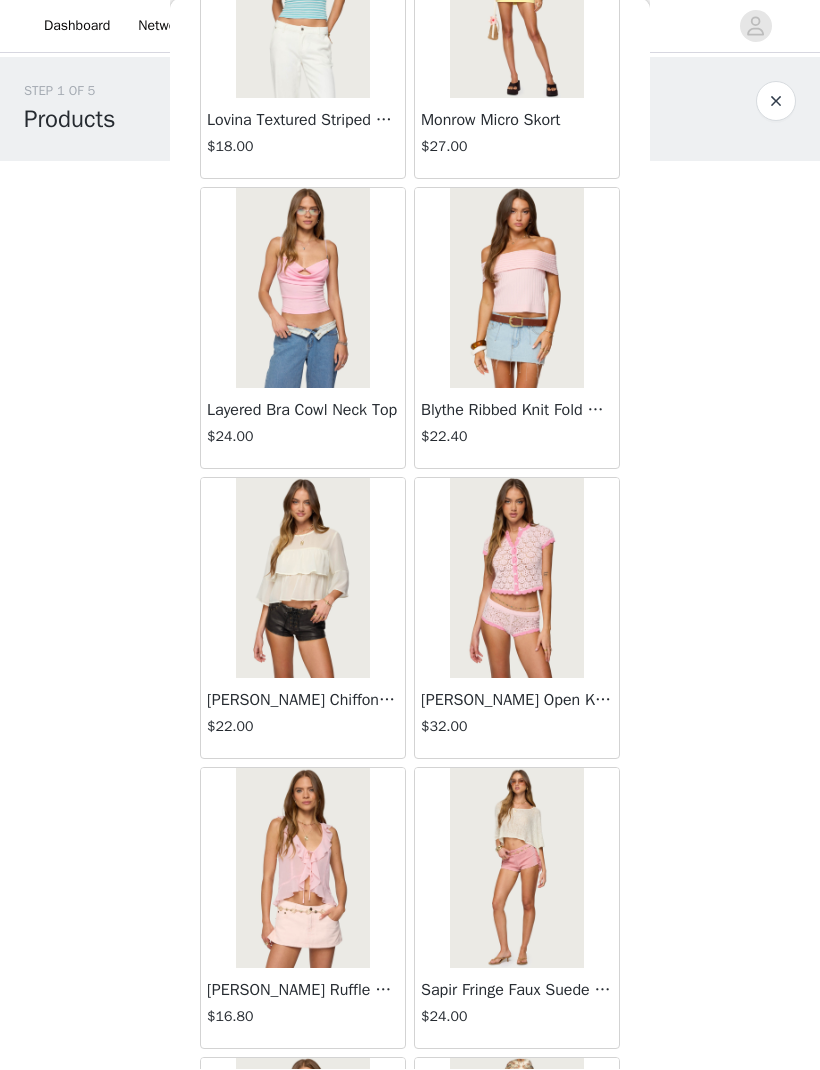 click on "$24.00" at bounding box center [303, 437] 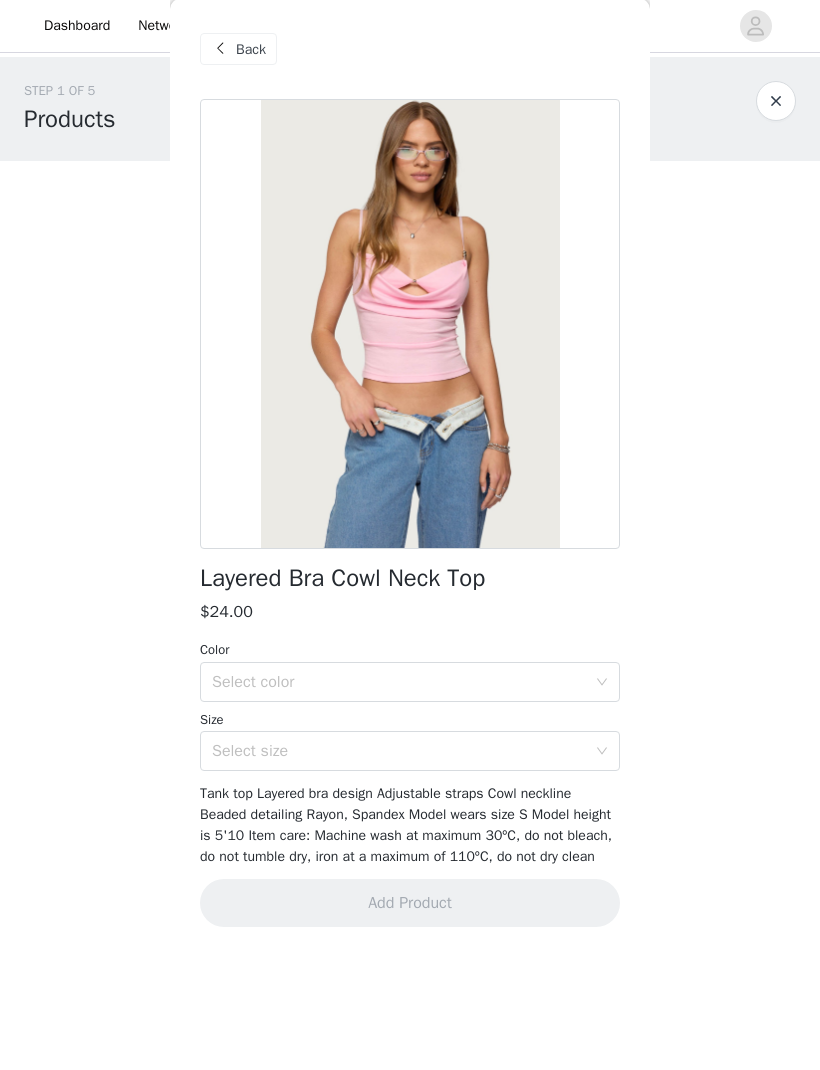 scroll, scrollTop: 0, scrollLeft: 0, axis: both 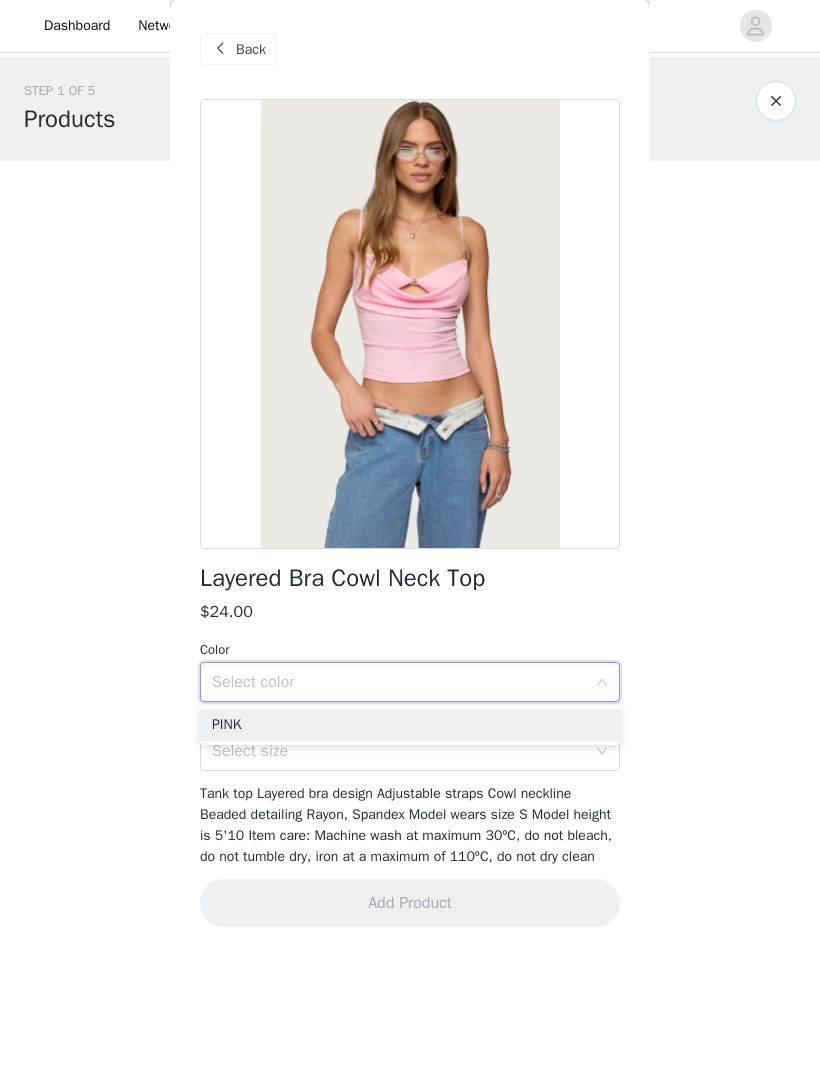 click on "PINK" at bounding box center [410, 726] 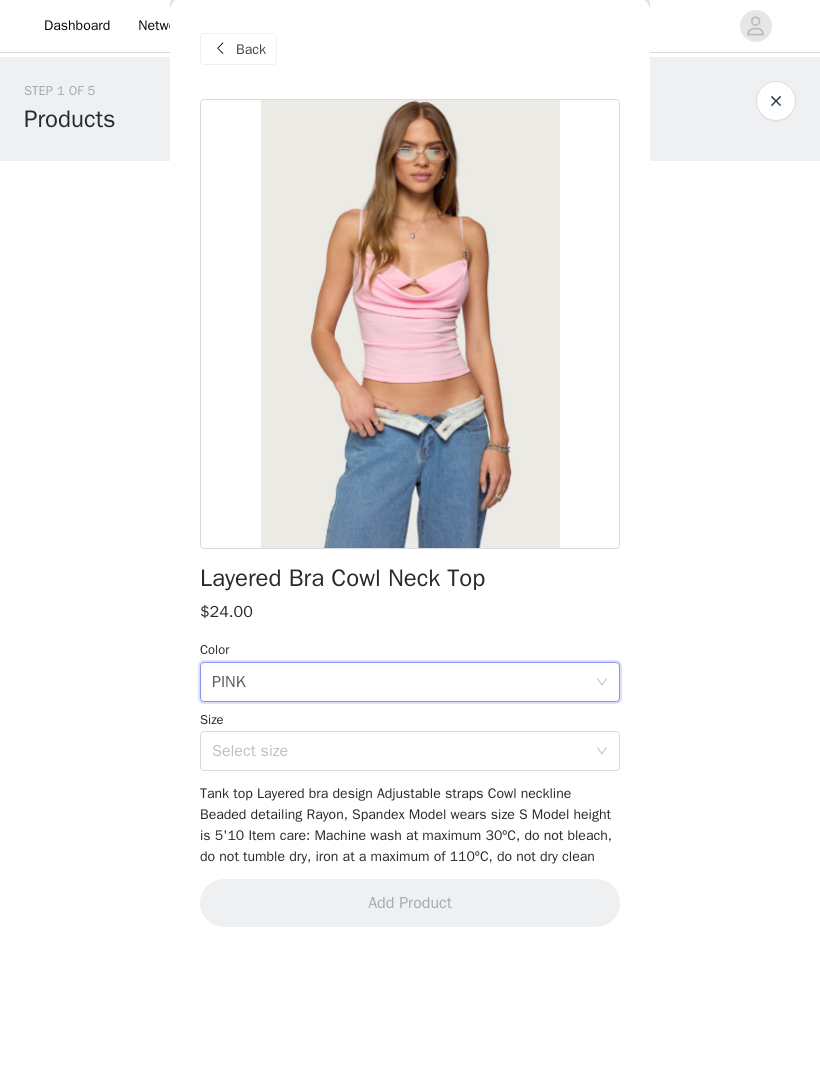 click on "Select size" at bounding box center [399, 752] 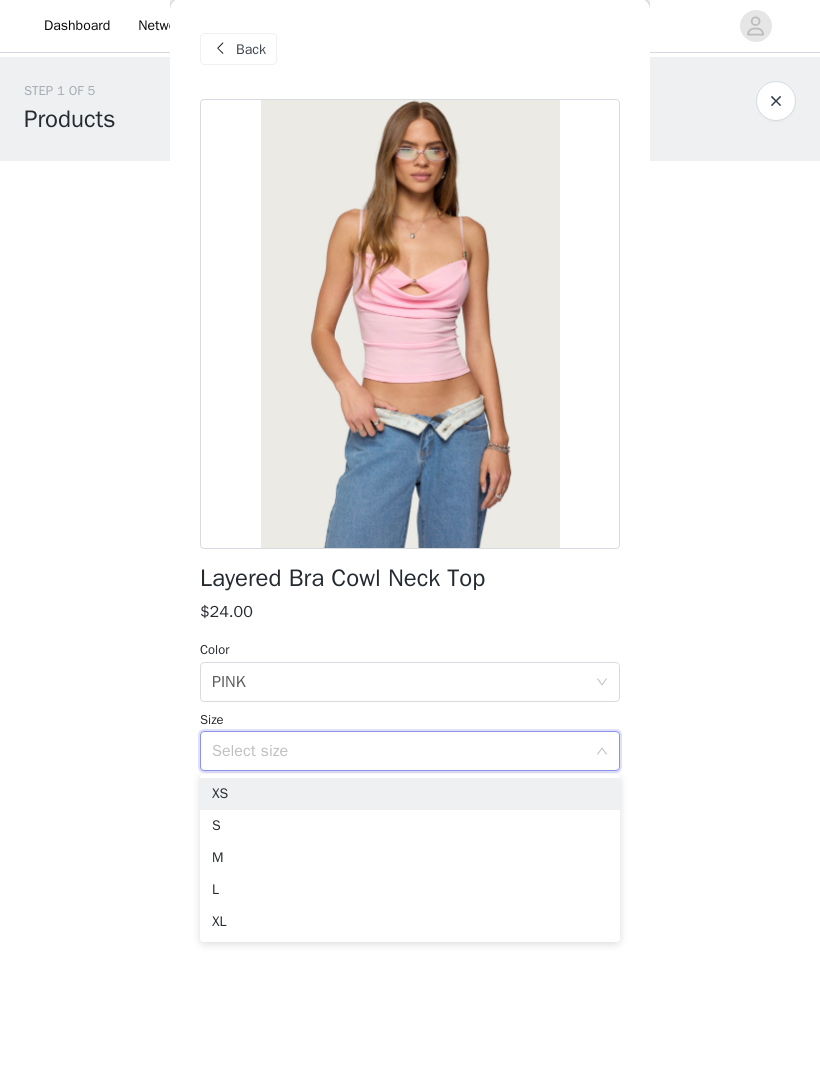 click on "S" at bounding box center [410, 827] 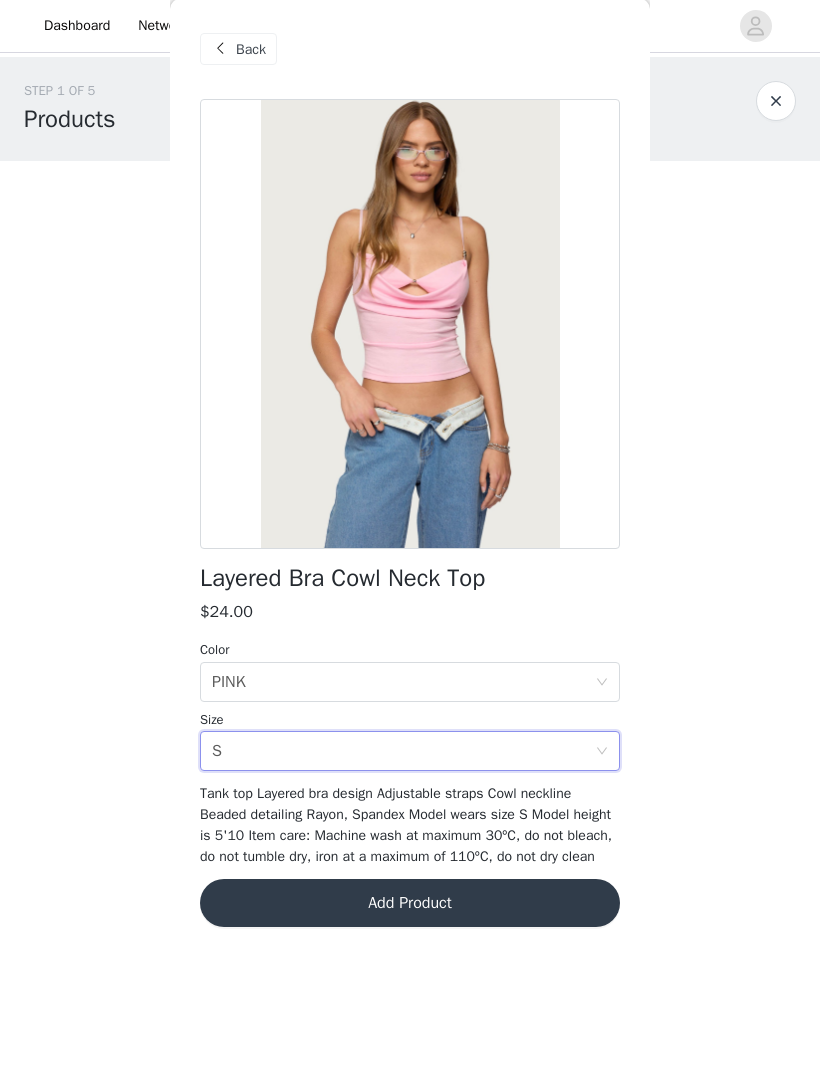 click on "Add Product" at bounding box center [410, 904] 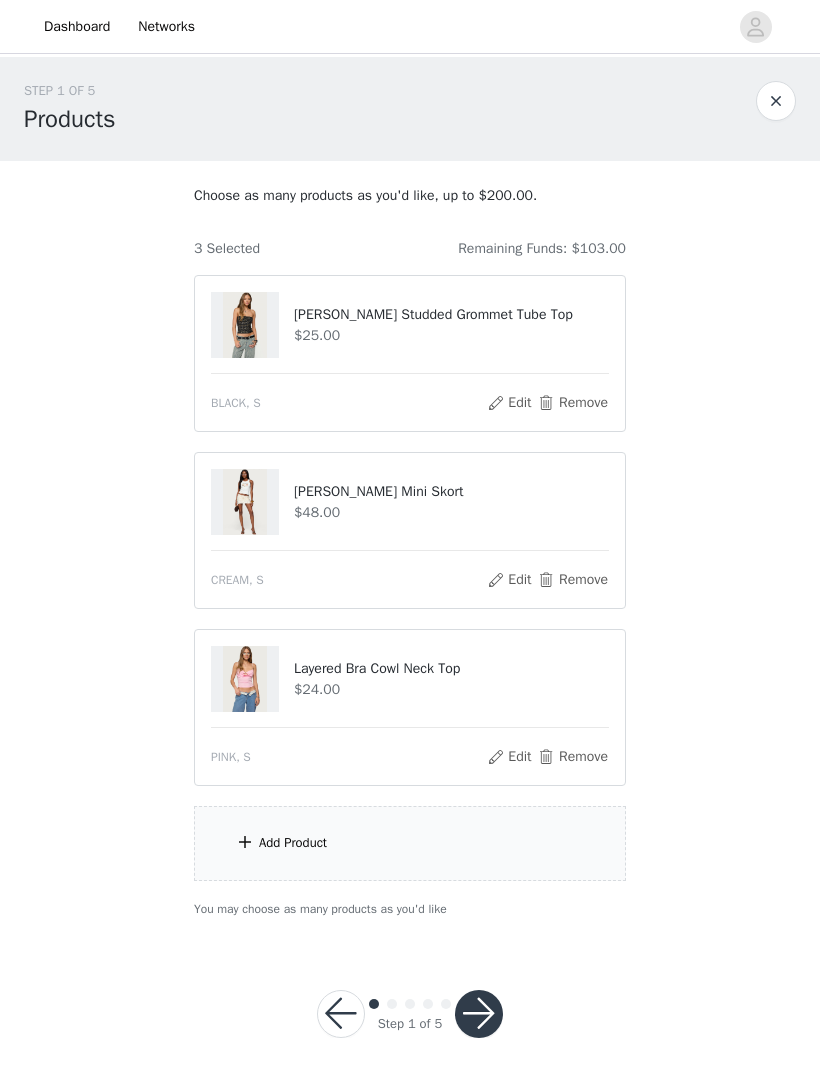 click on "Add Product" at bounding box center [410, 843] 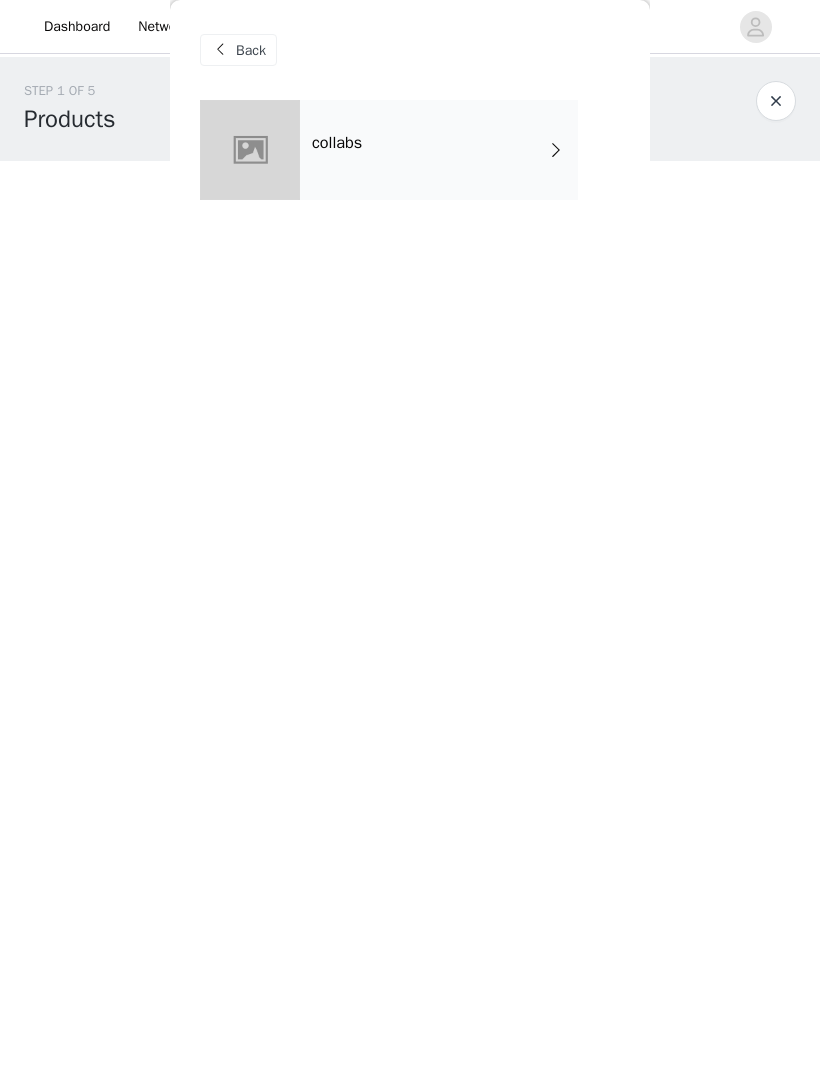 click on "collabs" at bounding box center [439, 150] 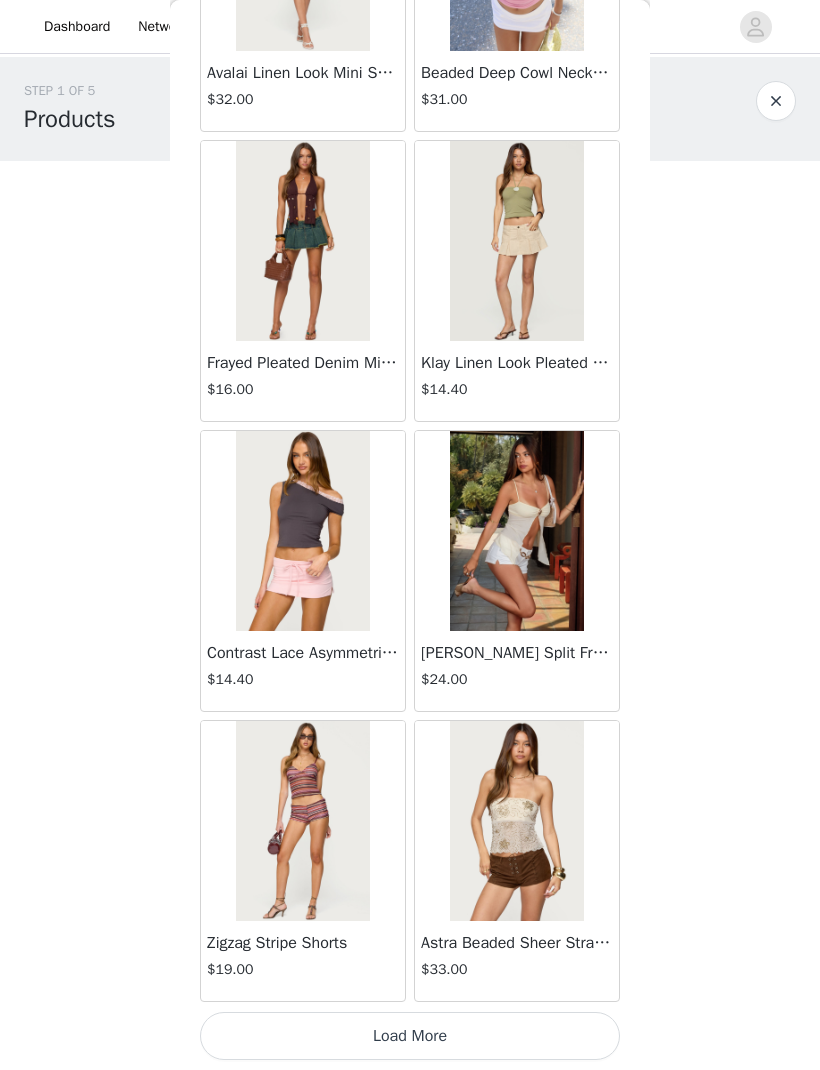 click on "Load More" at bounding box center (410, 1036) 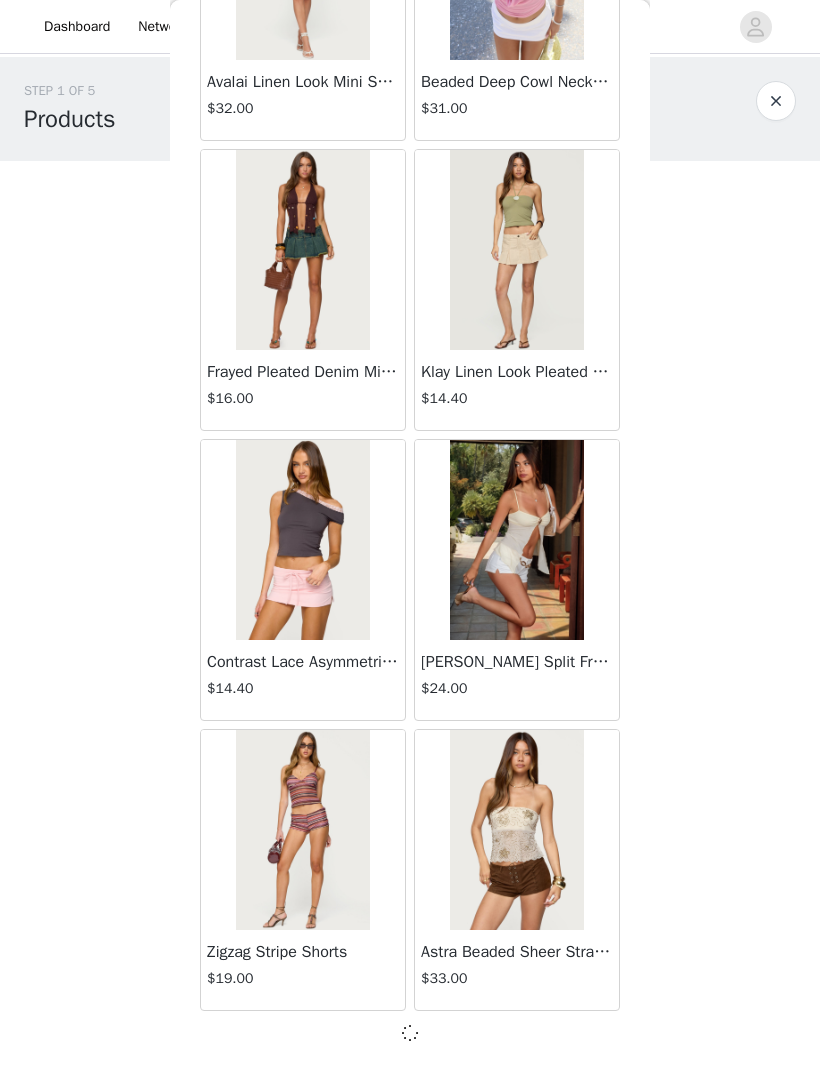 scroll, scrollTop: 1981, scrollLeft: 0, axis: vertical 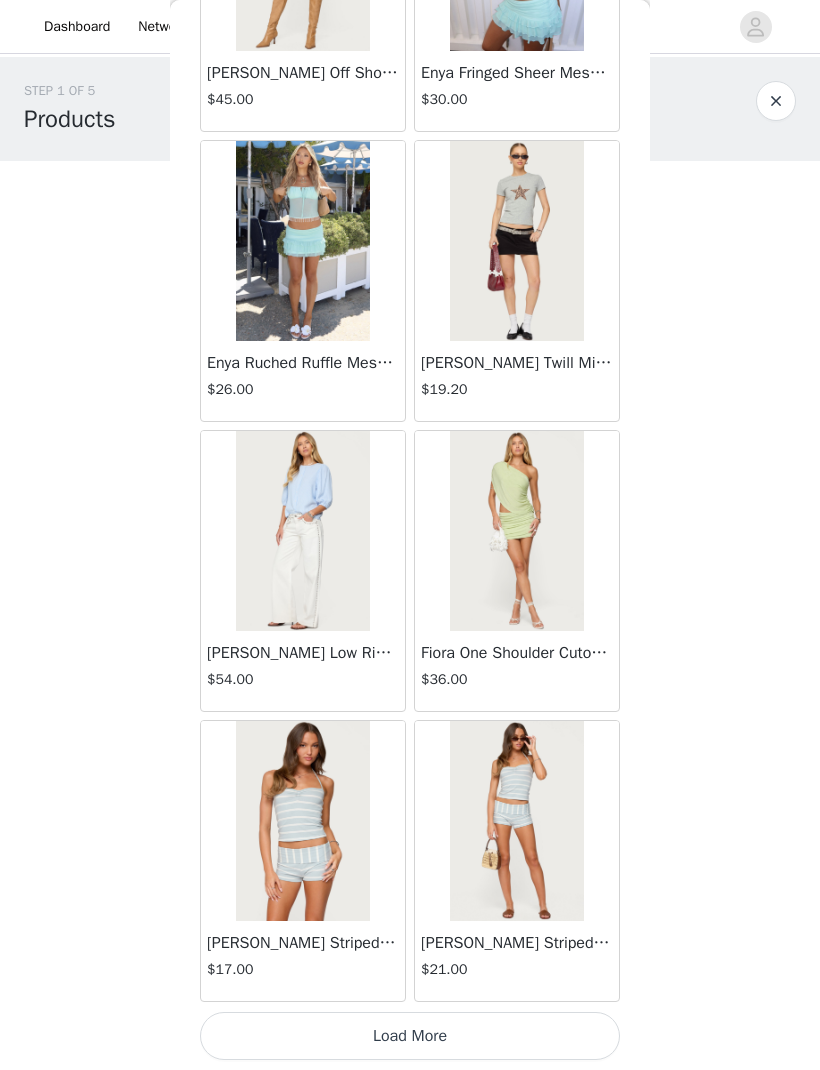 click on "Load More" at bounding box center (410, 1036) 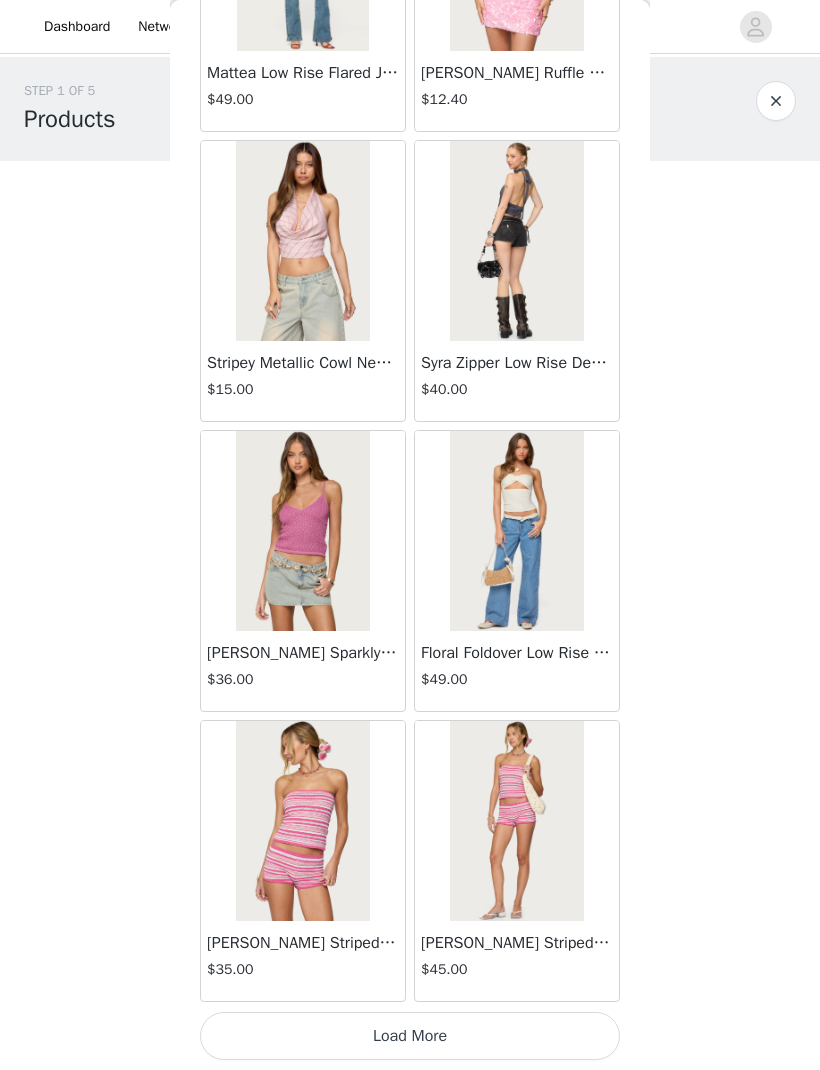 click on "Load More" at bounding box center [410, 1036] 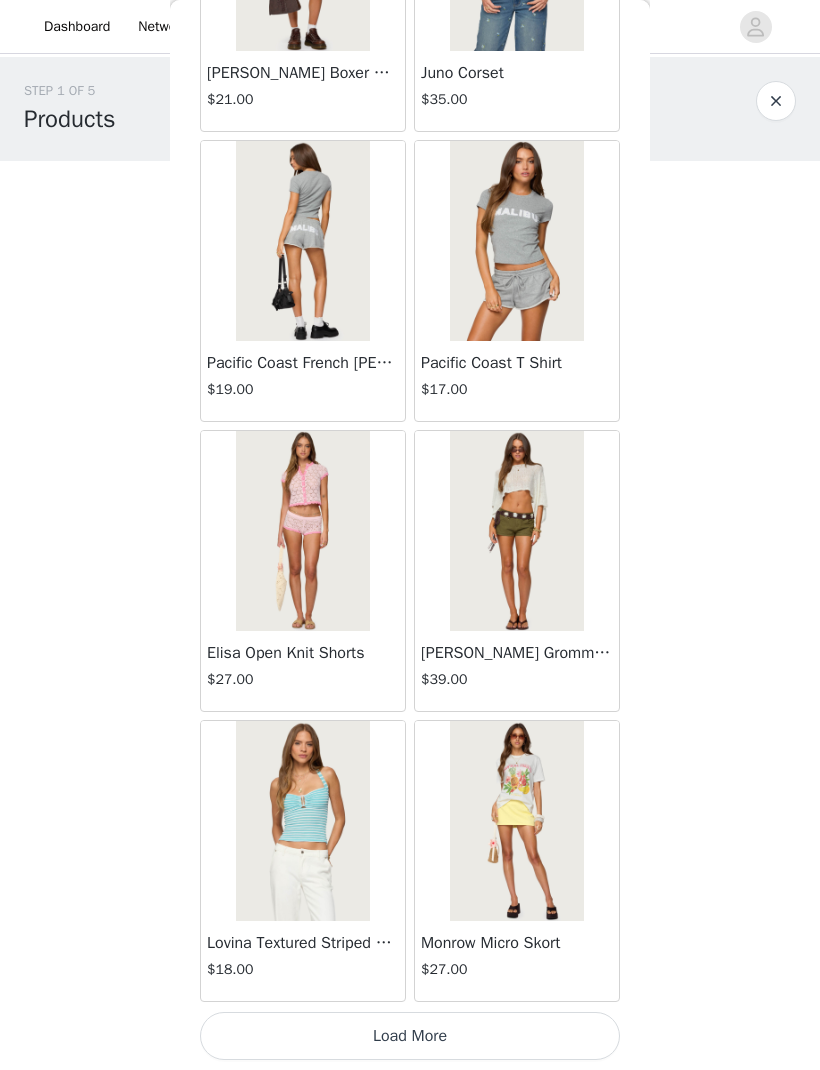 click on "Load More" at bounding box center [410, 1036] 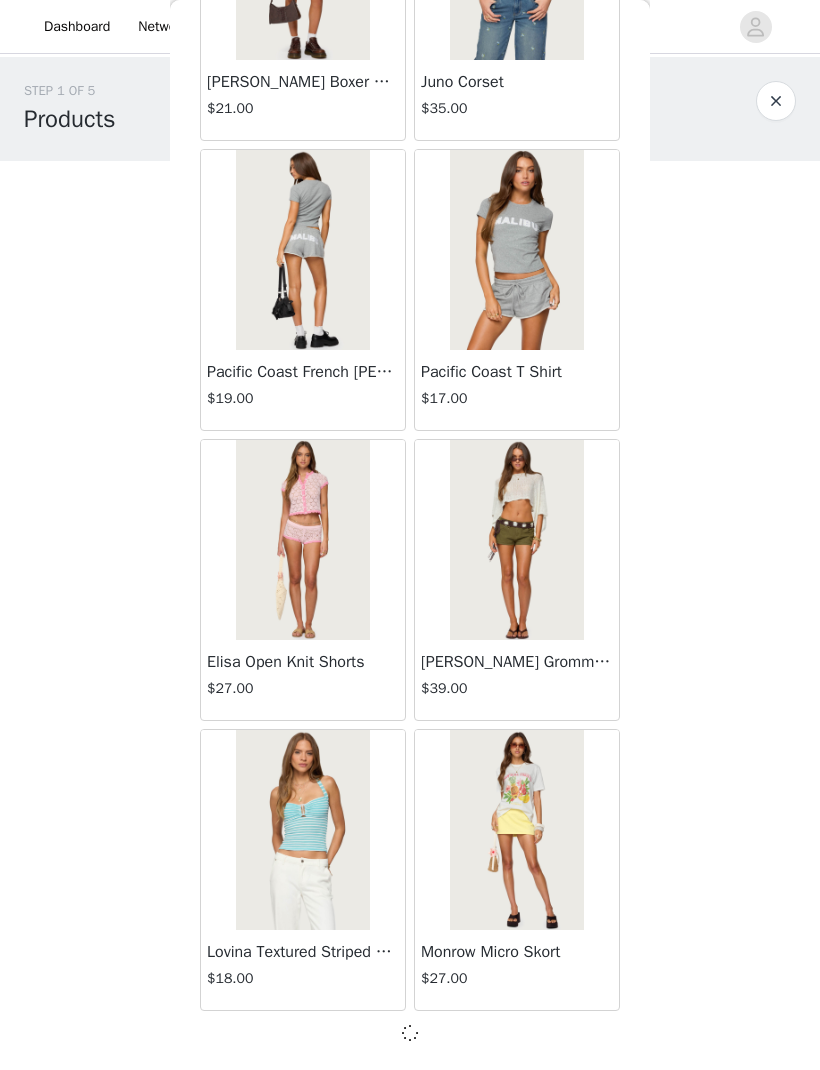 scroll, scrollTop: 16, scrollLeft: 0, axis: vertical 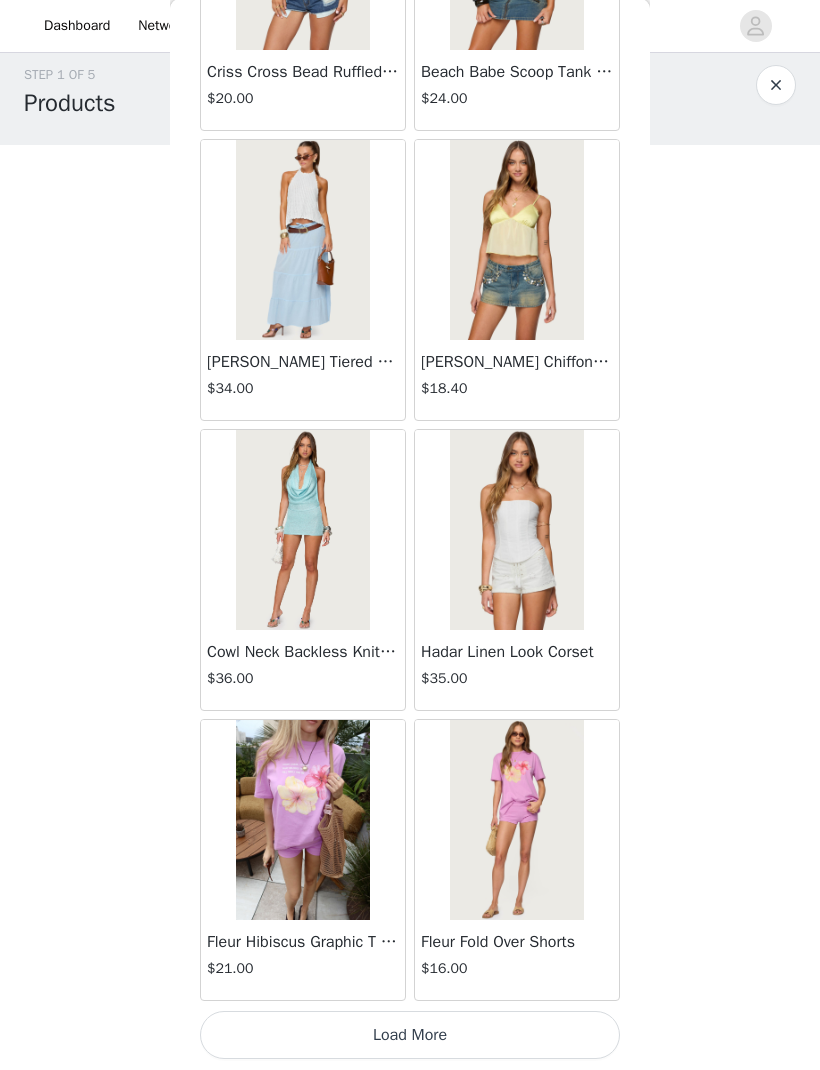 click on "Load More" at bounding box center [410, 1036] 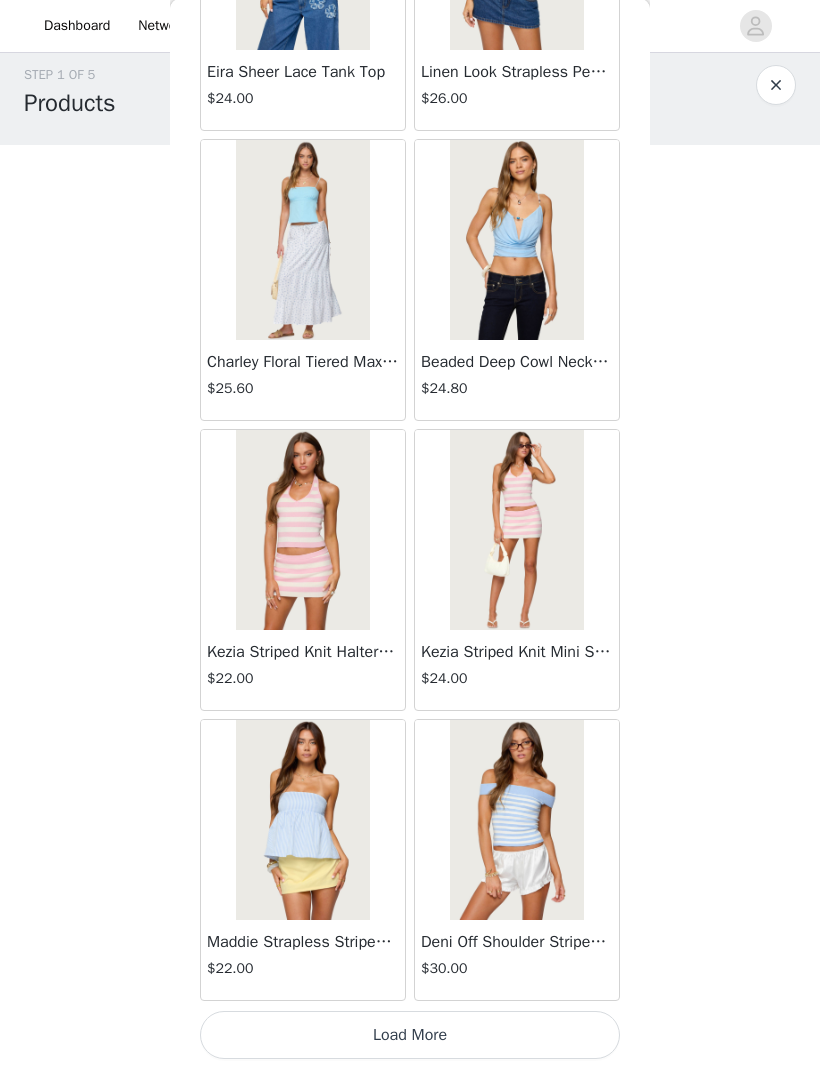 click on "Load More" at bounding box center [410, 1036] 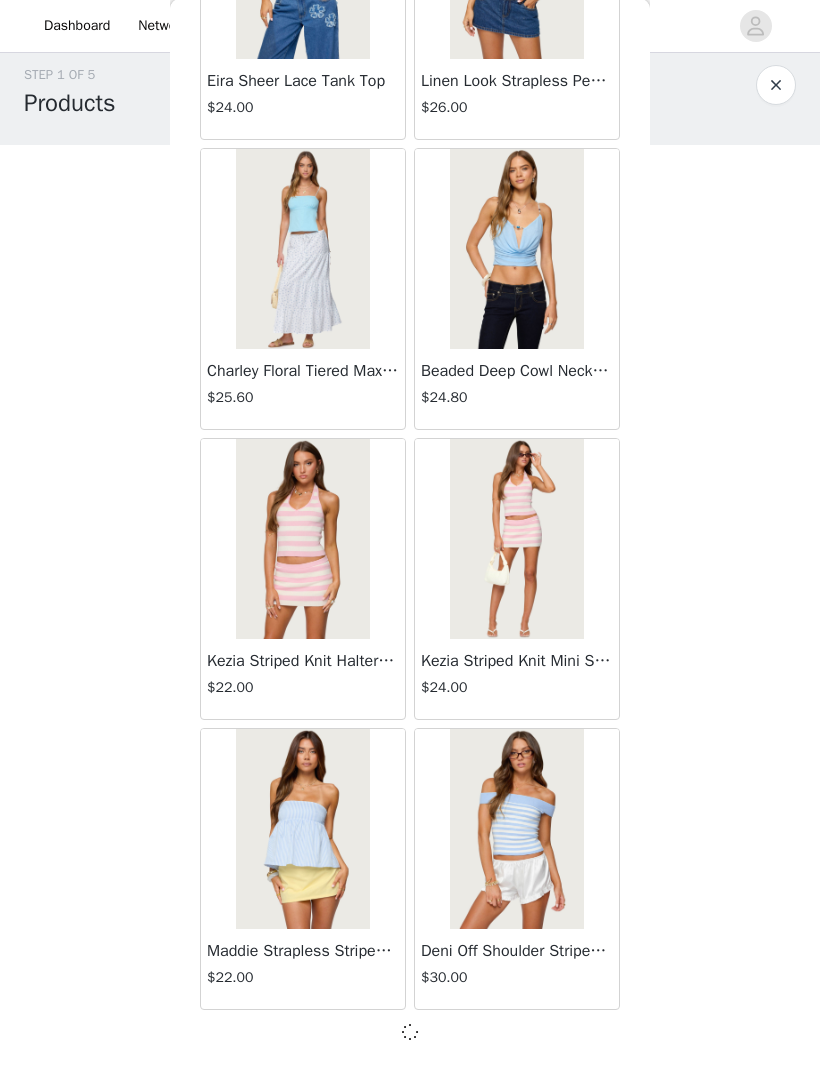 scroll, scrollTop: 16481, scrollLeft: 0, axis: vertical 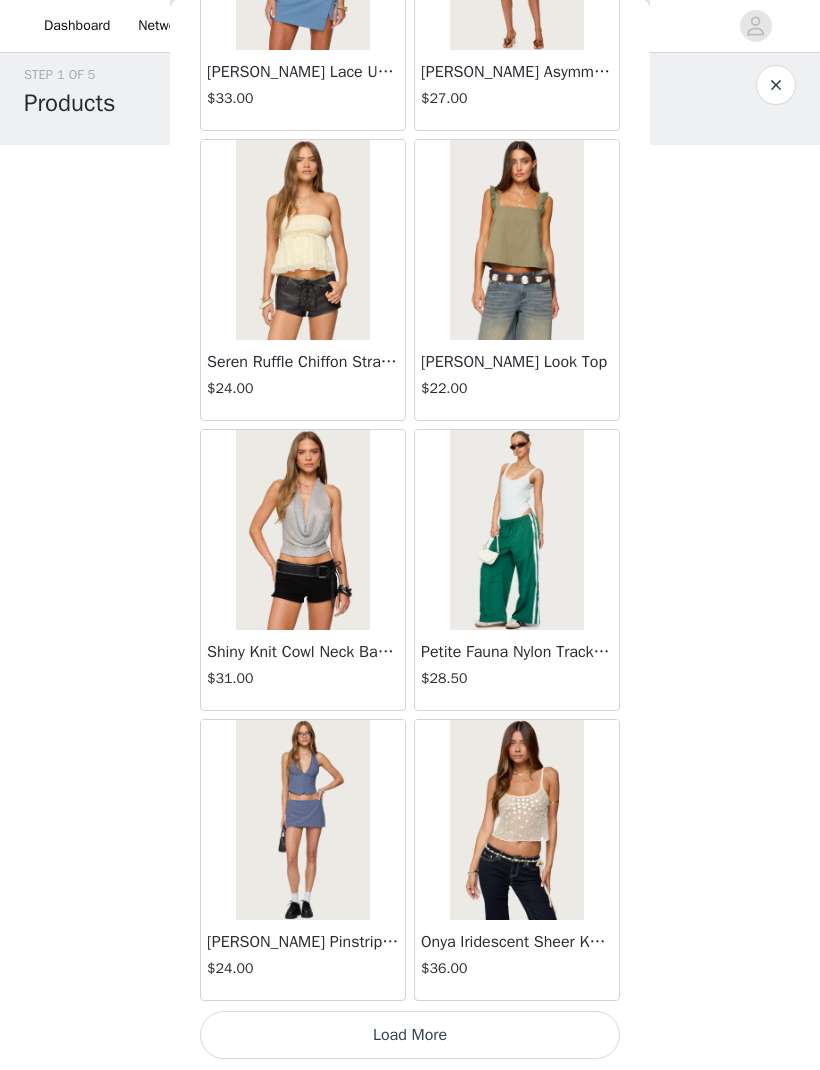 click on "Load More" at bounding box center [410, 1036] 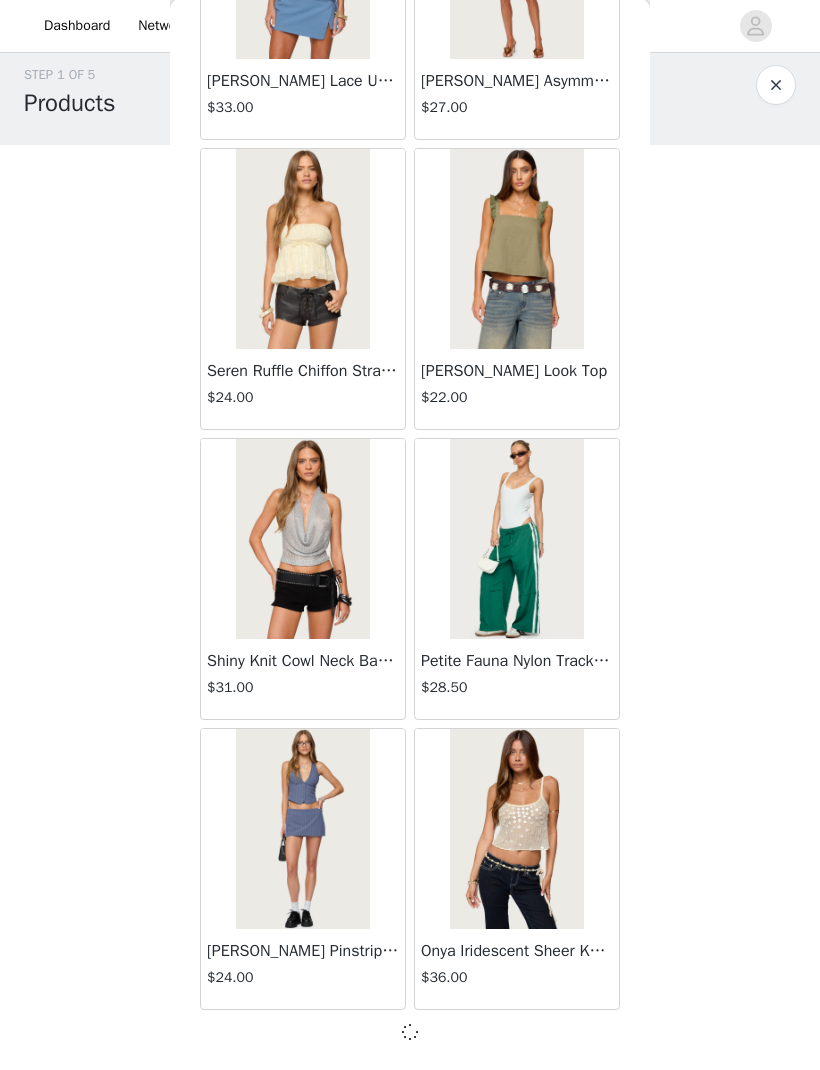 scroll, scrollTop: 19381, scrollLeft: 0, axis: vertical 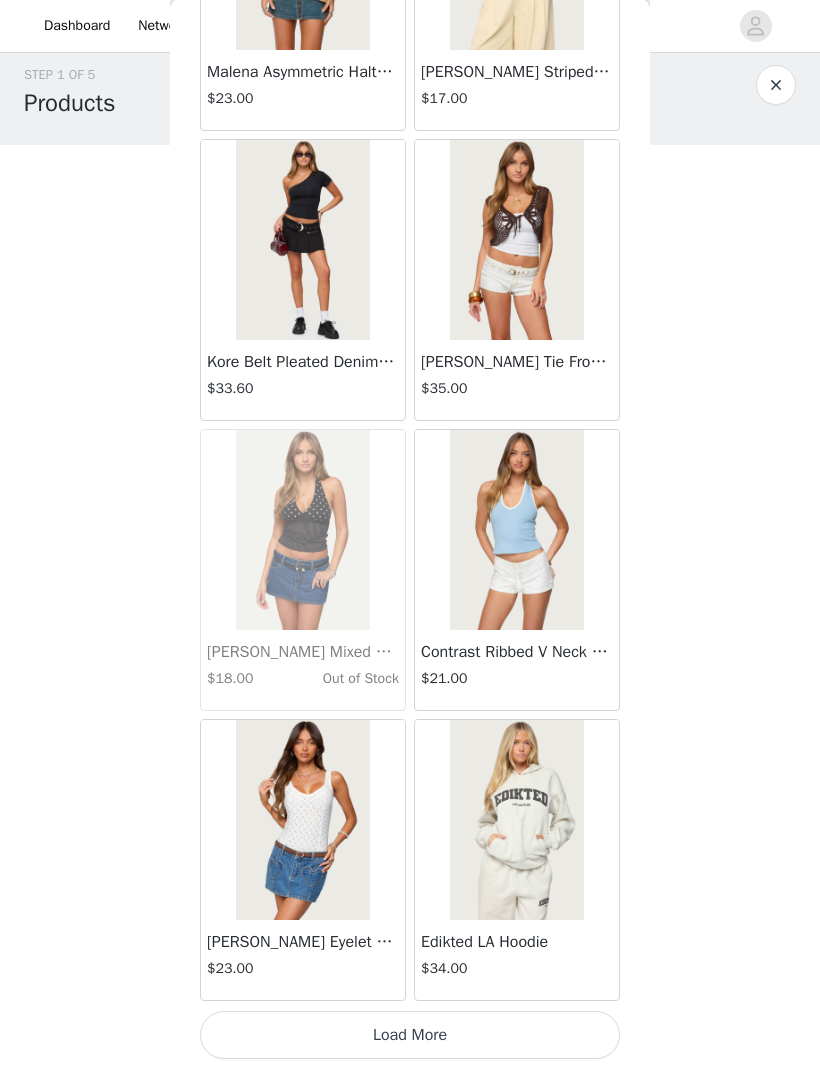 click on "Load More" at bounding box center [410, 1036] 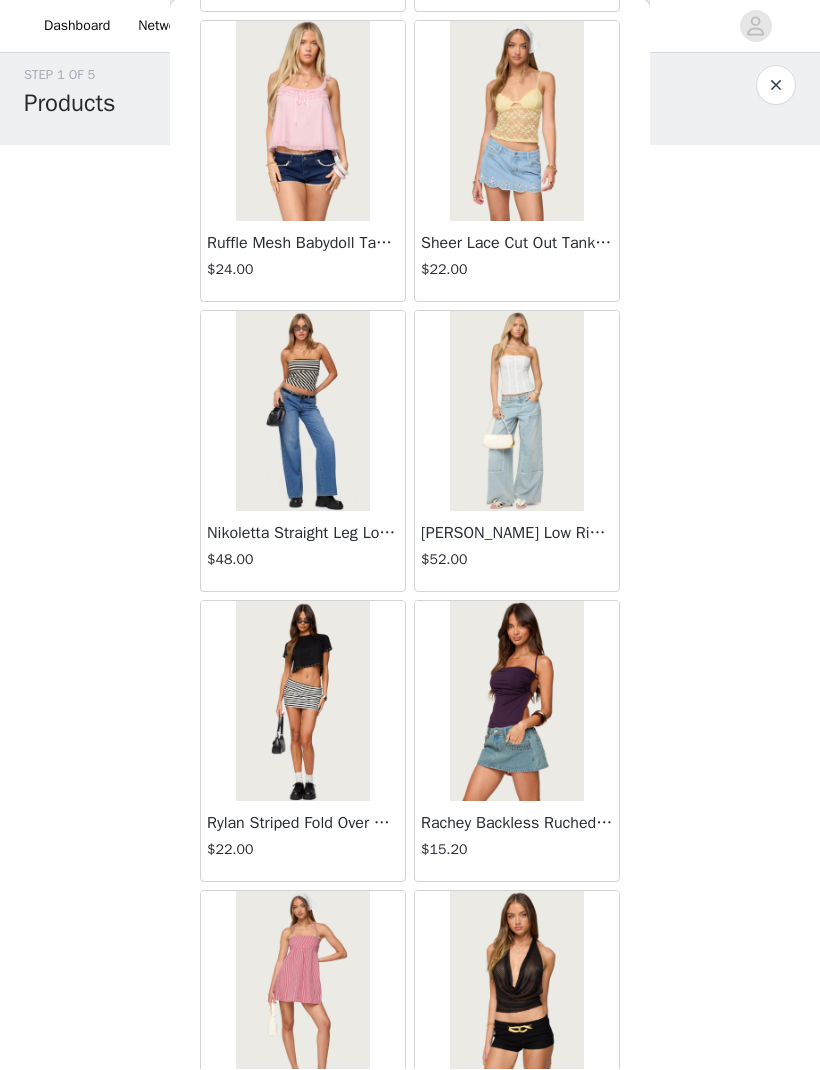 scroll, scrollTop: 24731, scrollLeft: 0, axis: vertical 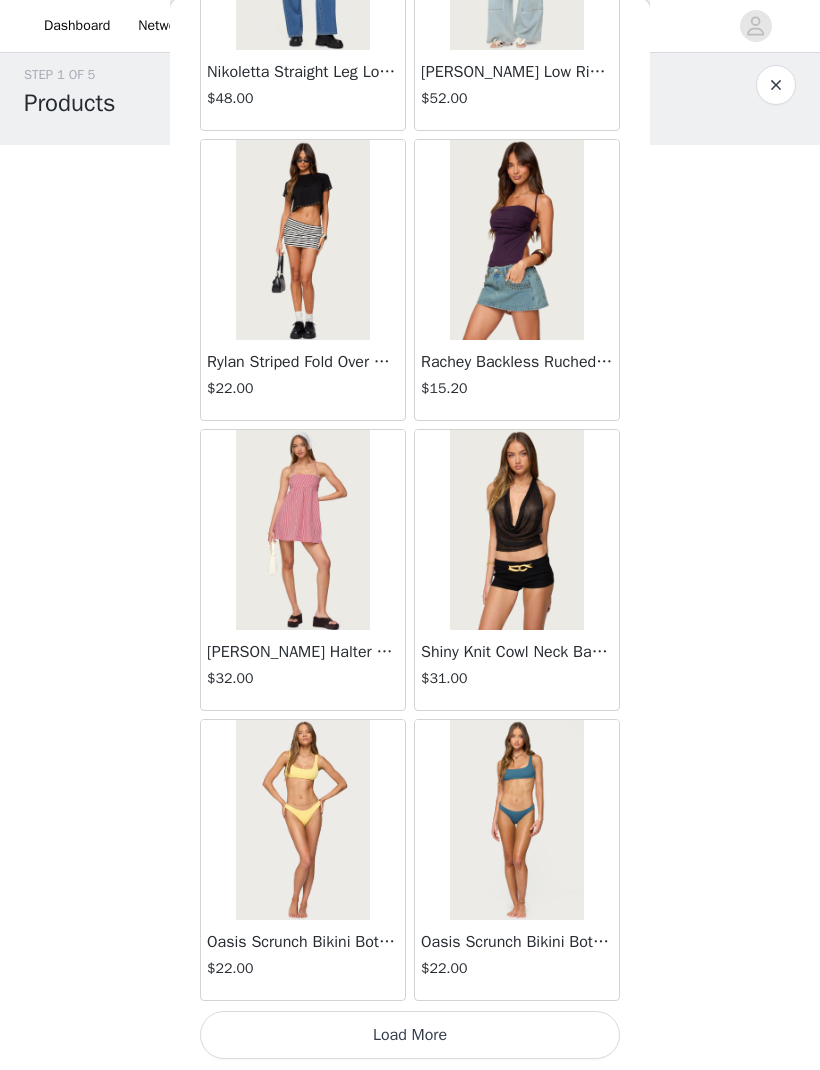 click on "Load More" at bounding box center (410, 1036) 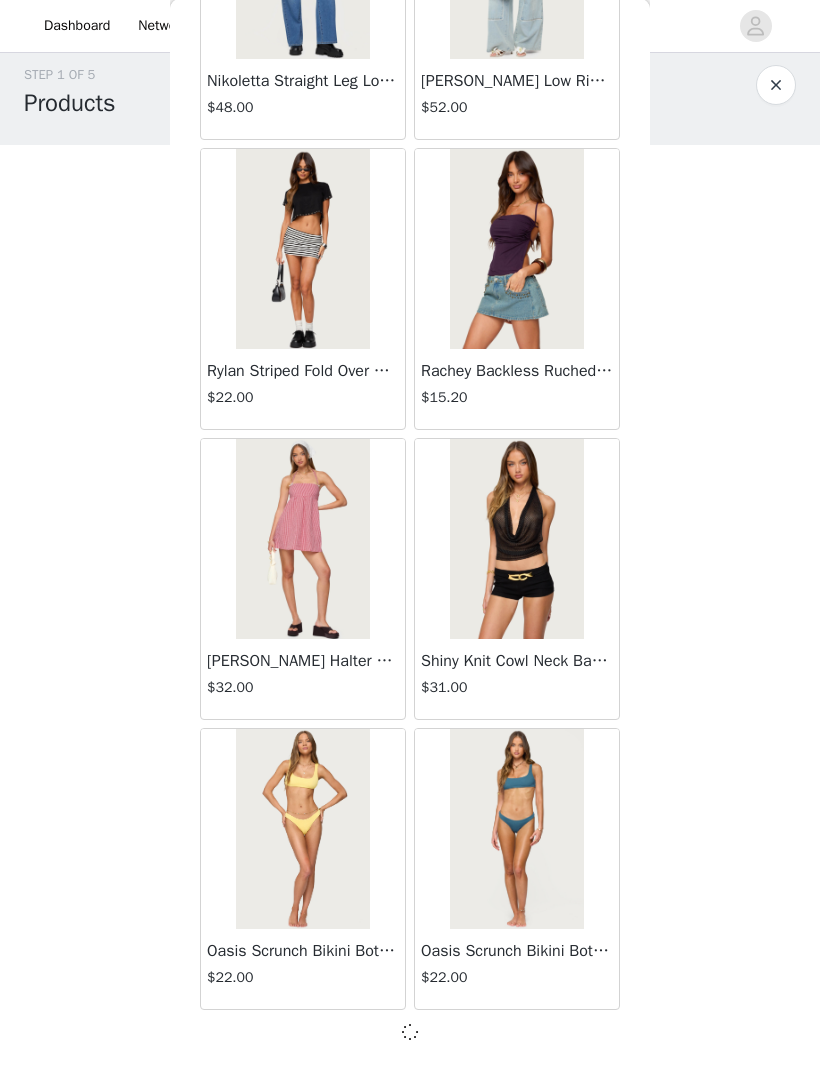 scroll, scrollTop: 25181, scrollLeft: 0, axis: vertical 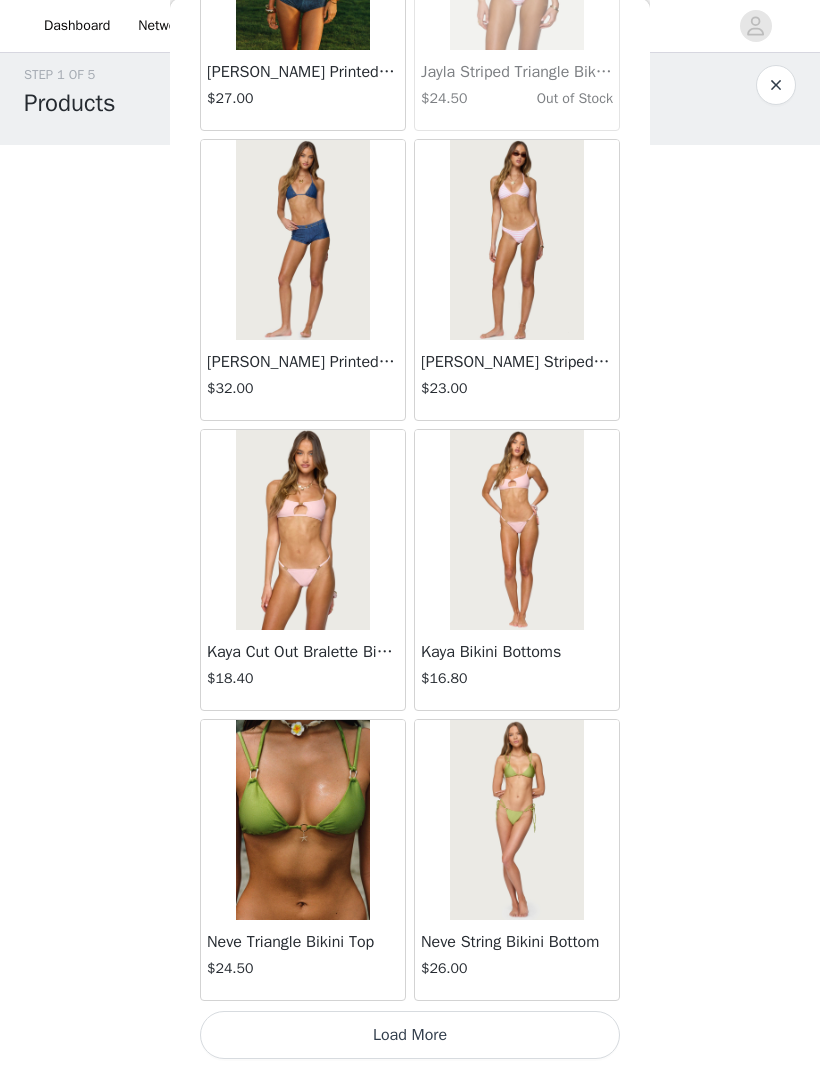 click on "Load More" at bounding box center [410, 1036] 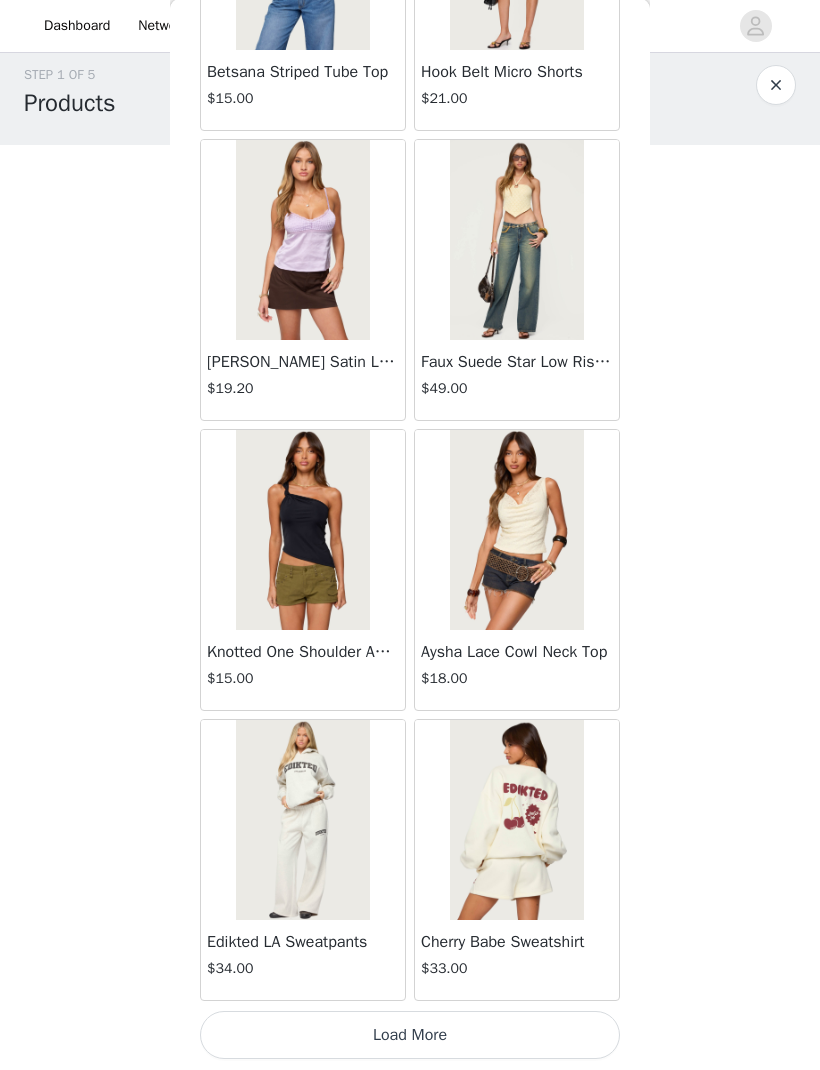 click on "Load More" at bounding box center [410, 1036] 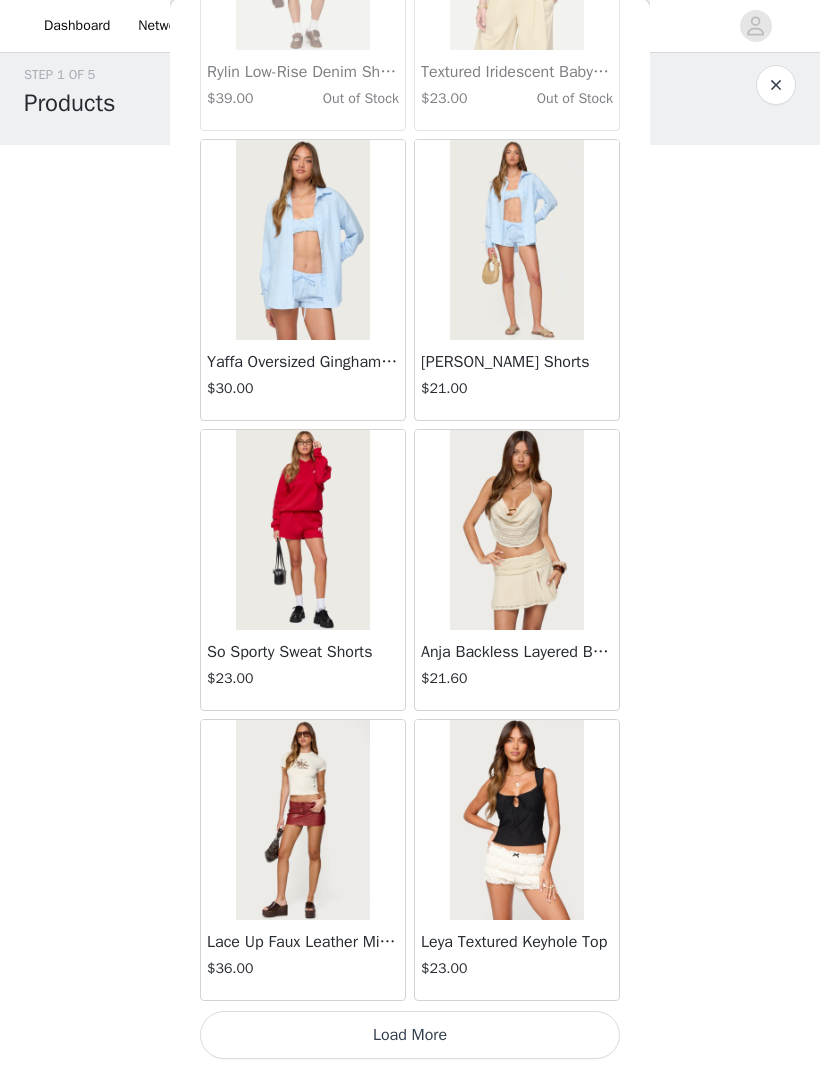 click on "Load More" at bounding box center [410, 1036] 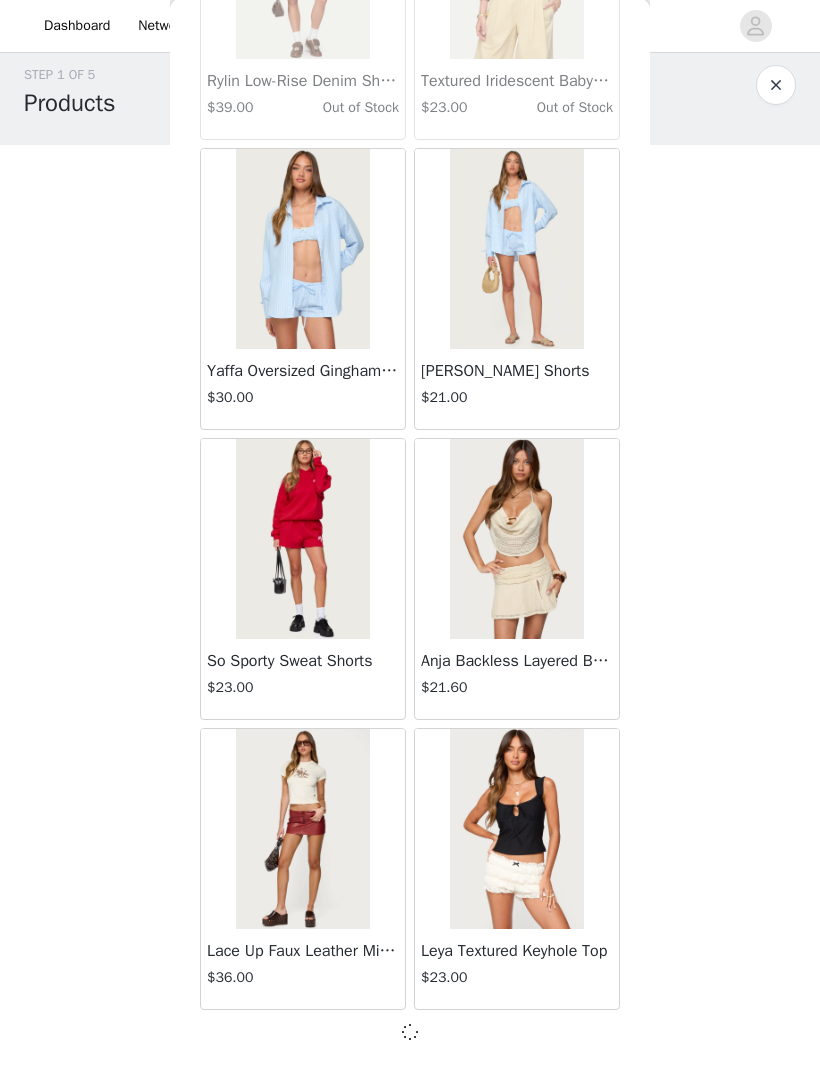 scroll, scrollTop: 33881, scrollLeft: 0, axis: vertical 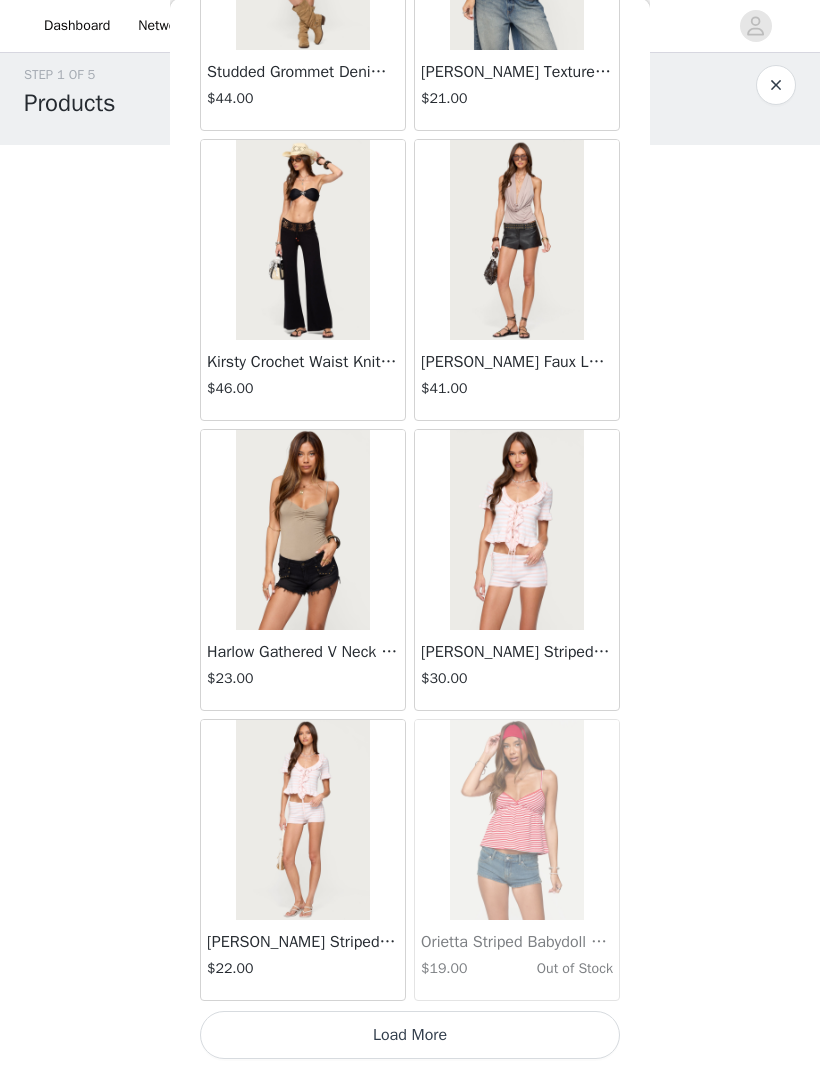 click on "Load More" at bounding box center [410, 1036] 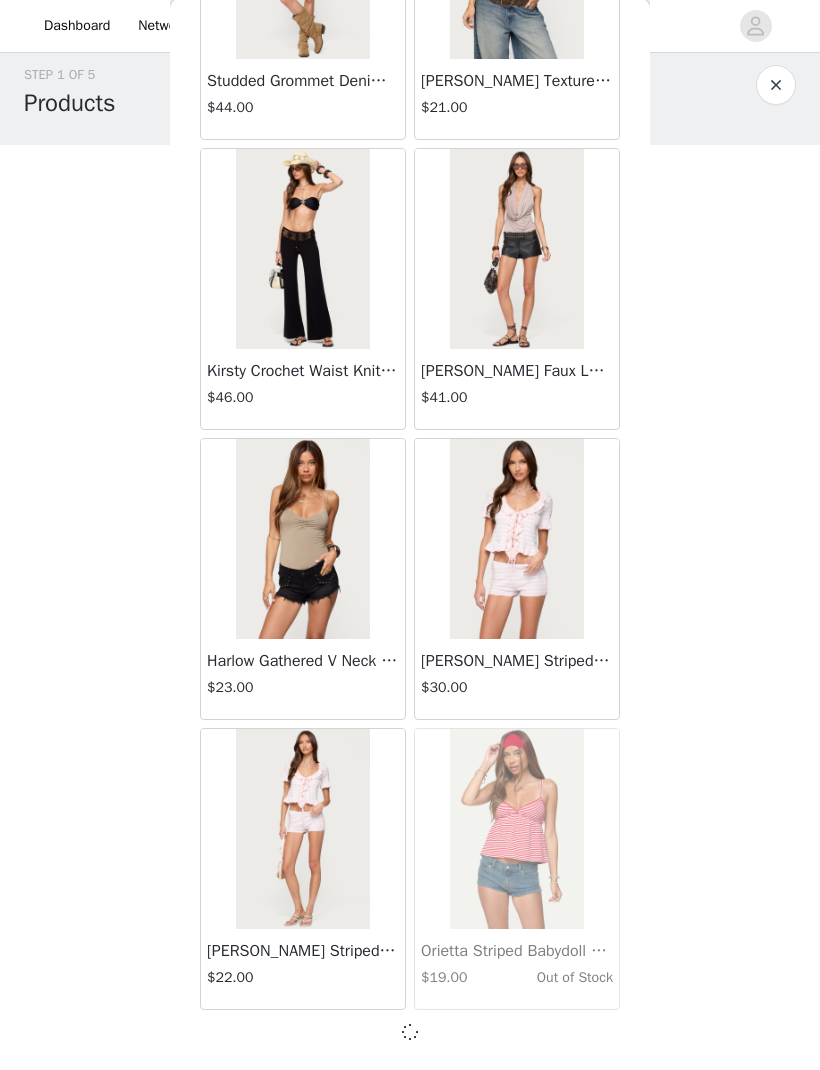 scroll, scrollTop: 36781, scrollLeft: 0, axis: vertical 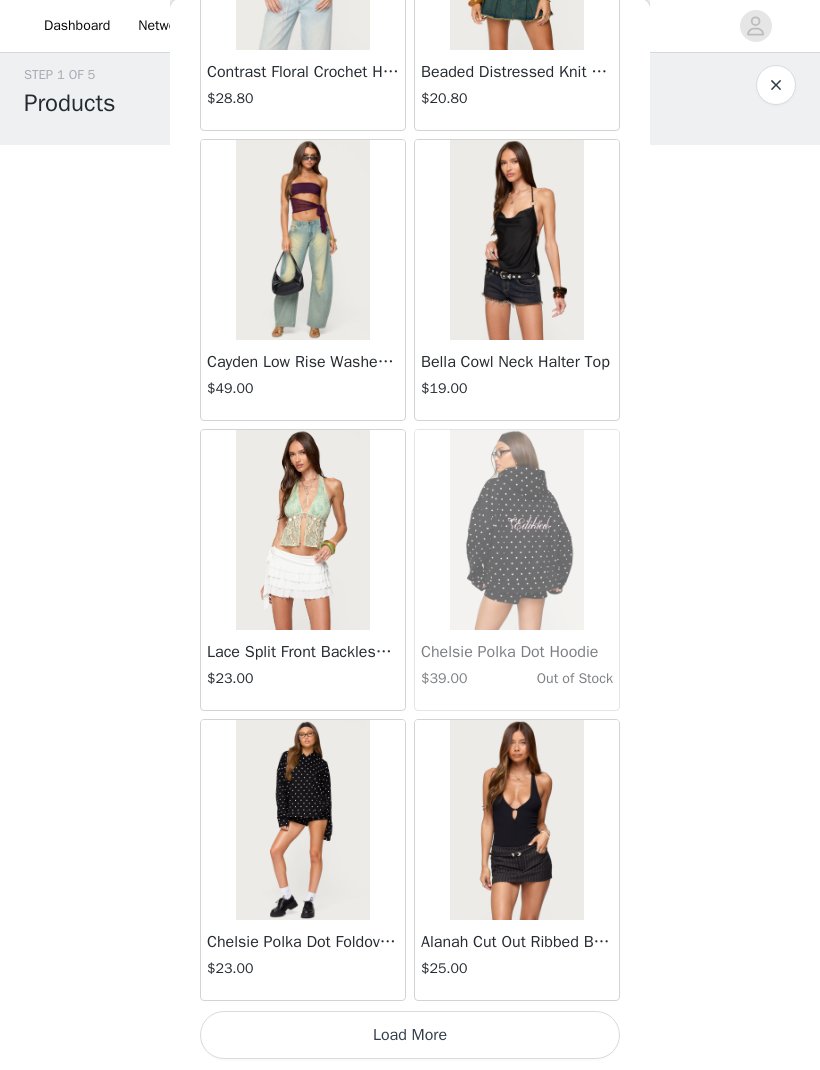 click on "Load More" at bounding box center (410, 1036) 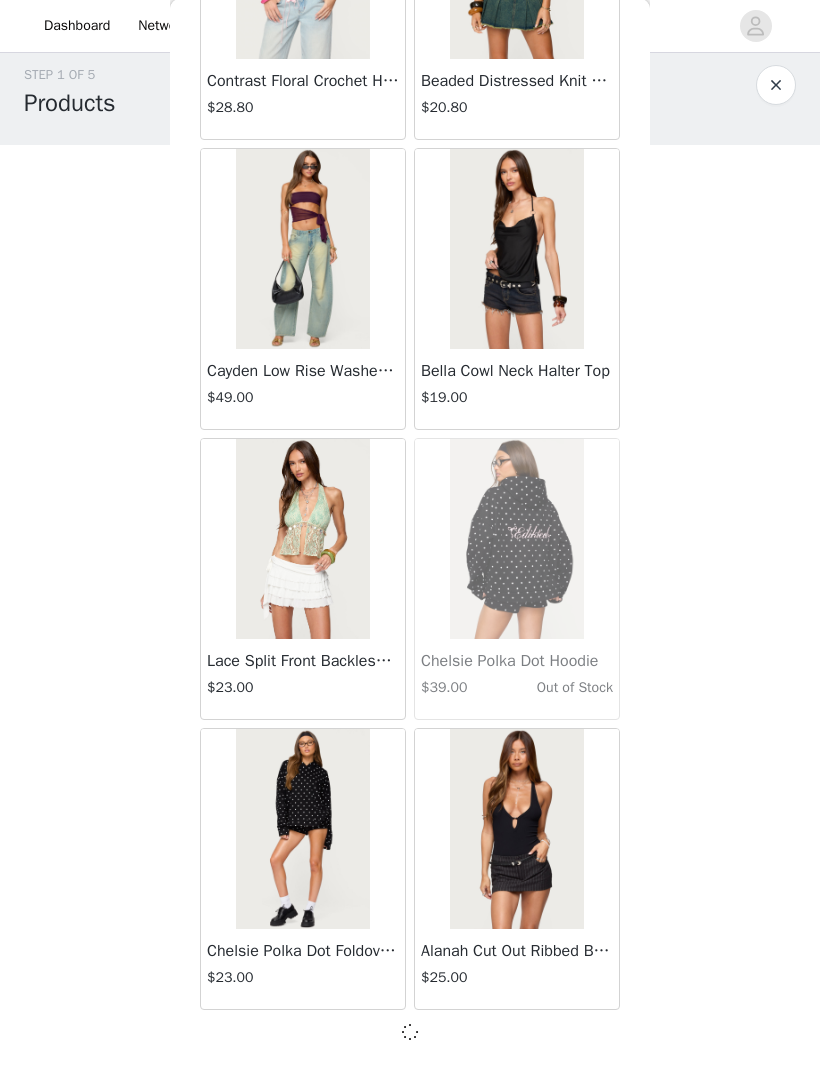 scroll, scrollTop: 39681, scrollLeft: 0, axis: vertical 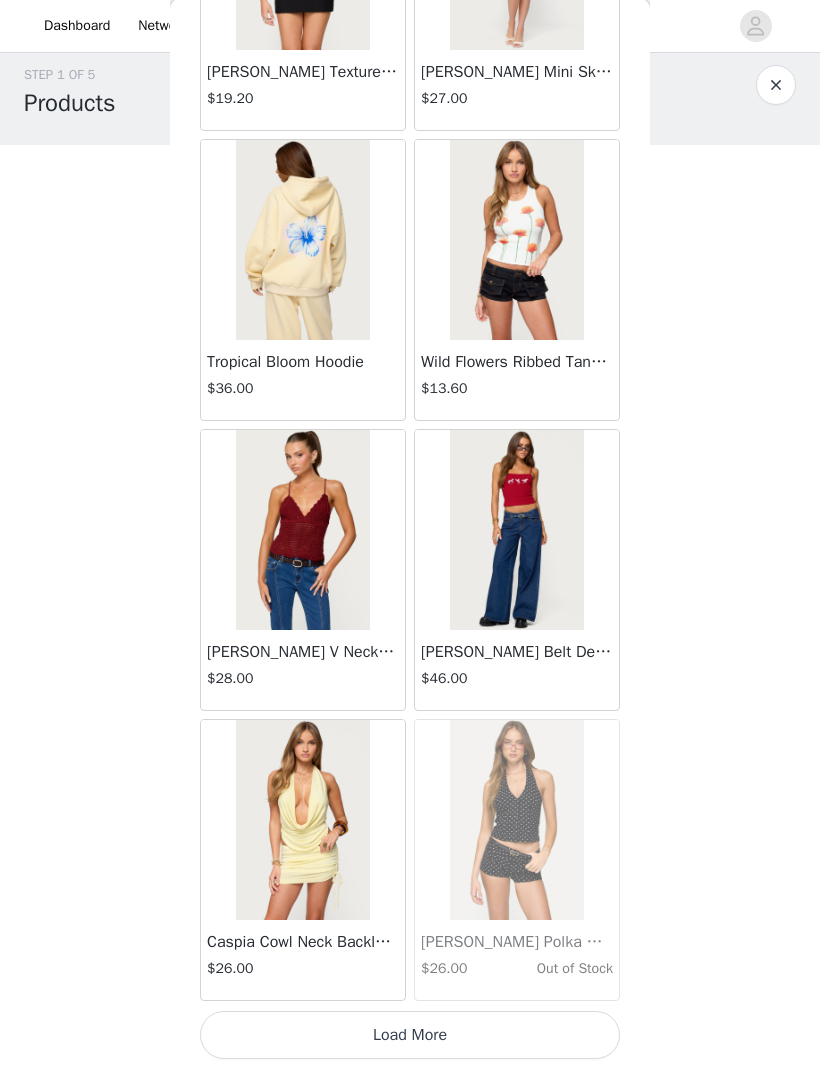click on "Load More" at bounding box center (410, 1036) 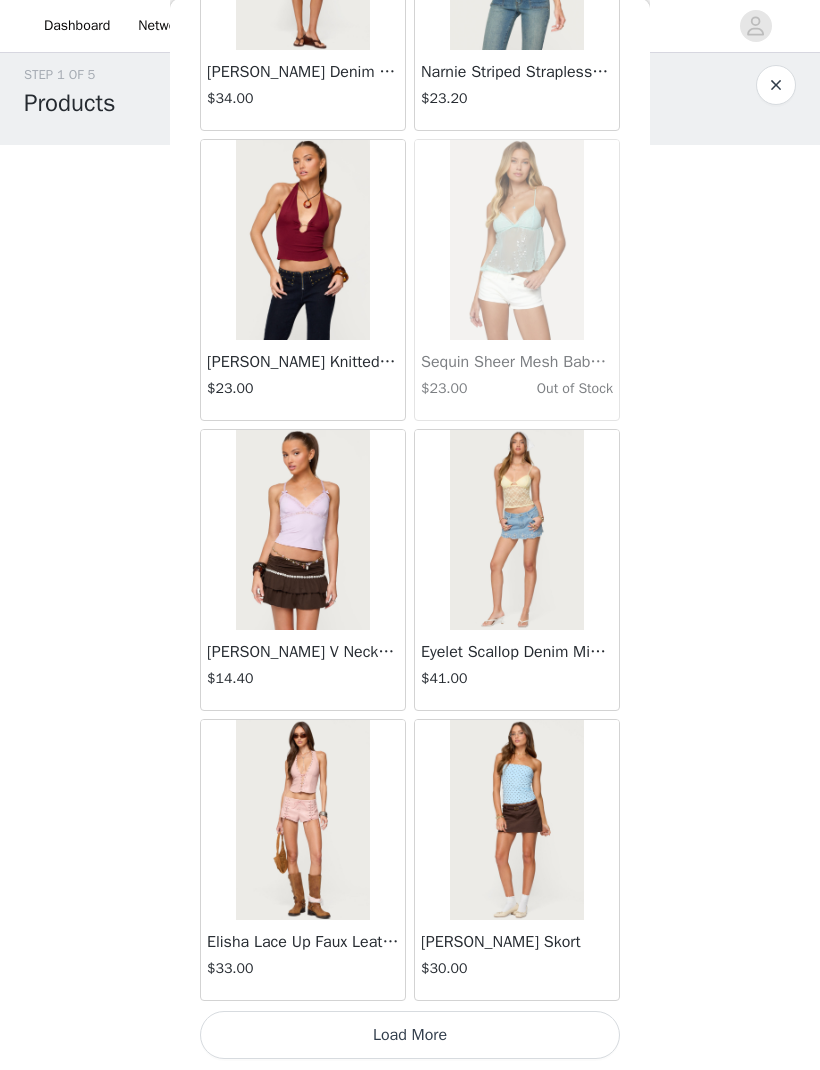 click on "Load More" at bounding box center (410, 1036) 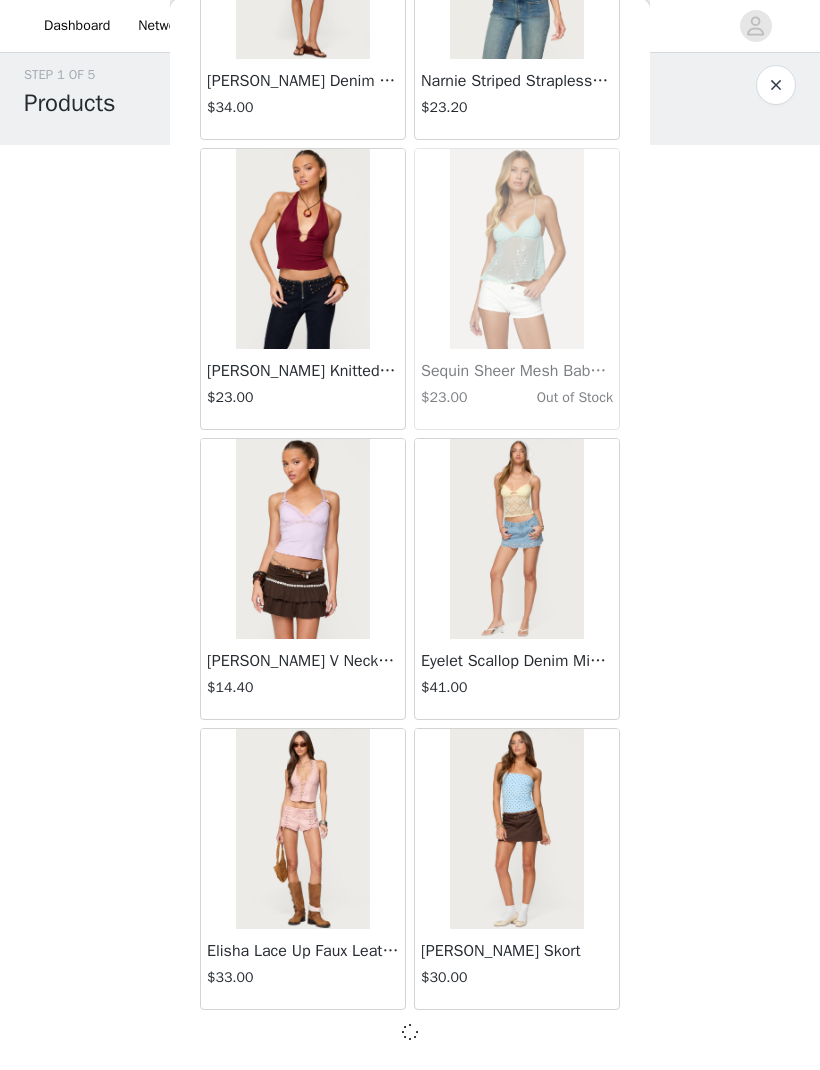 scroll, scrollTop: 45481, scrollLeft: 0, axis: vertical 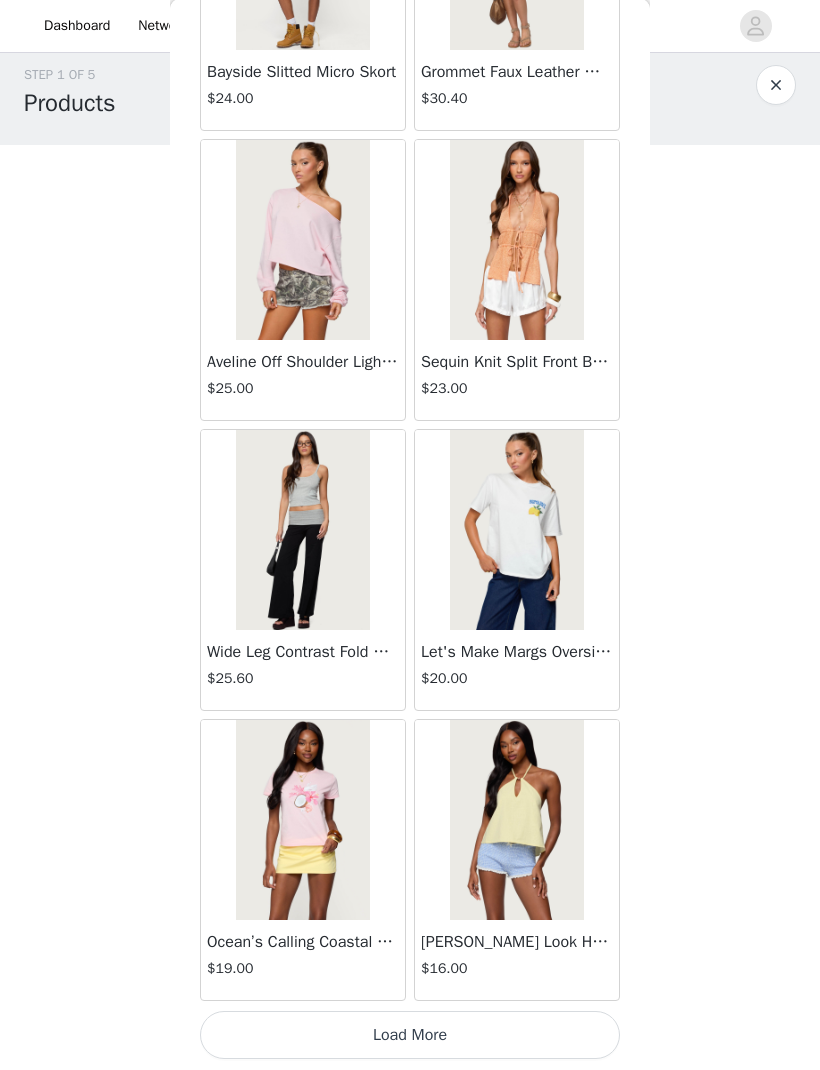 click on "Load More" at bounding box center [410, 1036] 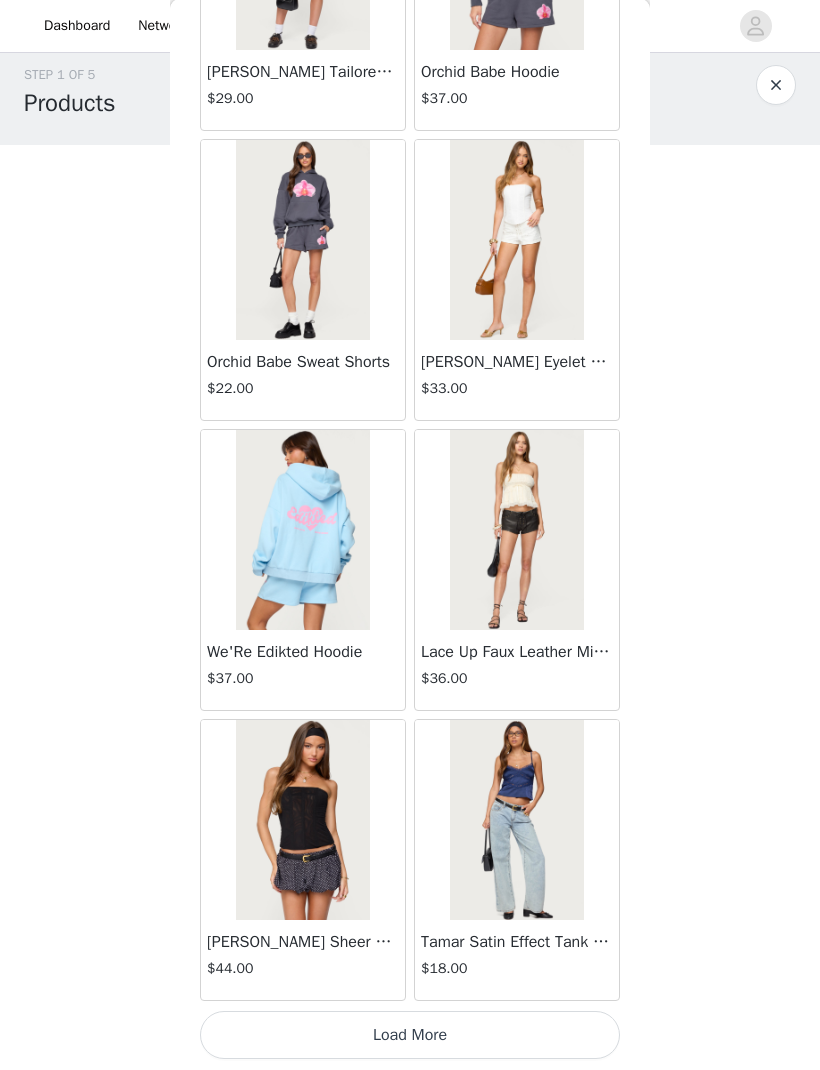 click on "Load More" at bounding box center [410, 1036] 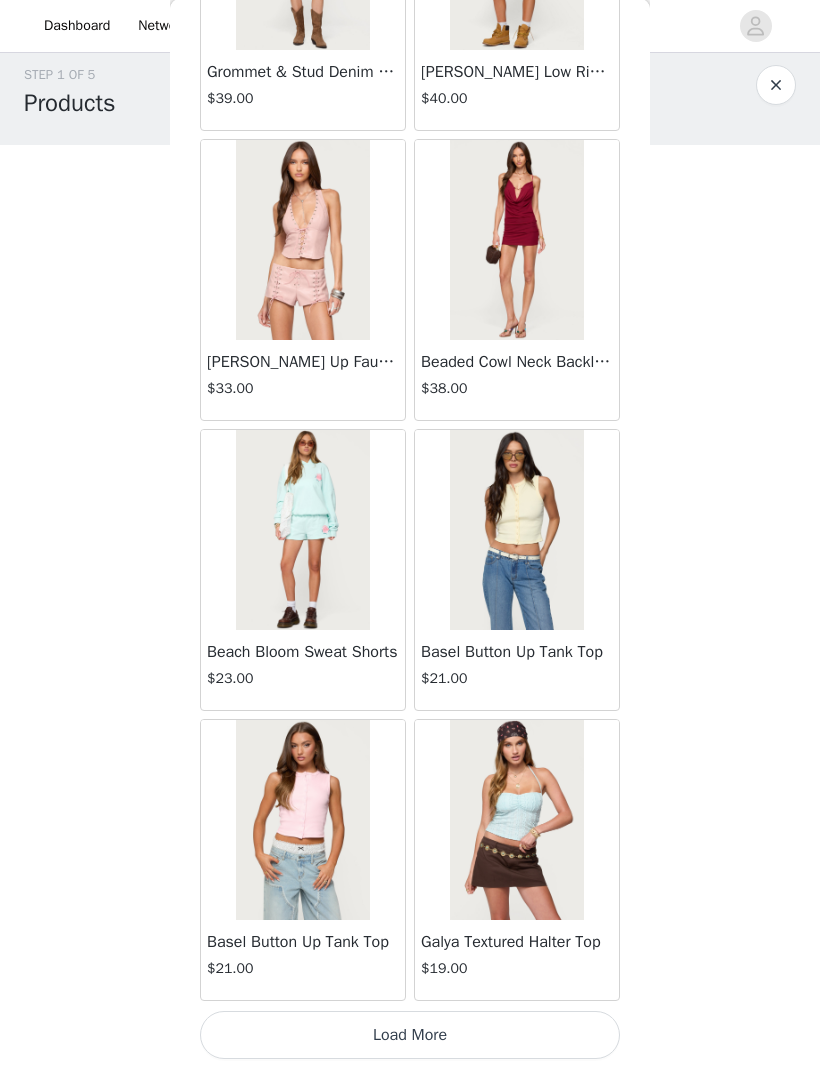 click on "Load More" at bounding box center [410, 1036] 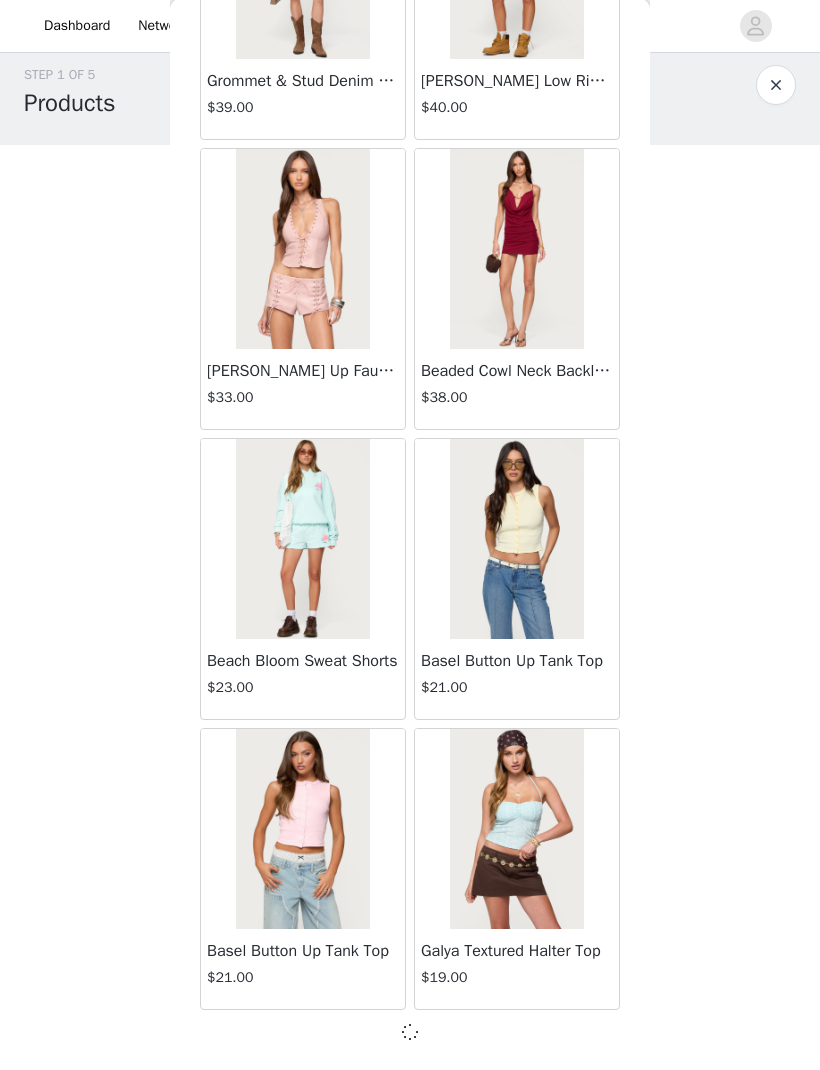 scroll, scrollTop: 54181, scrollLeft: 0, axis: vertical 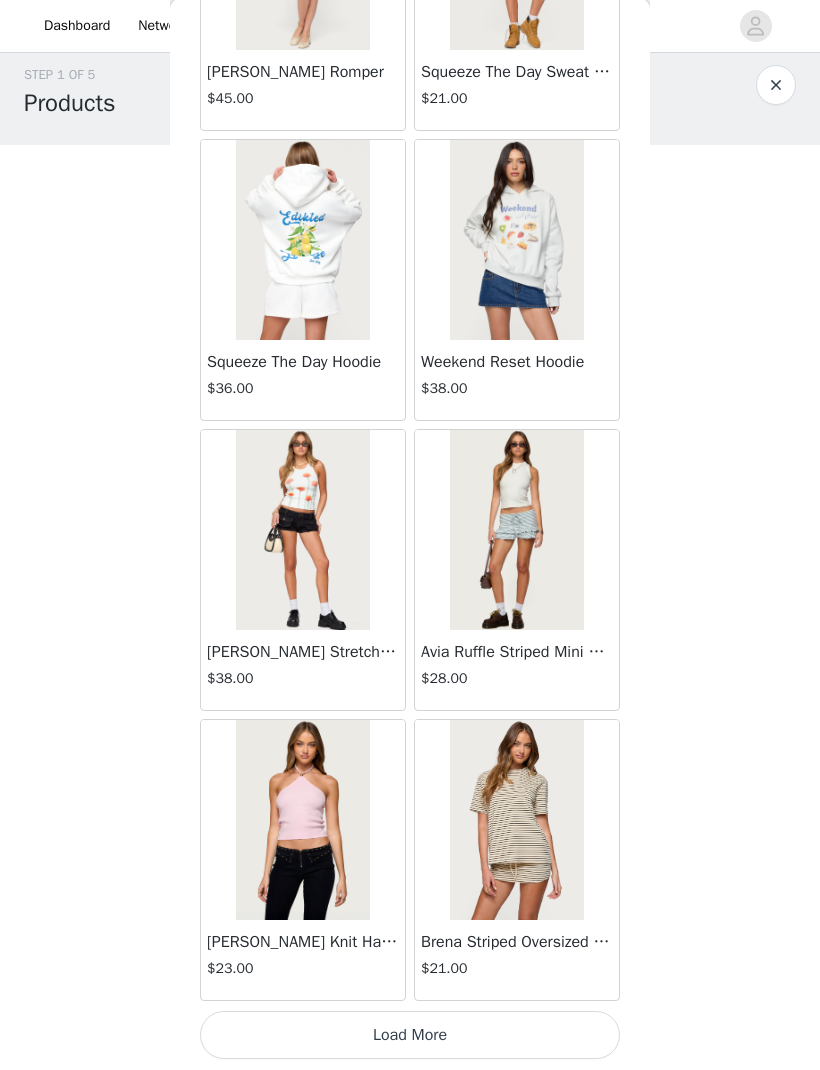 click on "Load More" at bounding box center [410, 1036] 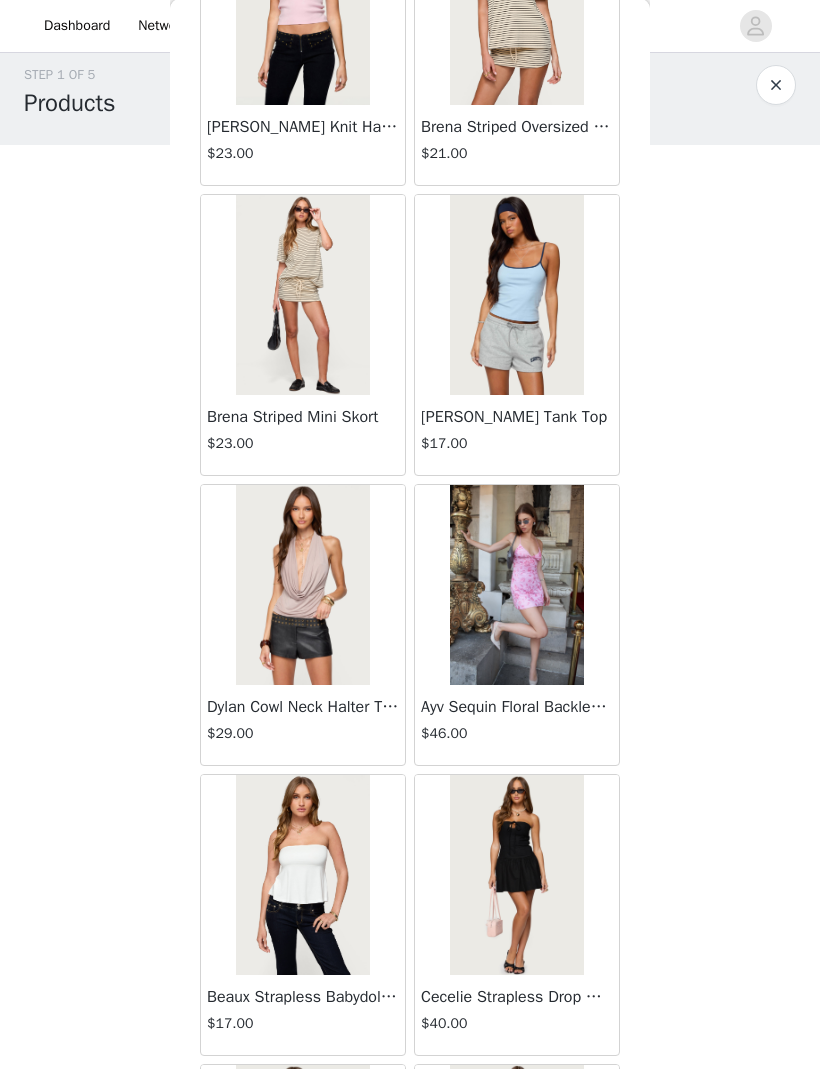 scroll, scrollTop: 57903, scrollLeft: 0, axis: vertical 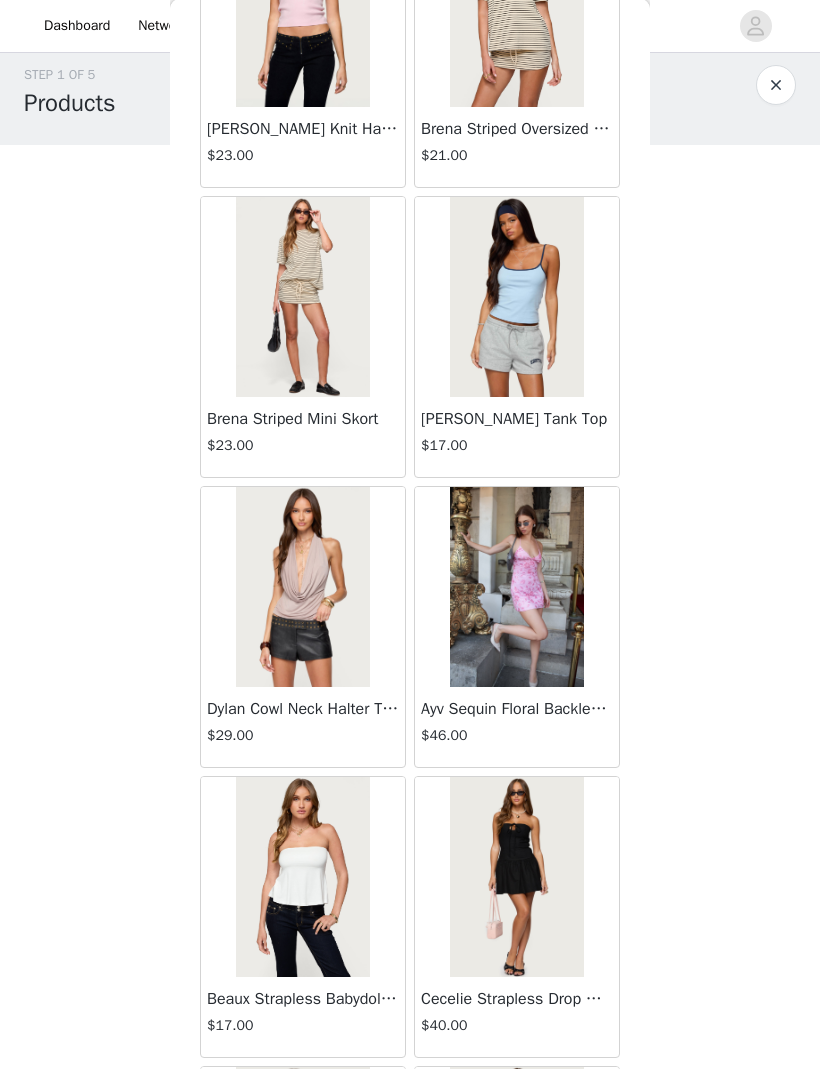 click on "[PERSON_NAME] Tank Top" at bounding box center [517, 420] 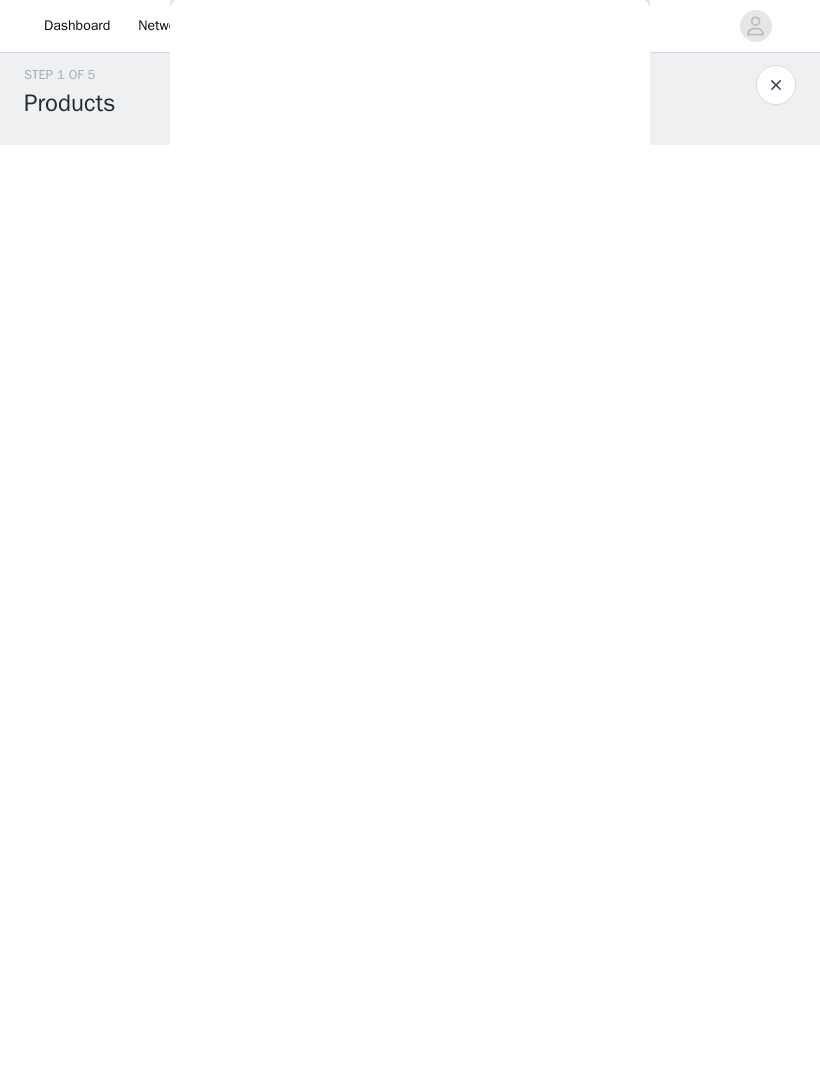 scroll, scrollTop: 0, scrollLeft: 0, axis: both 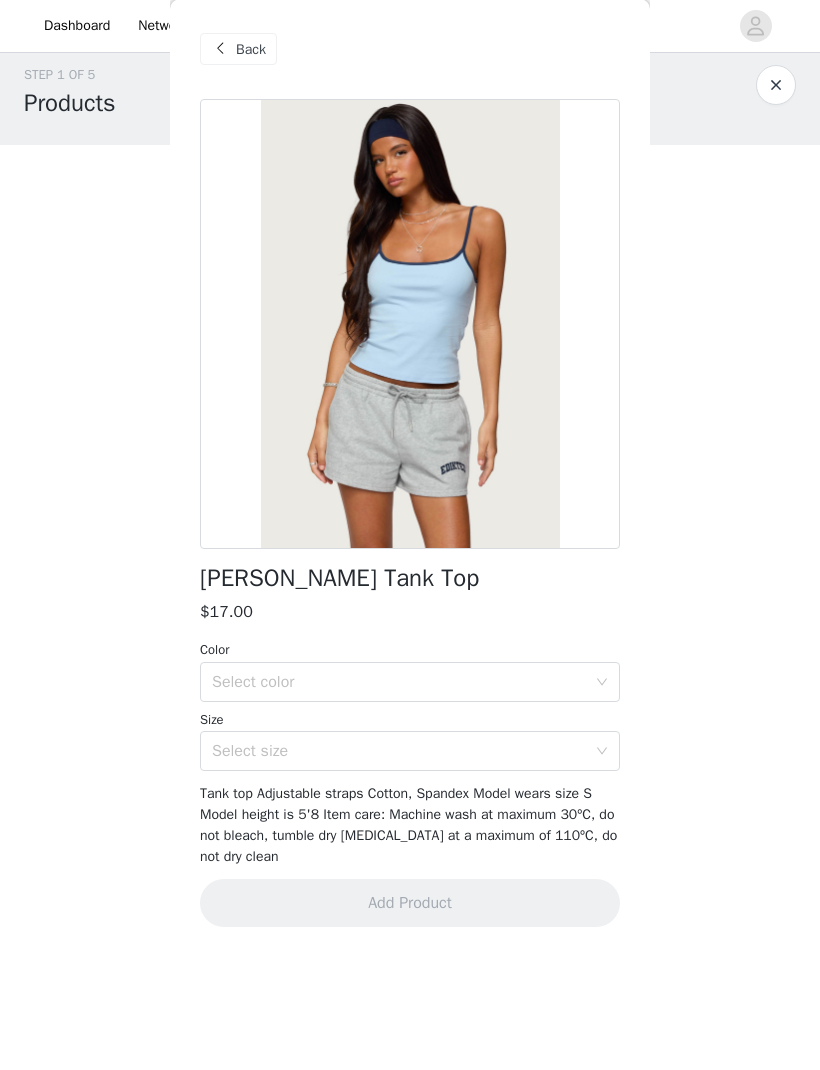 click on "Select color" at bounding box center (399, 683) 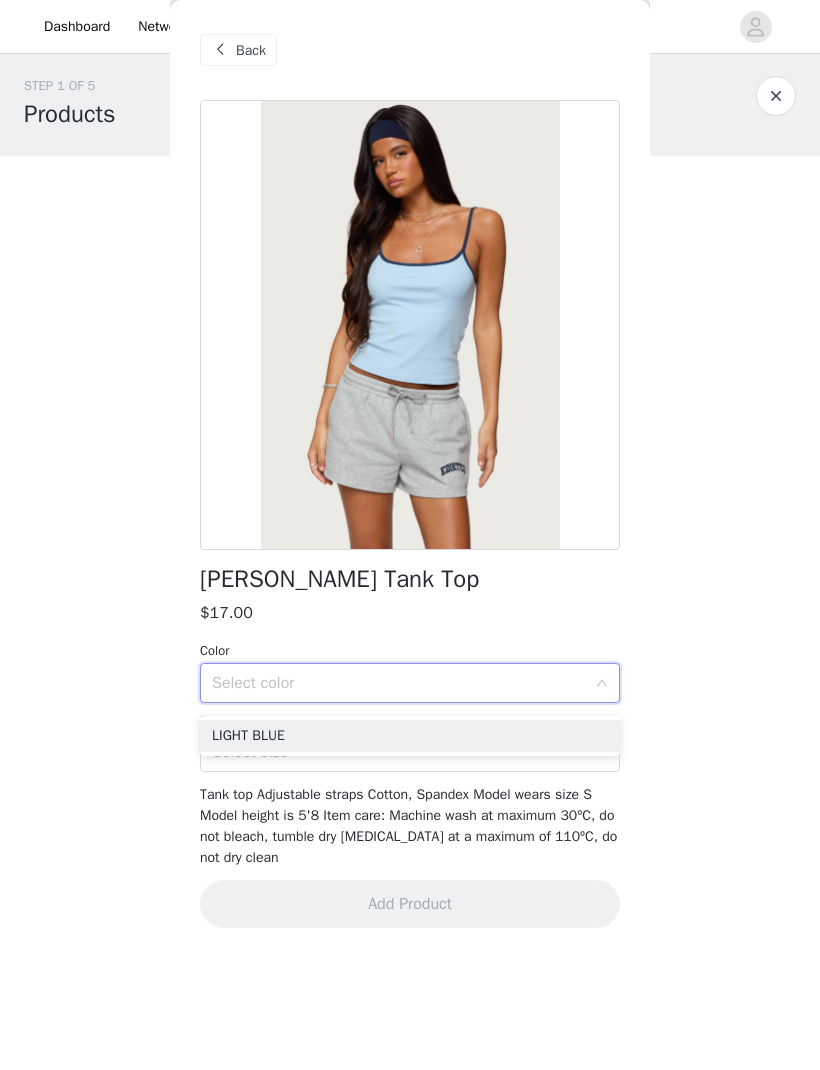 scroll, scrollTop: 5, scrollLeft: 0, axis: vertical 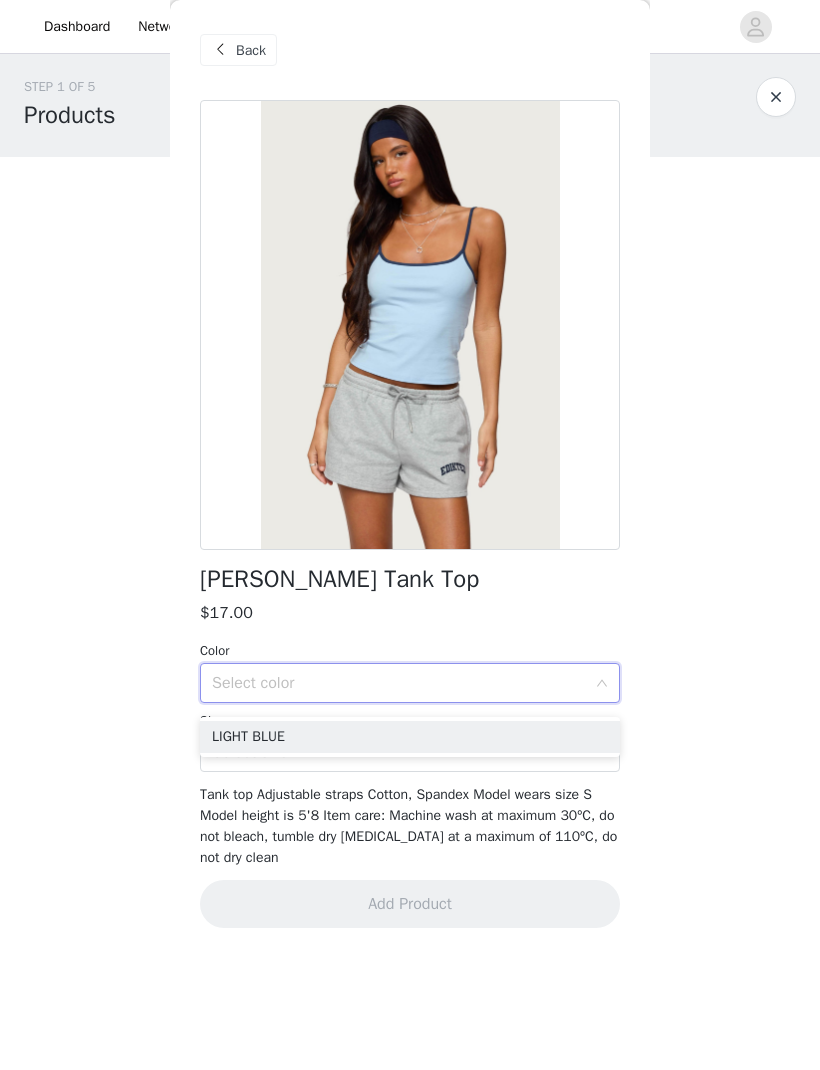 click on "Back" at bounding box center (251, 50) 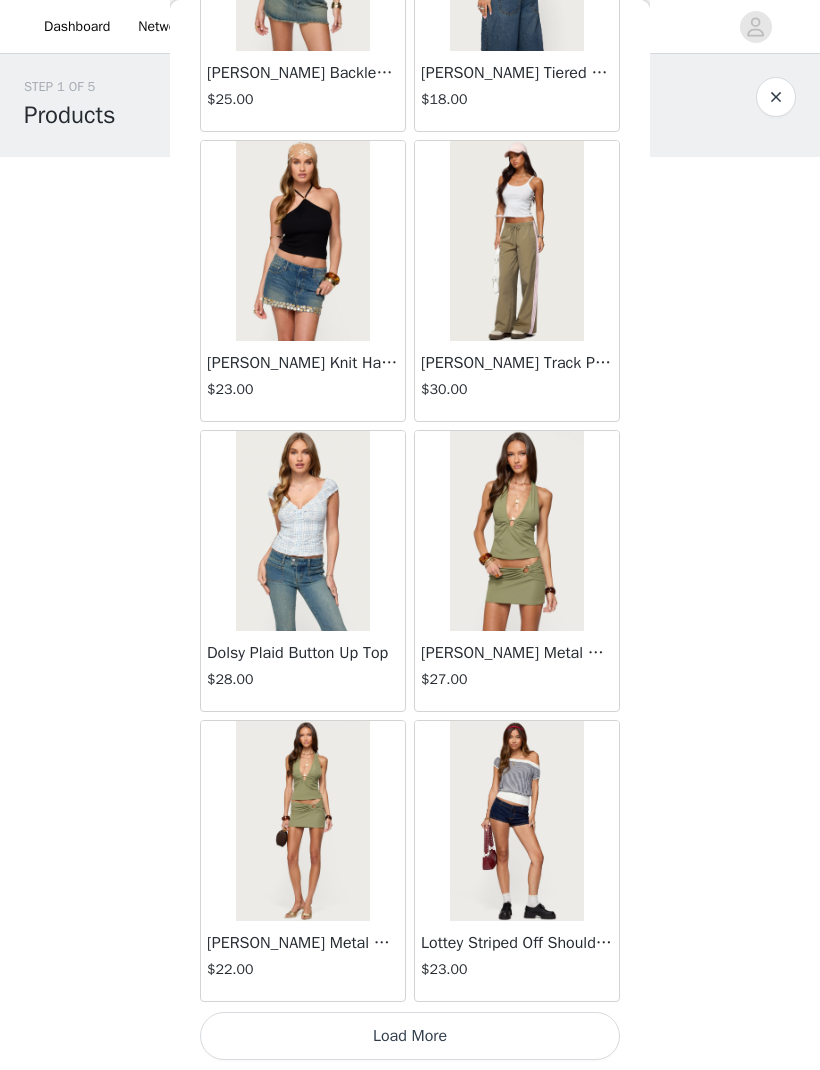 click on "Load More" at bounding box center [410, 1036] 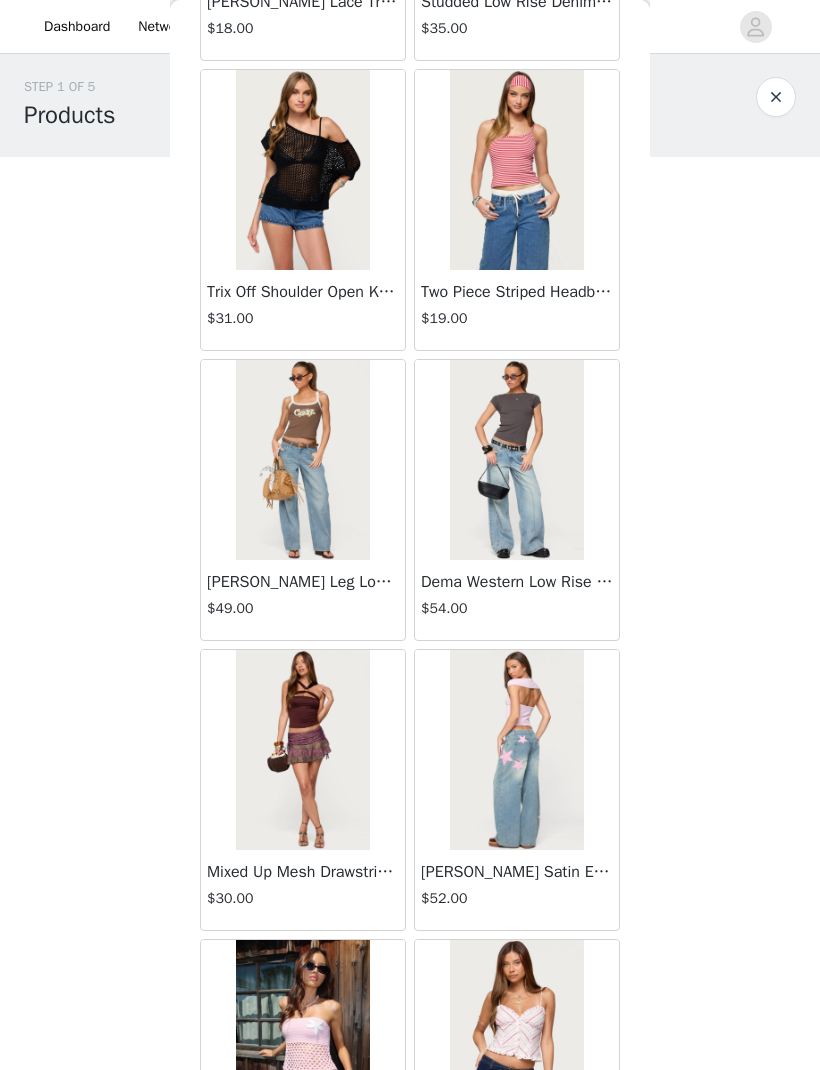 scroll, scrollTop: 62437, scrollLeft: 0, axis: vertical 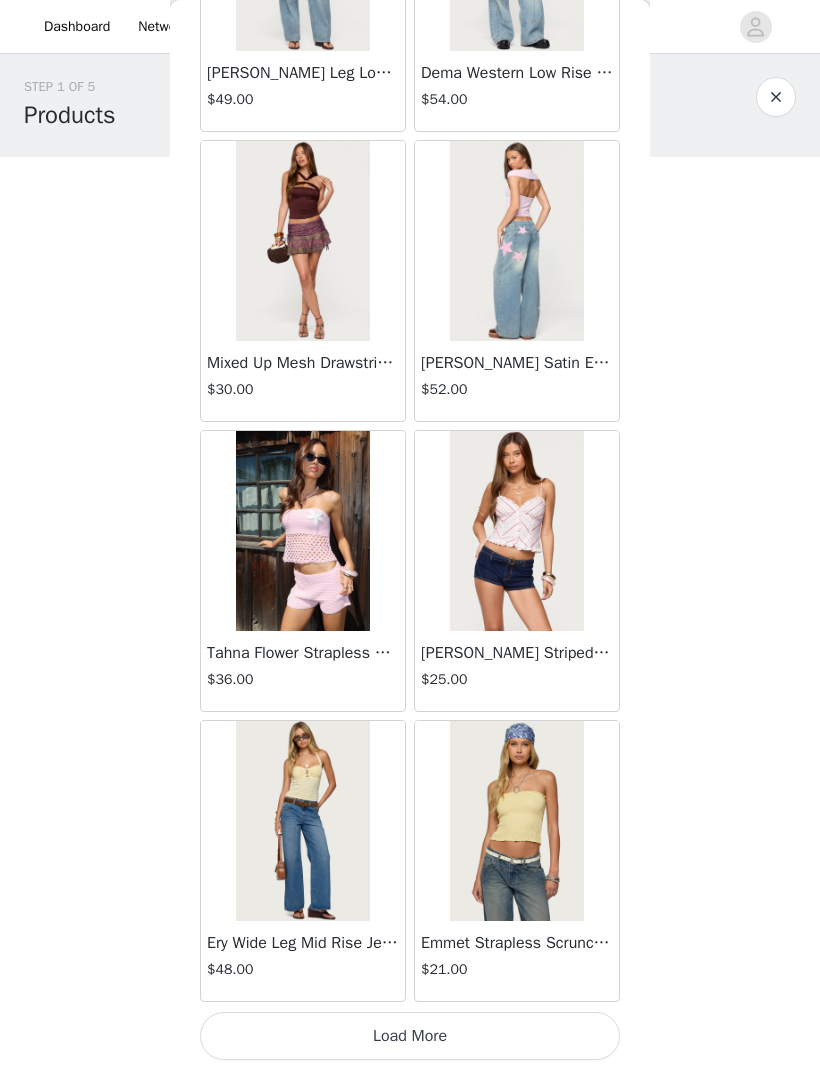 click on "Load More" at bounding box center (410, 1036) 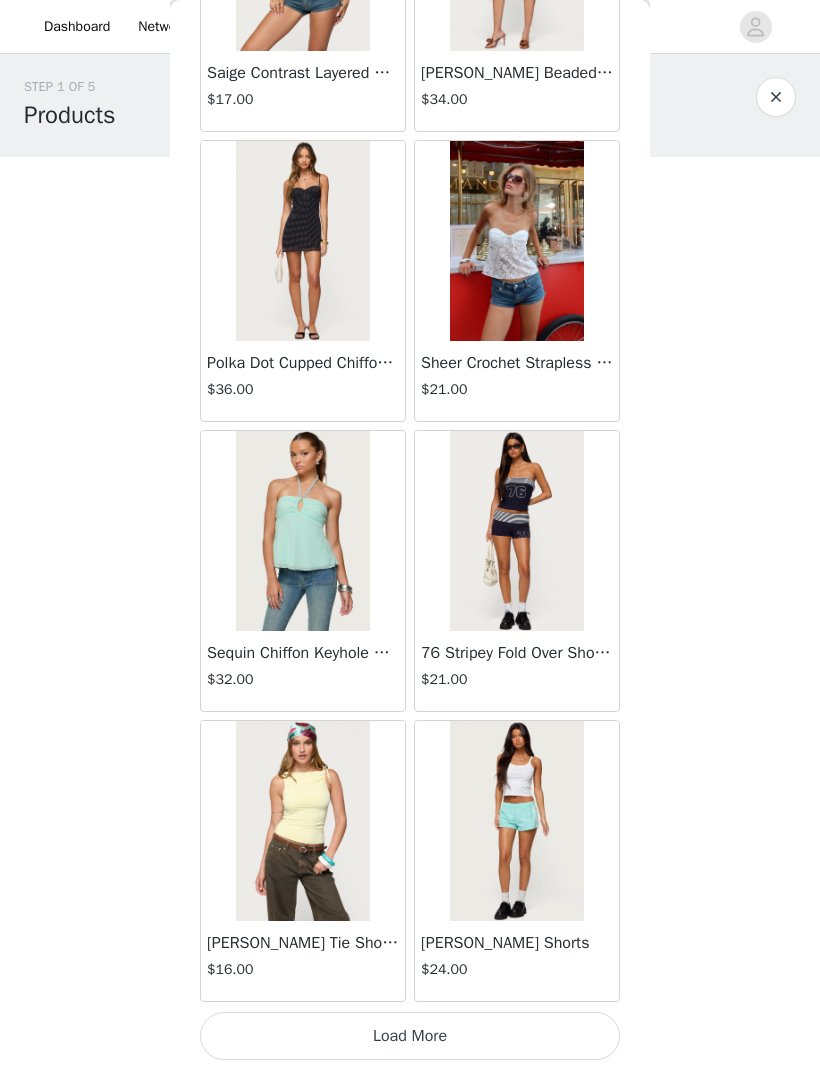 click on "Load More" at bounding box center [410, 1036] 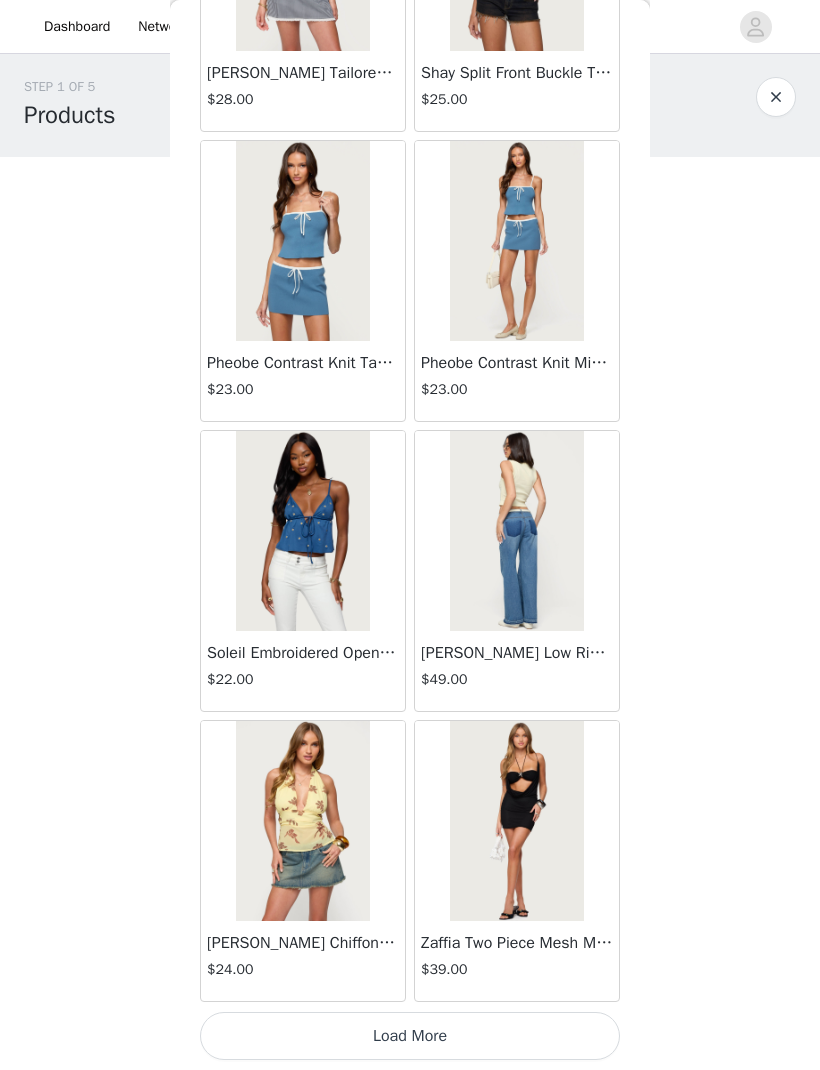 click on "Load More" at bounding box center [410, 1036] 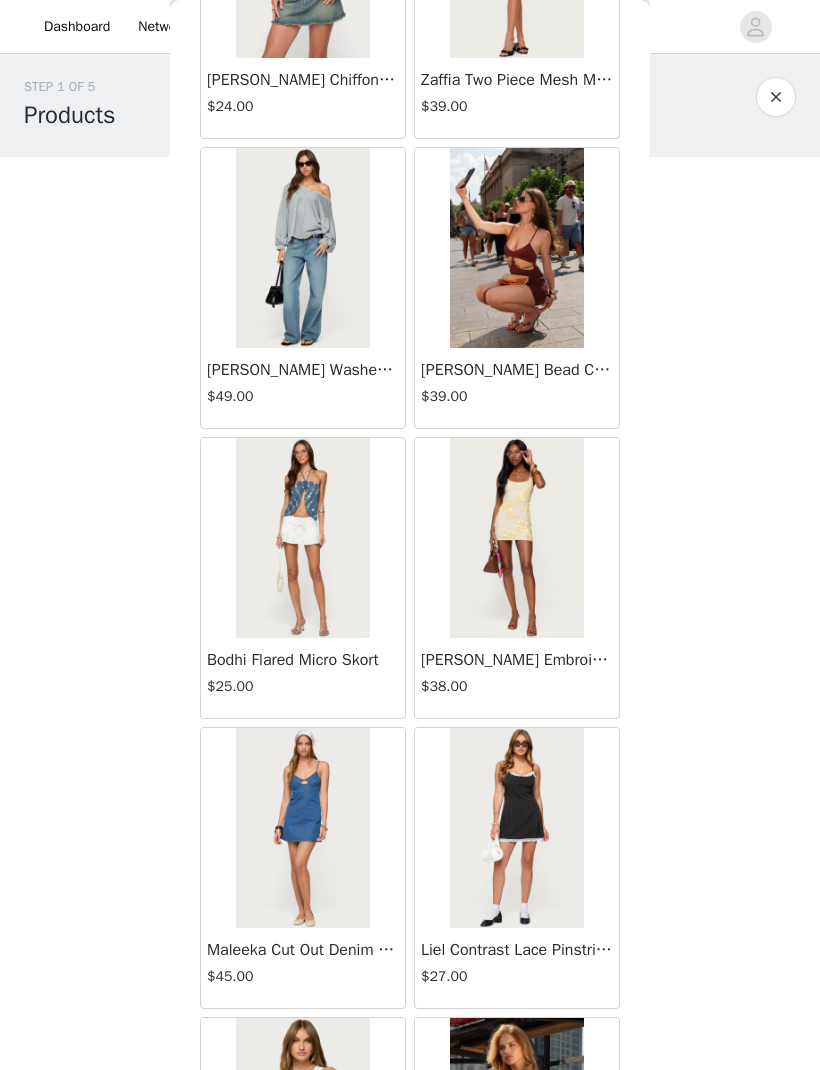 scroll, scrollTop: 69550, scrollLeft: 0, axis: vertical 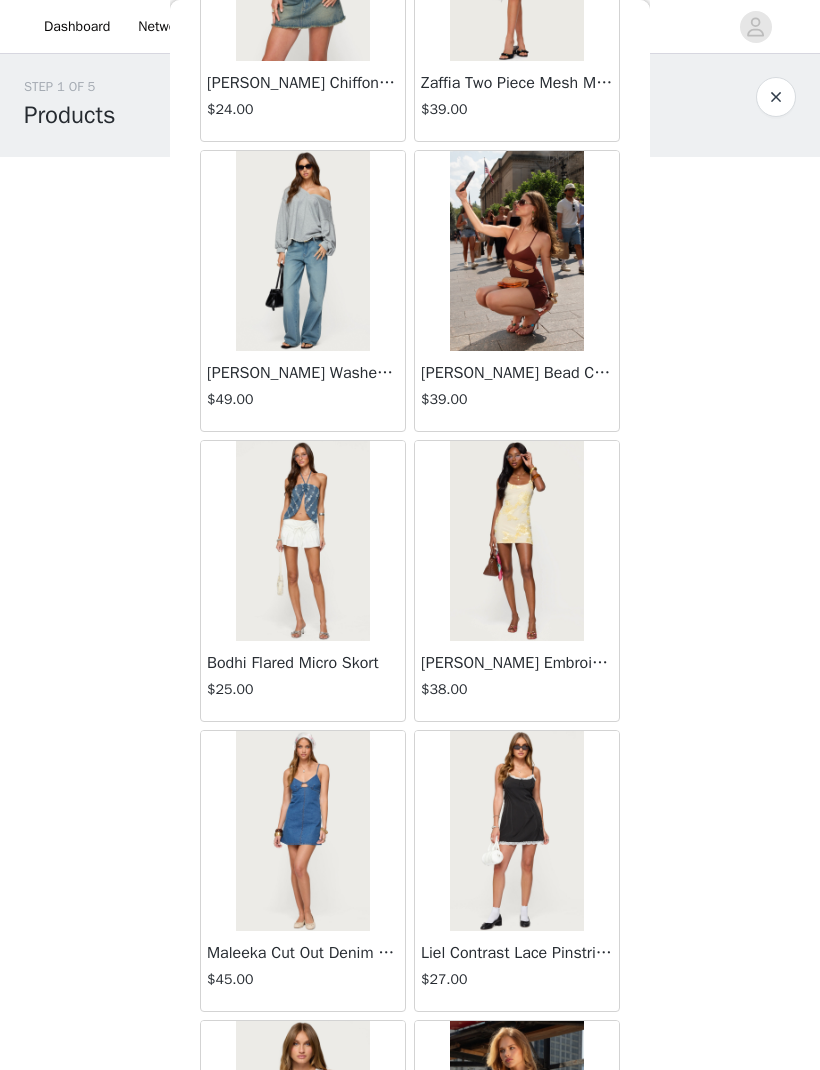 click on "[PERSON_NAME] Washed Low Rise Jeans" at bounding box center (303, 373) 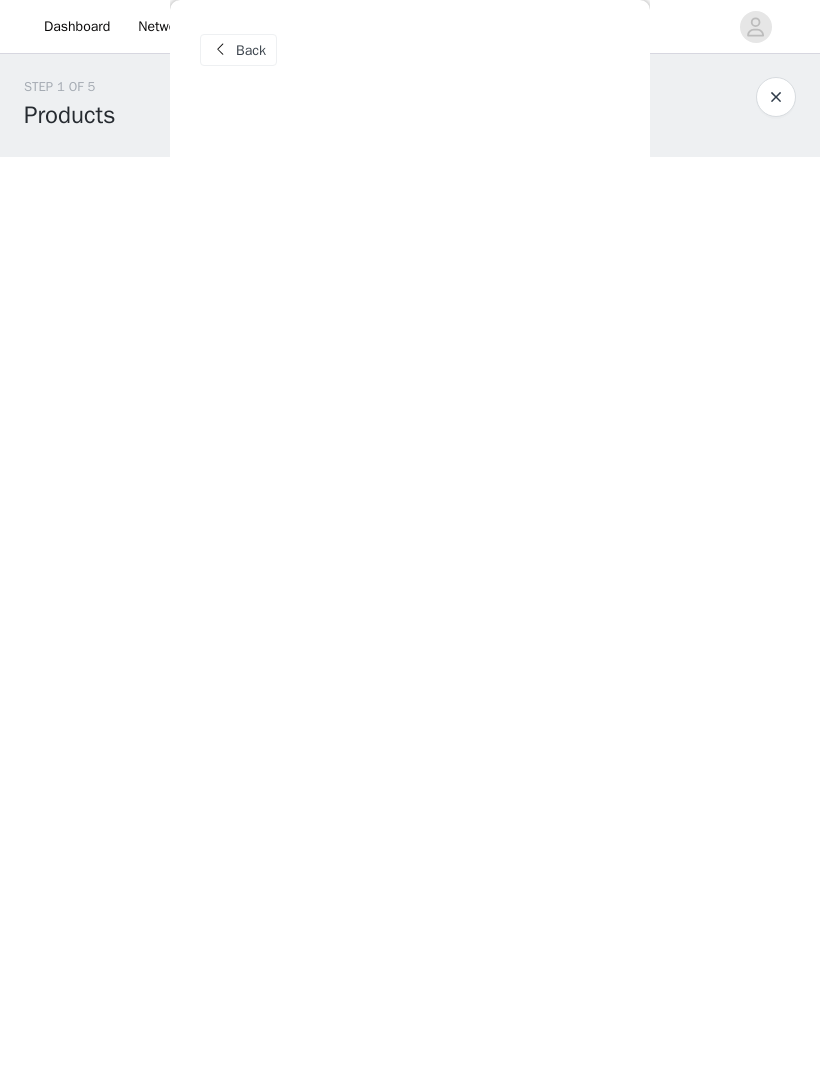 scroll, scrollTop: 0, scrollLeft: 0, axis: both 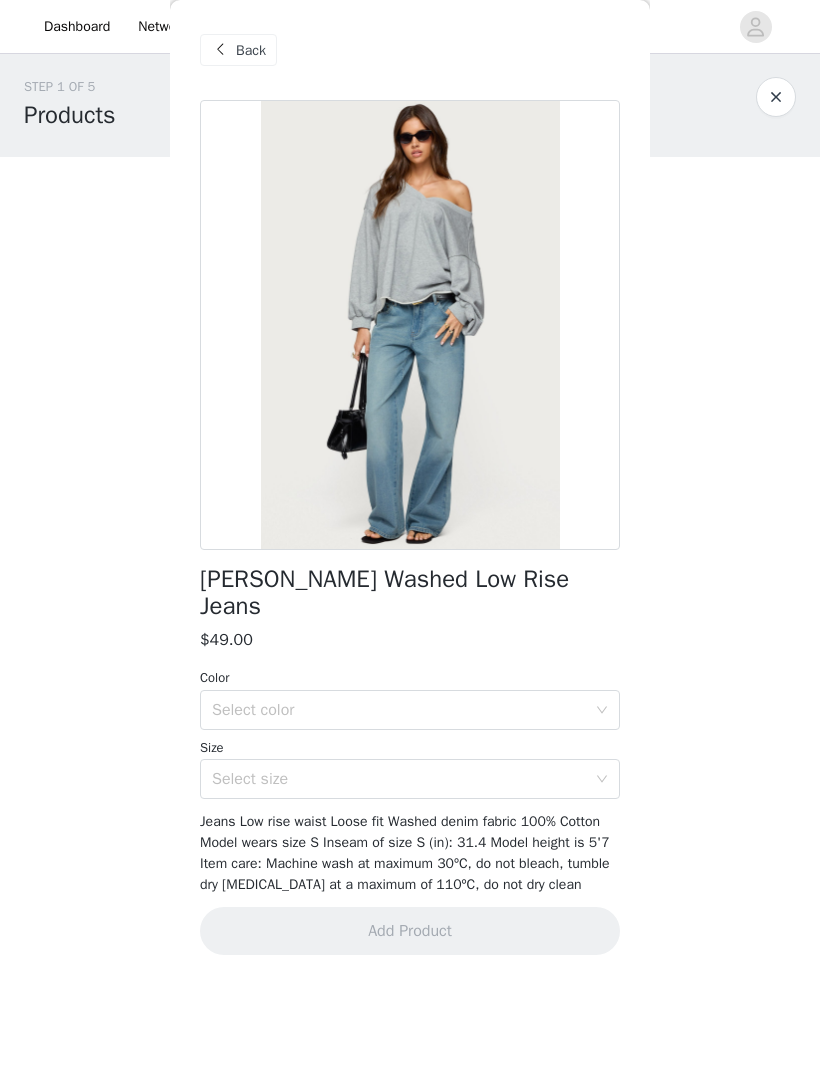 click on "Select color" at bounding box center (399, 710) 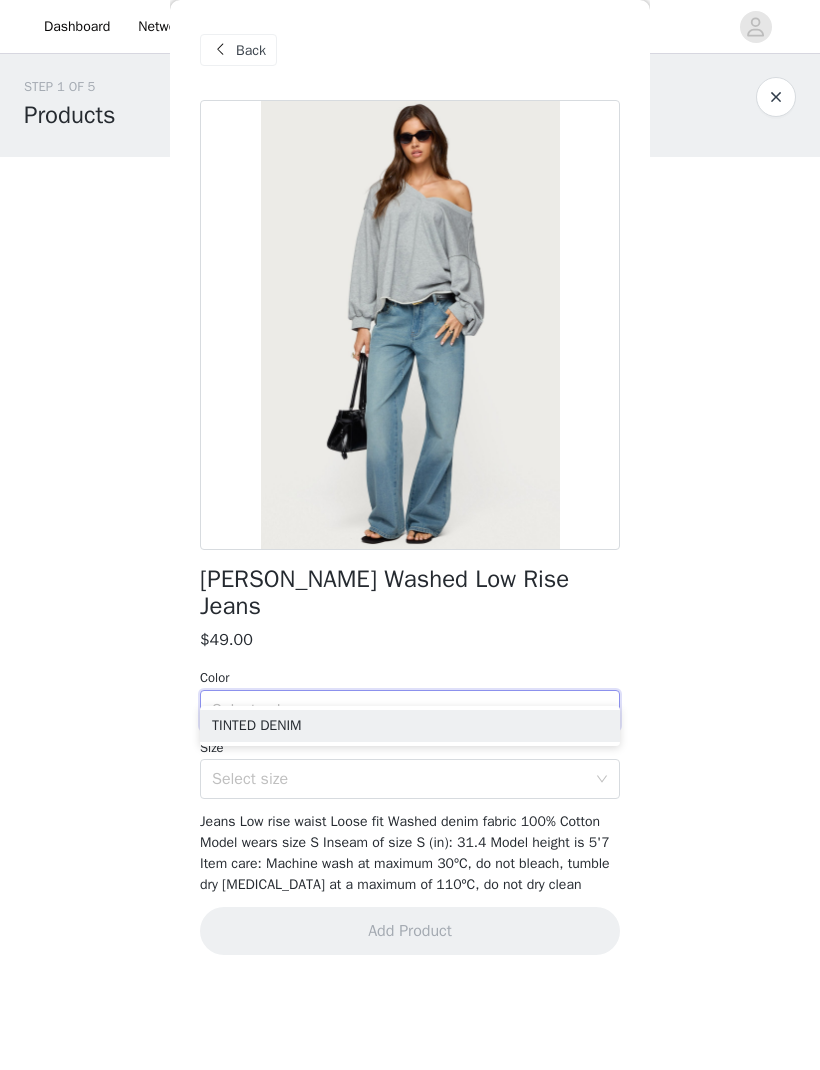 click on "TINTED DENIM" at bounding box center (410, 726) 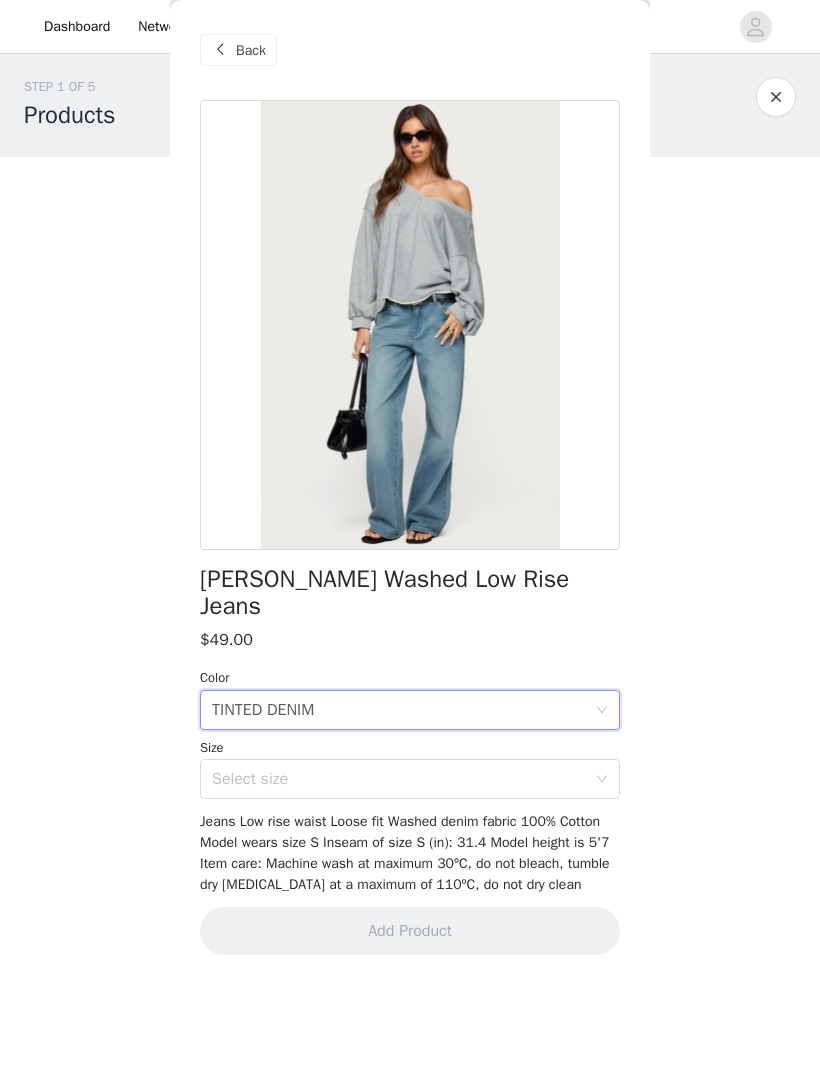 click on "Select size" at bounding box center [399, 779] 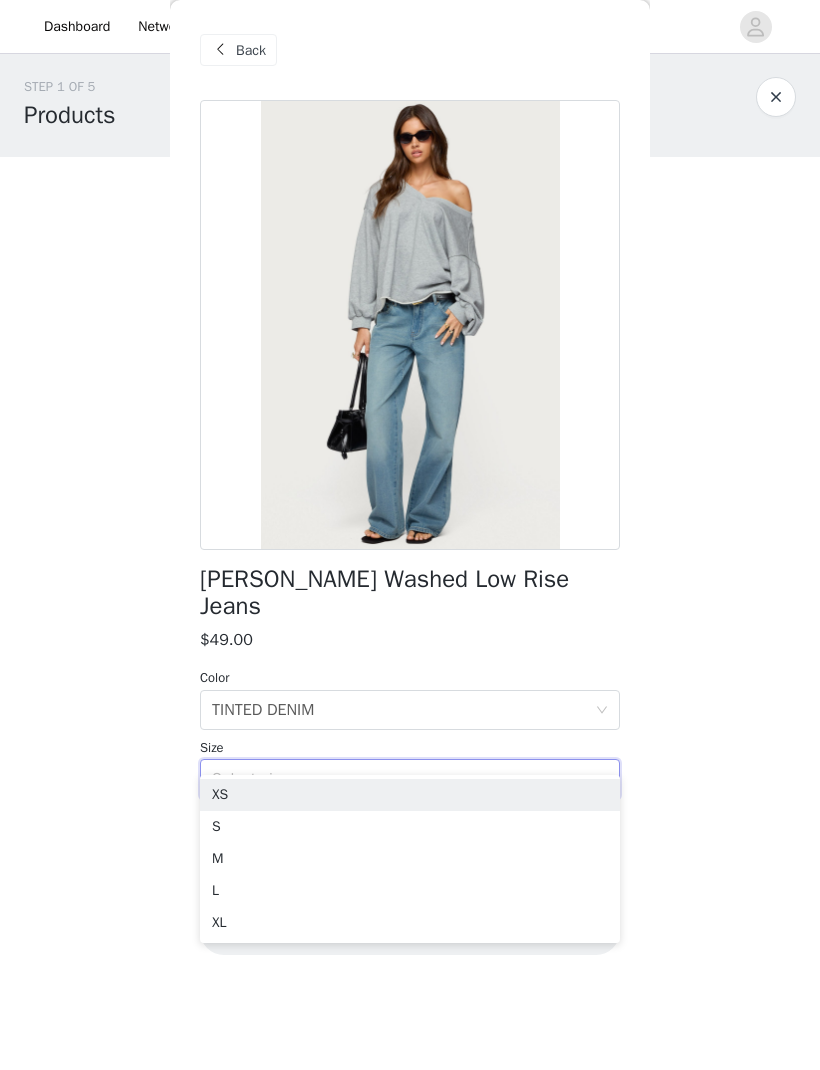 click on "S" at bounding box center [410, 827] 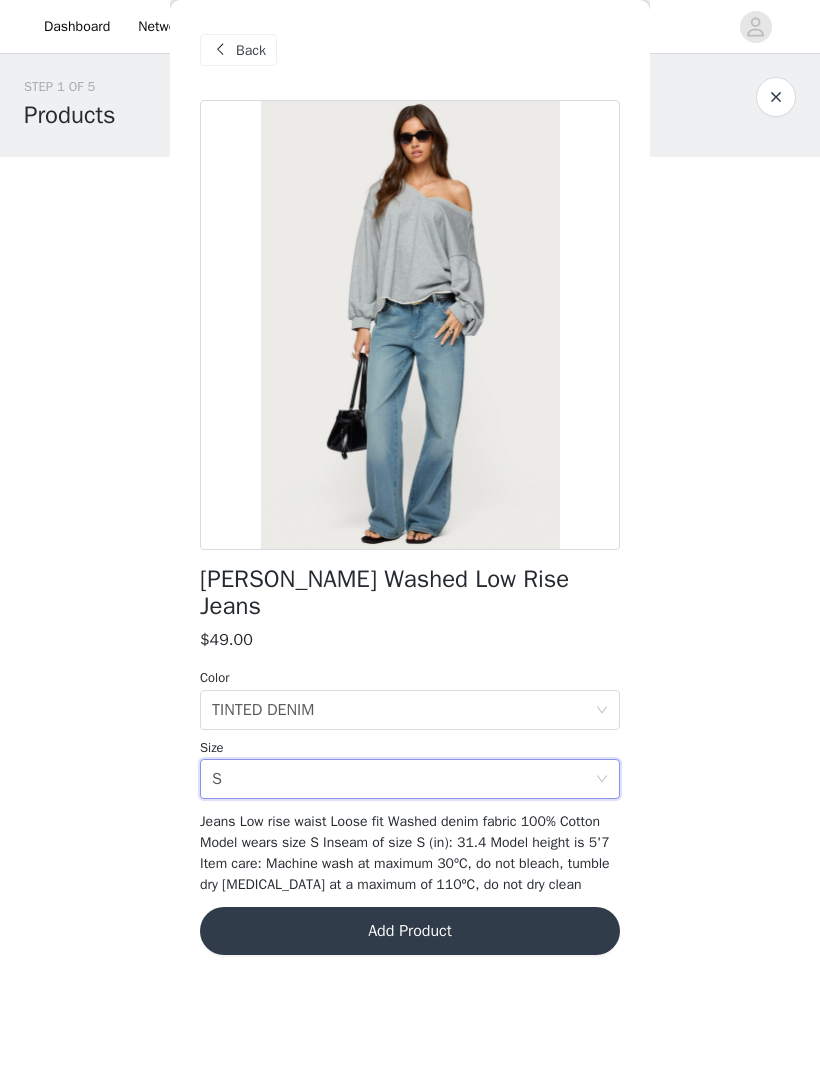 click on "Add Product" at bounding box center (410, 931) 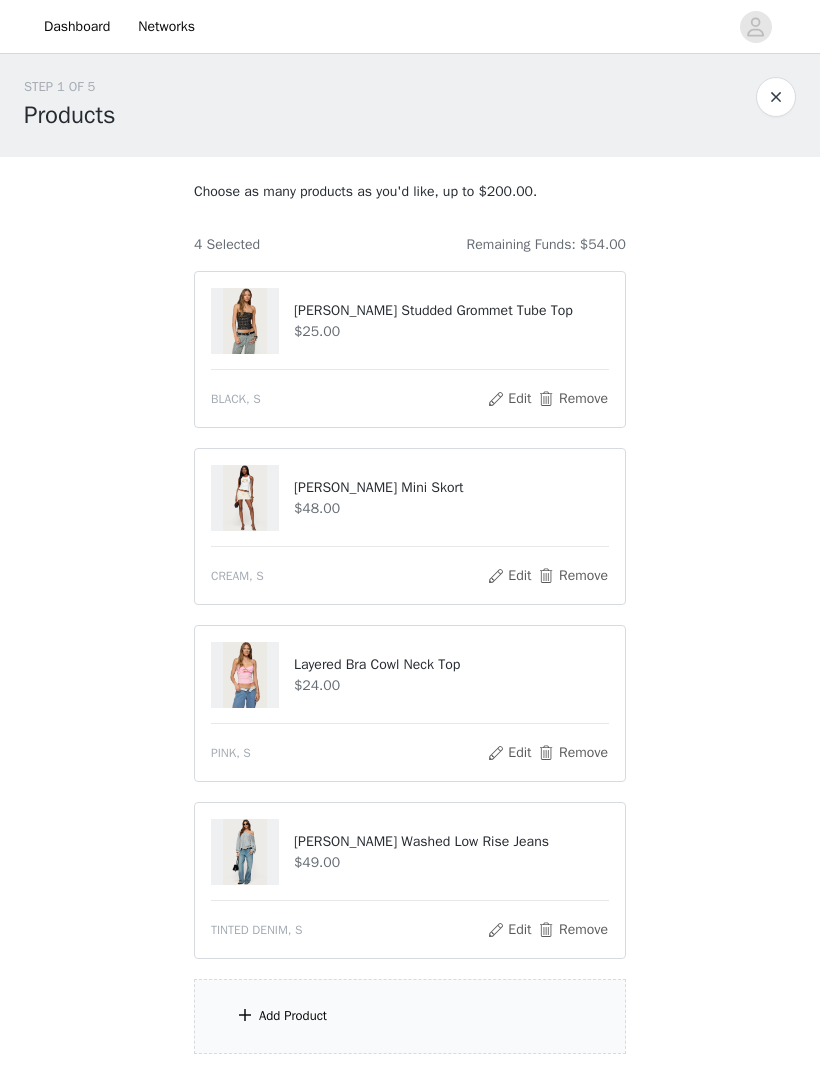 scroll, scrollTop: 22, scrollLeft: 0, axis: vertical 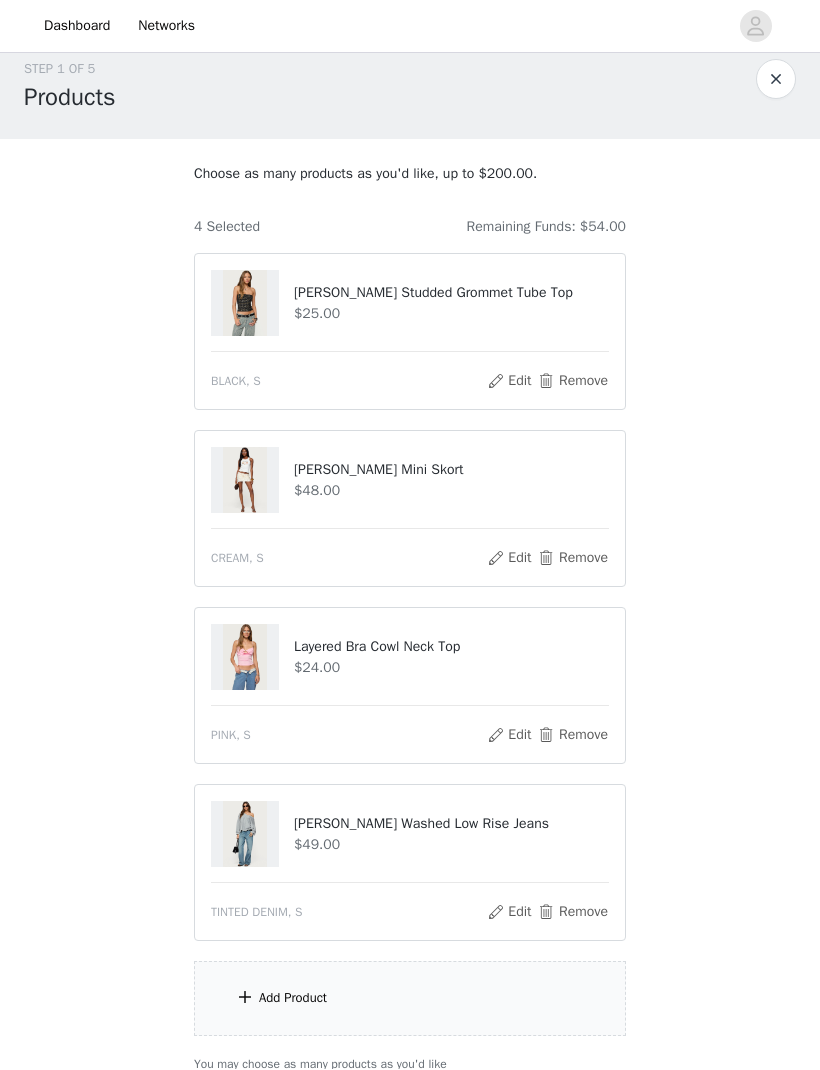 click on "Add Product" at bounding box center (410, 999) 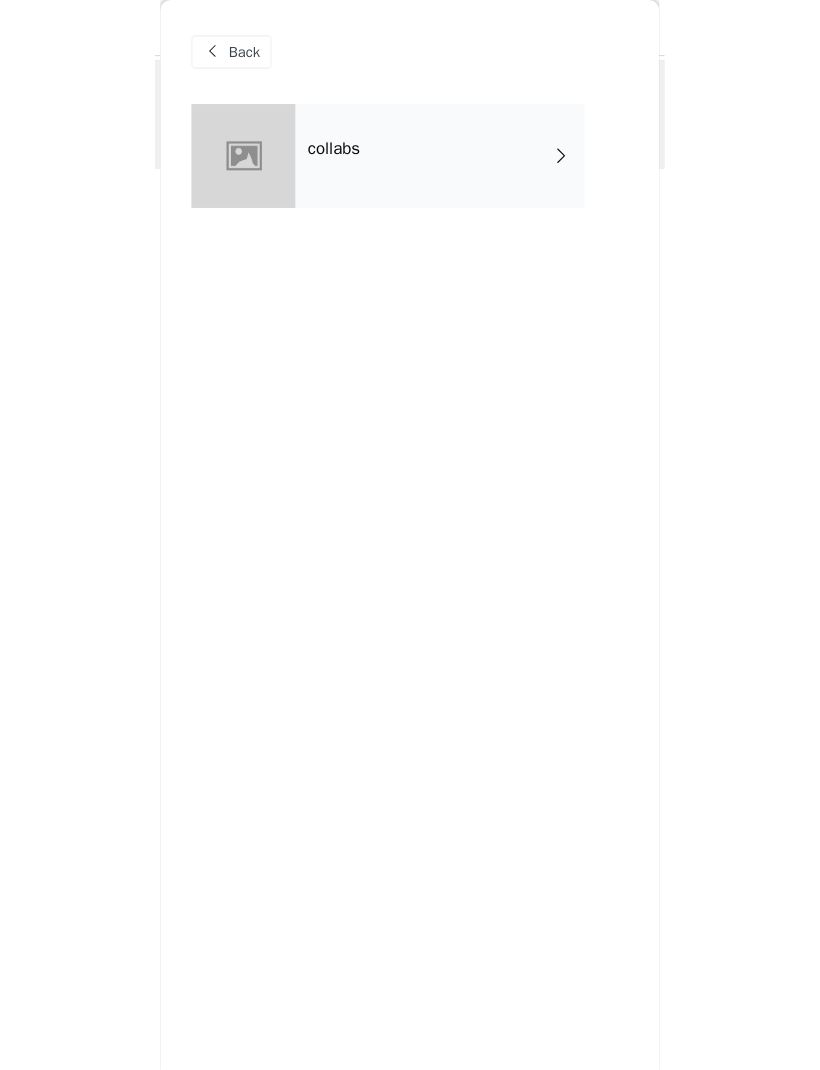 scroll, scrollTop: 23, scrollLeft: 0, axis: vertical 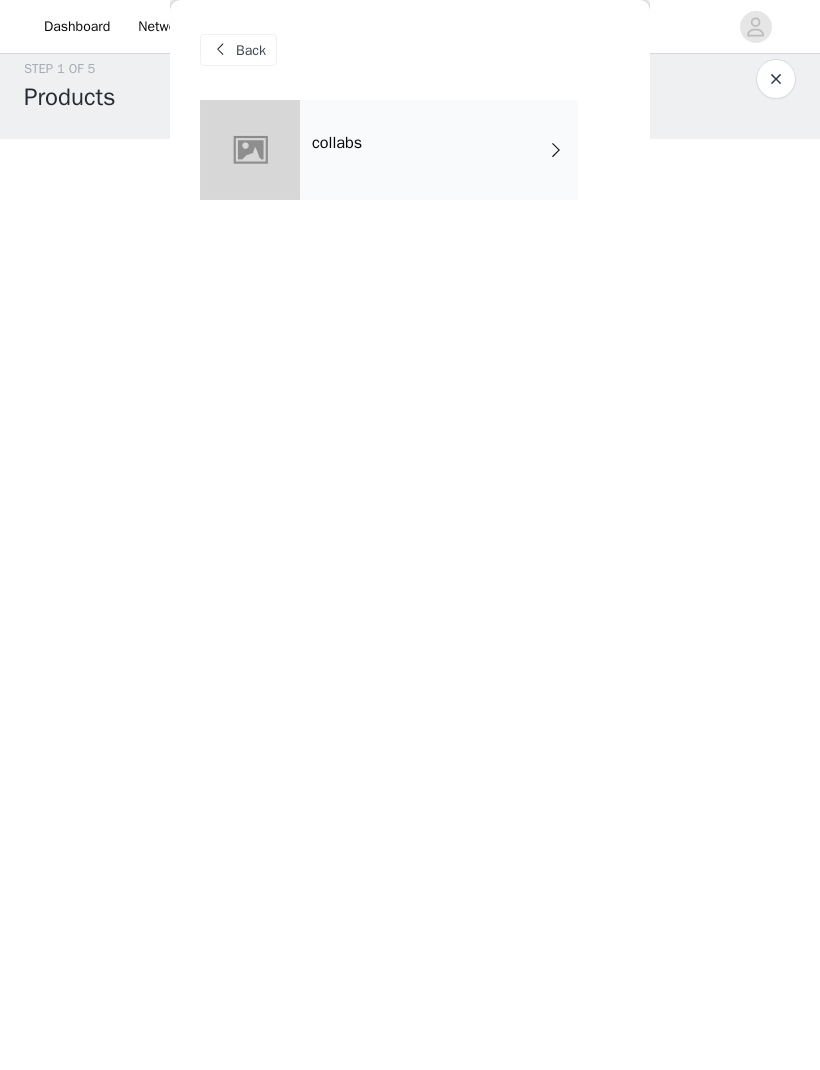 click on "Back" at bounding box center [238, 50] 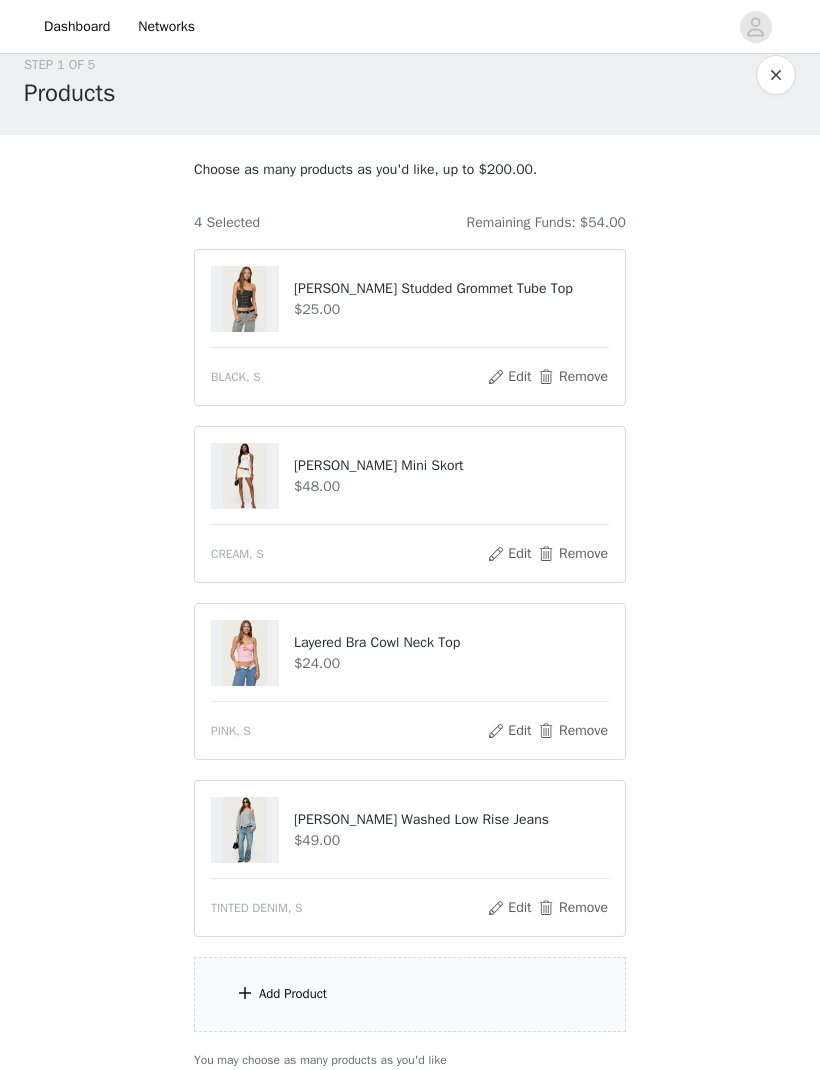 scroll, scrollTop: 28, scrollLeft: 0, axis: vertical 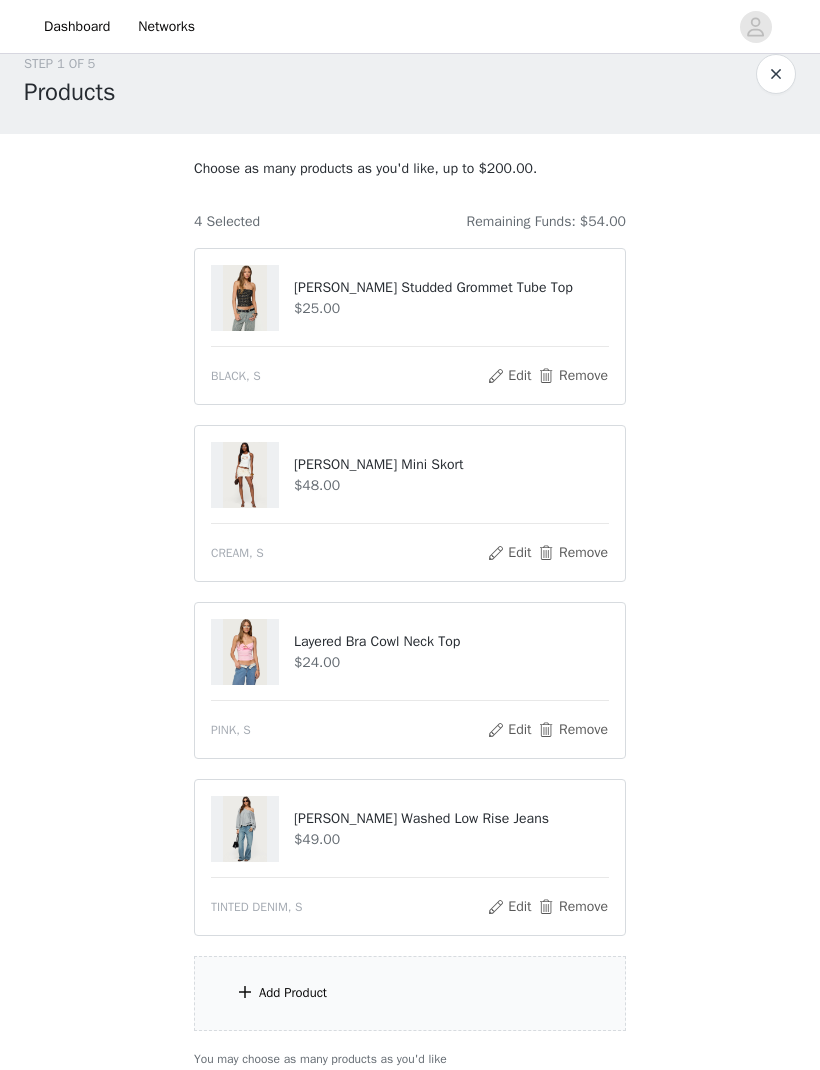 click on "Add Product" at bounding box center (410, 993) 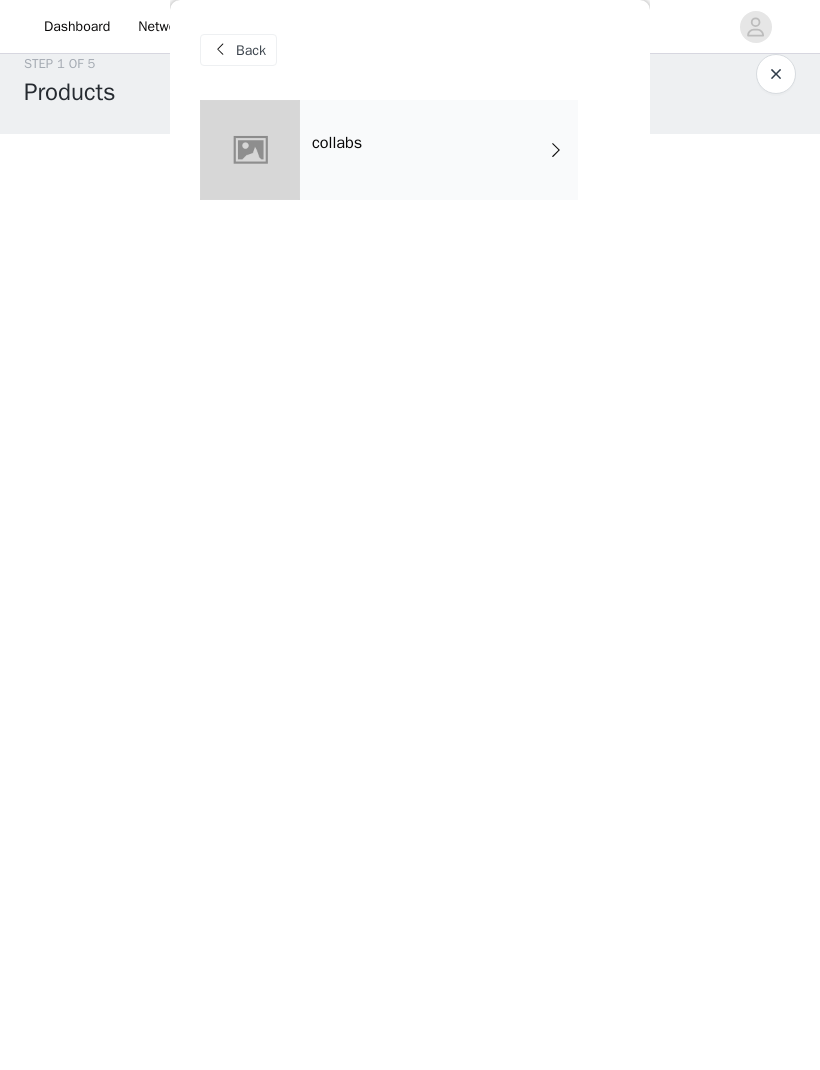 click on "collabs" at bounding box center [439, 150] 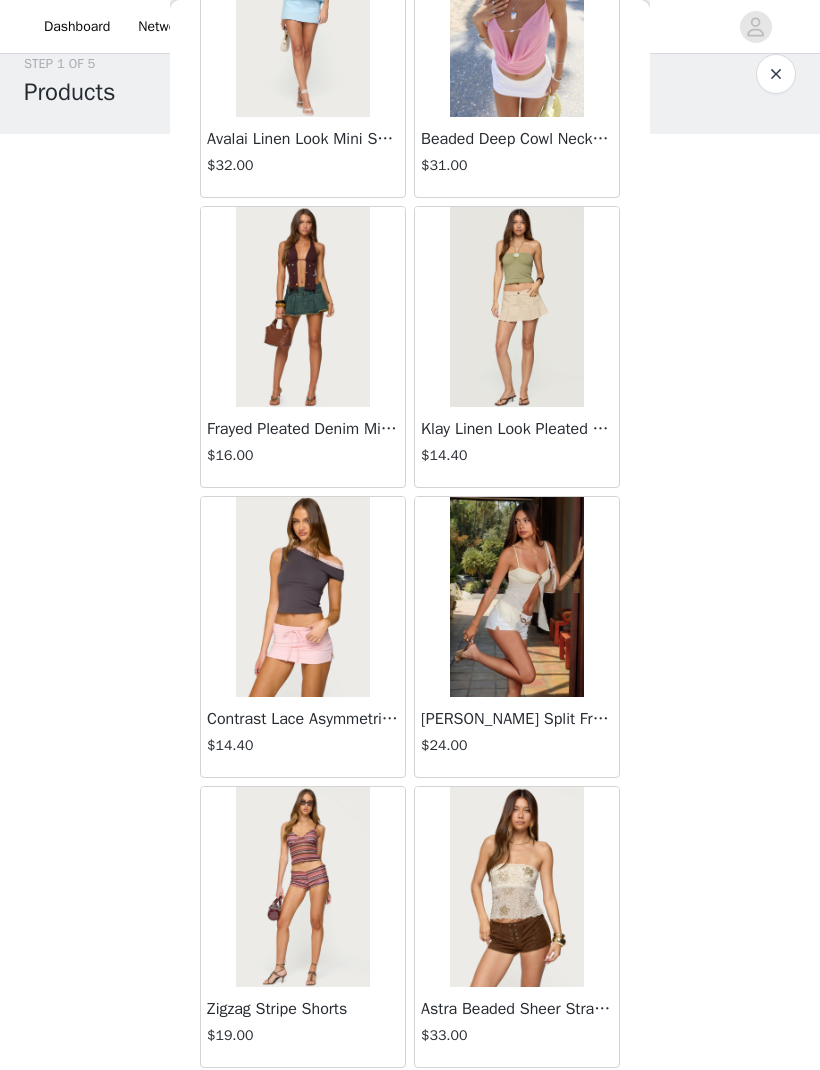click on "Load More" at bounding box center [410, 1102] 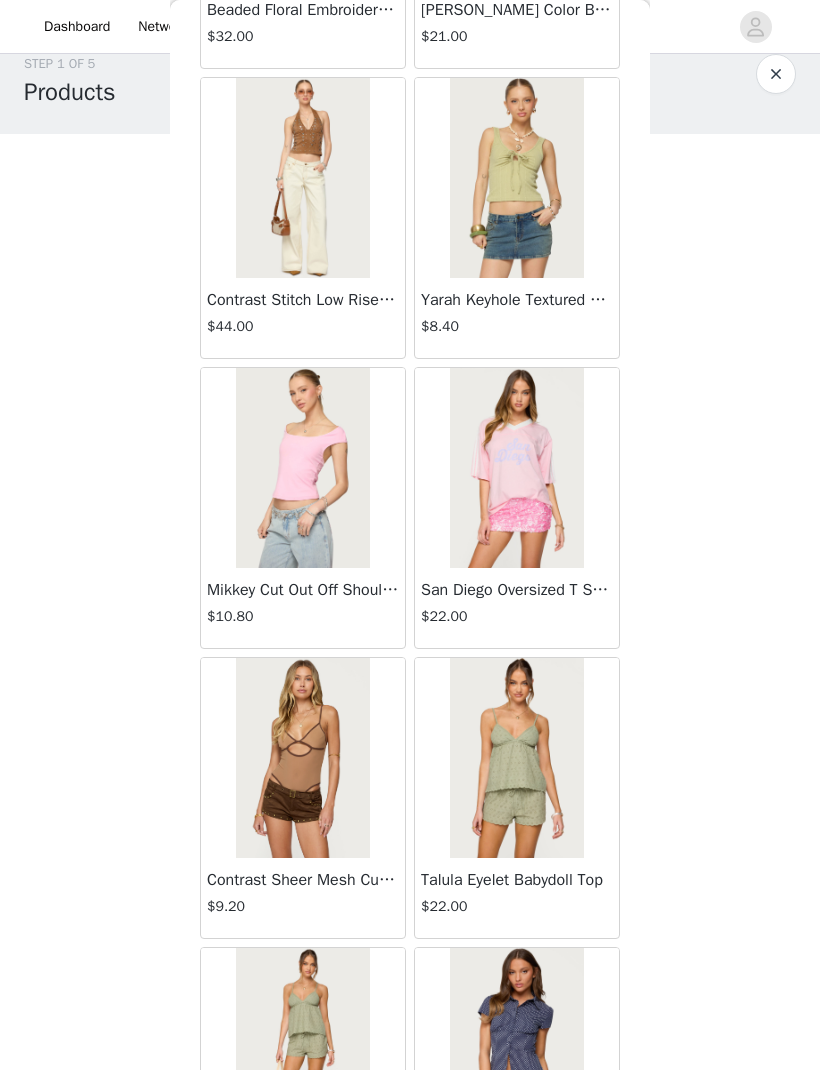 scroll, scrollTop: 3212, scrollLeft: 0, axis: vertical 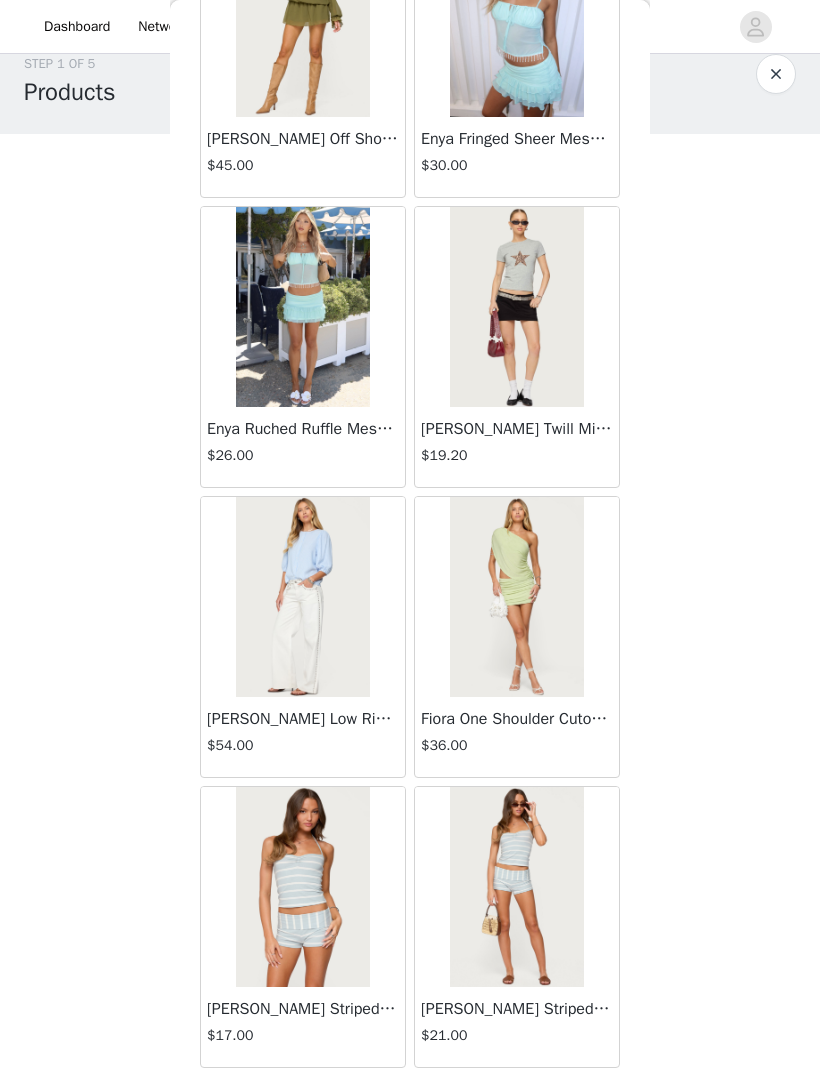 click on "Load More" at bounding box center [410, 1102] 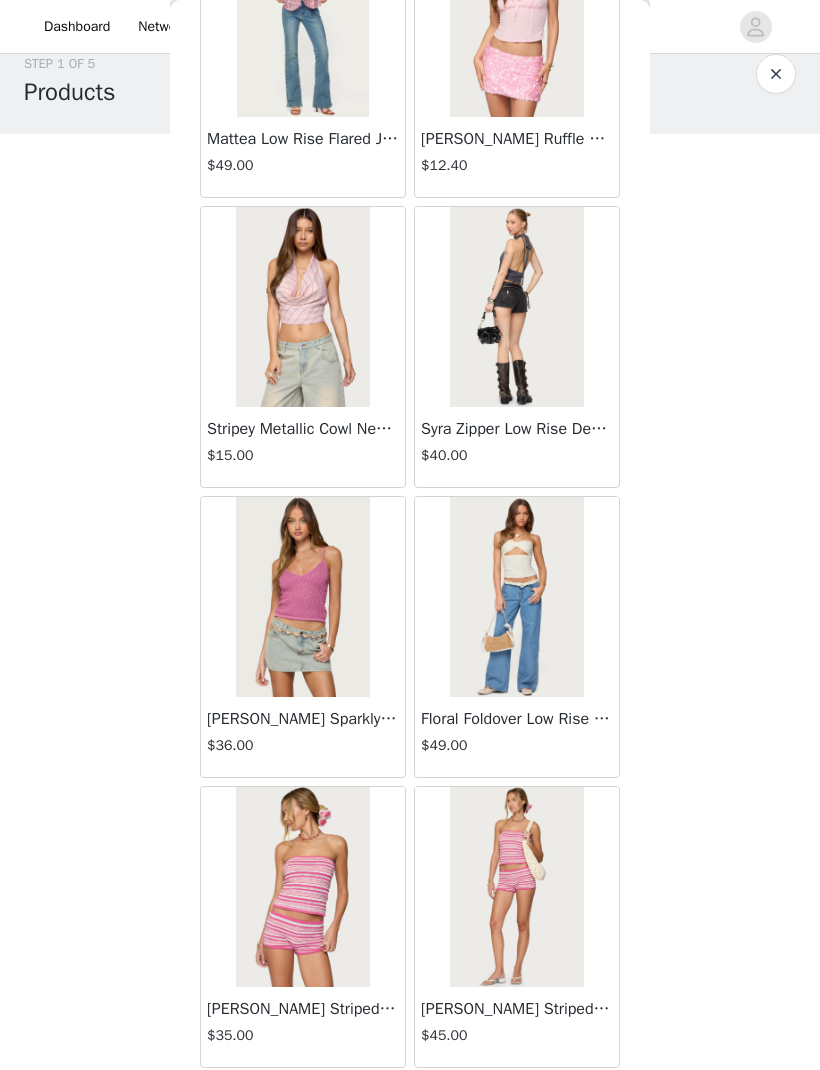 click on "Load More" at bounding box center [410, 1102] 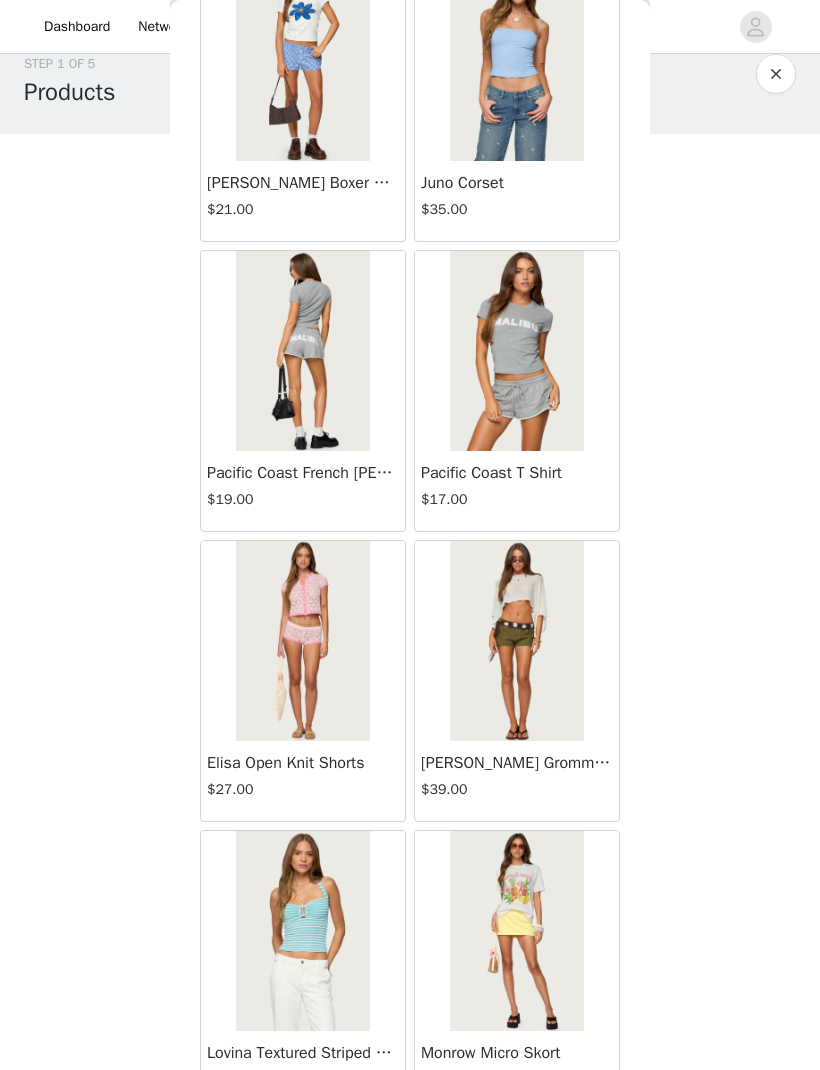 scroll, scrollTop: 10592, scrollLeft: 0, axis: vertical 